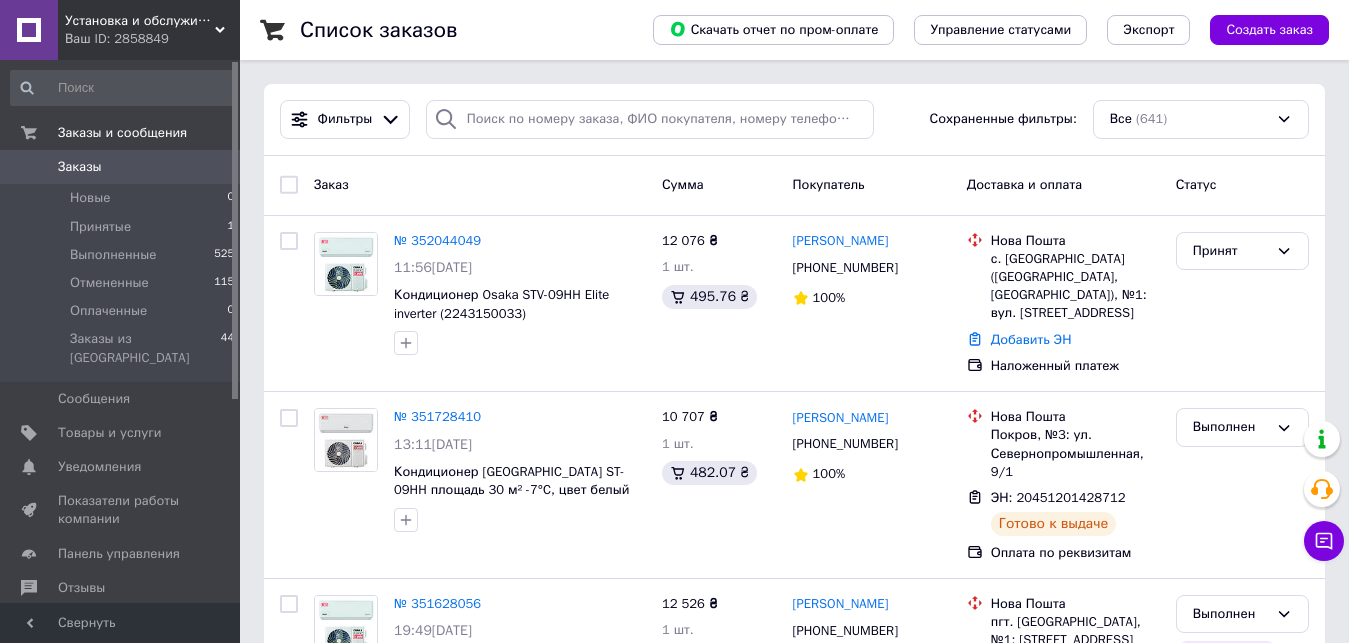 scroll, scrollTop: 0, scrollLeft: 0, axis: both 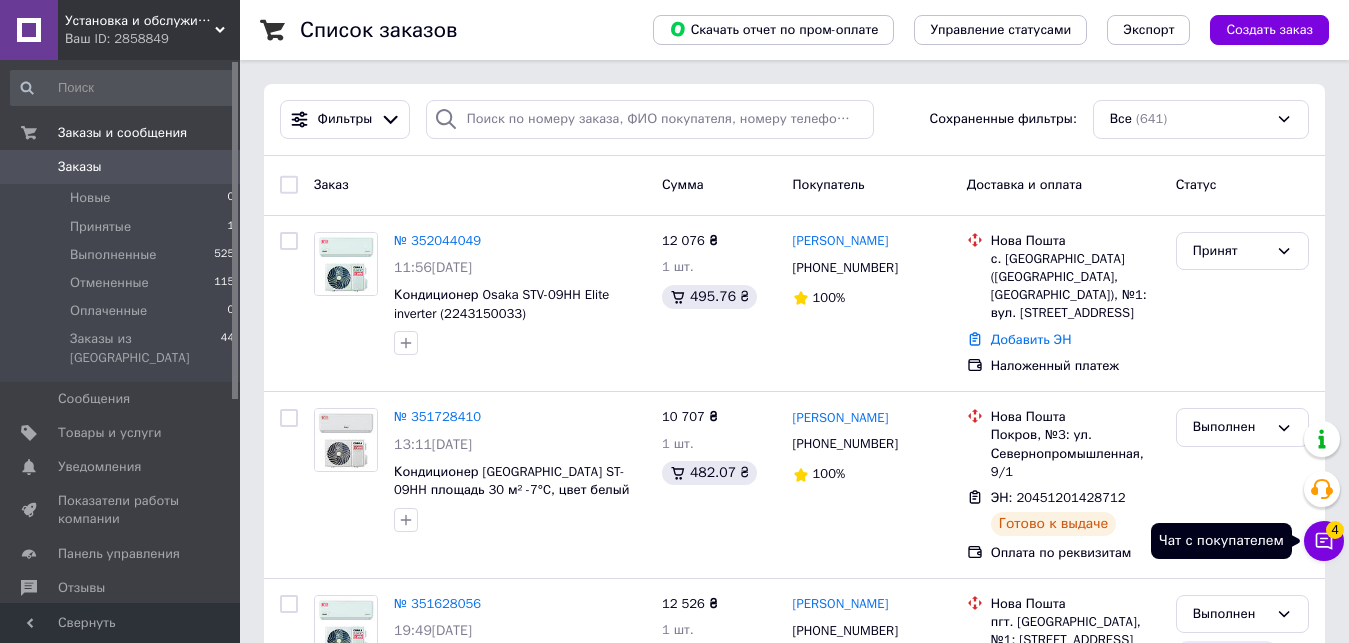 click 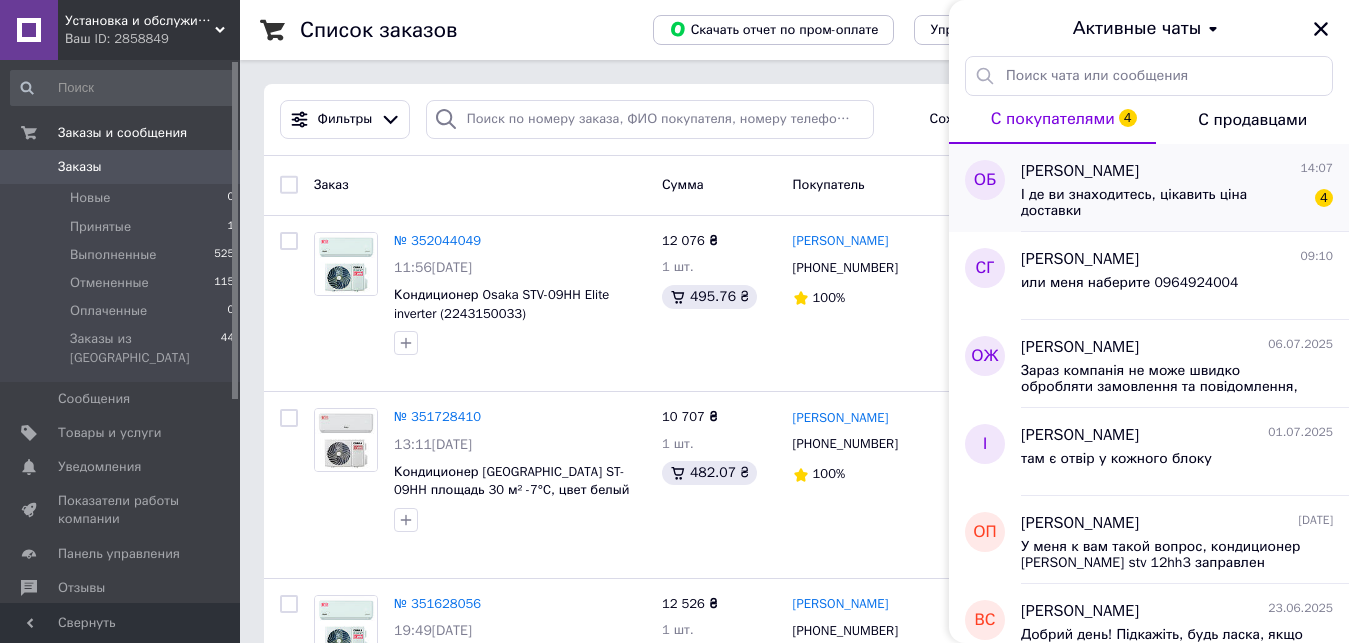 click on "І де ви знаходитесь, цікавить ціна доставки" at bounding box center [1163, 203] 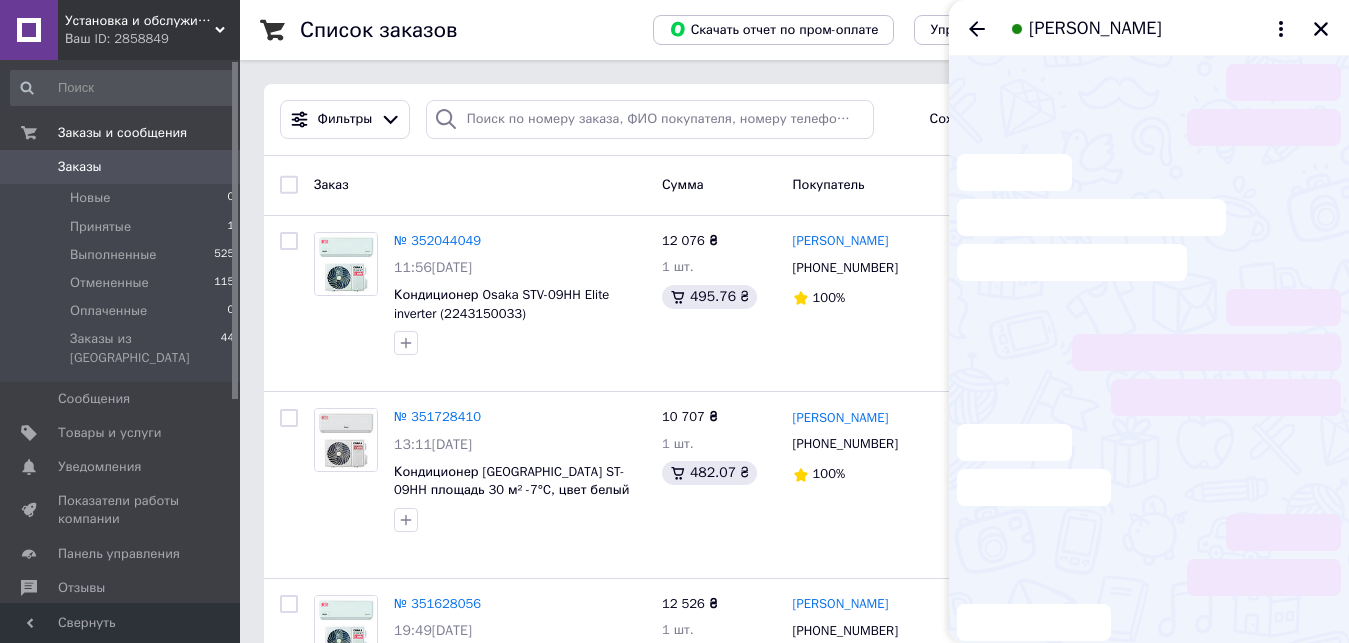scroll, scrollTop: 38, scrollLeft: 0, axis: vertical 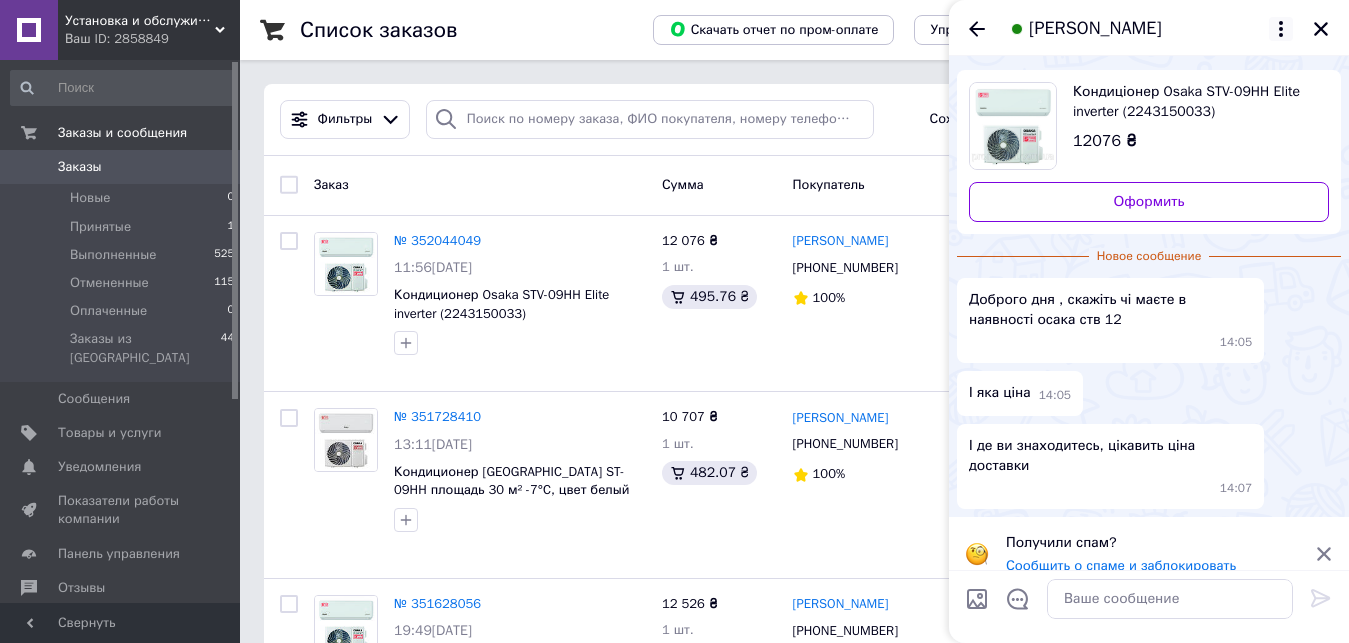 click 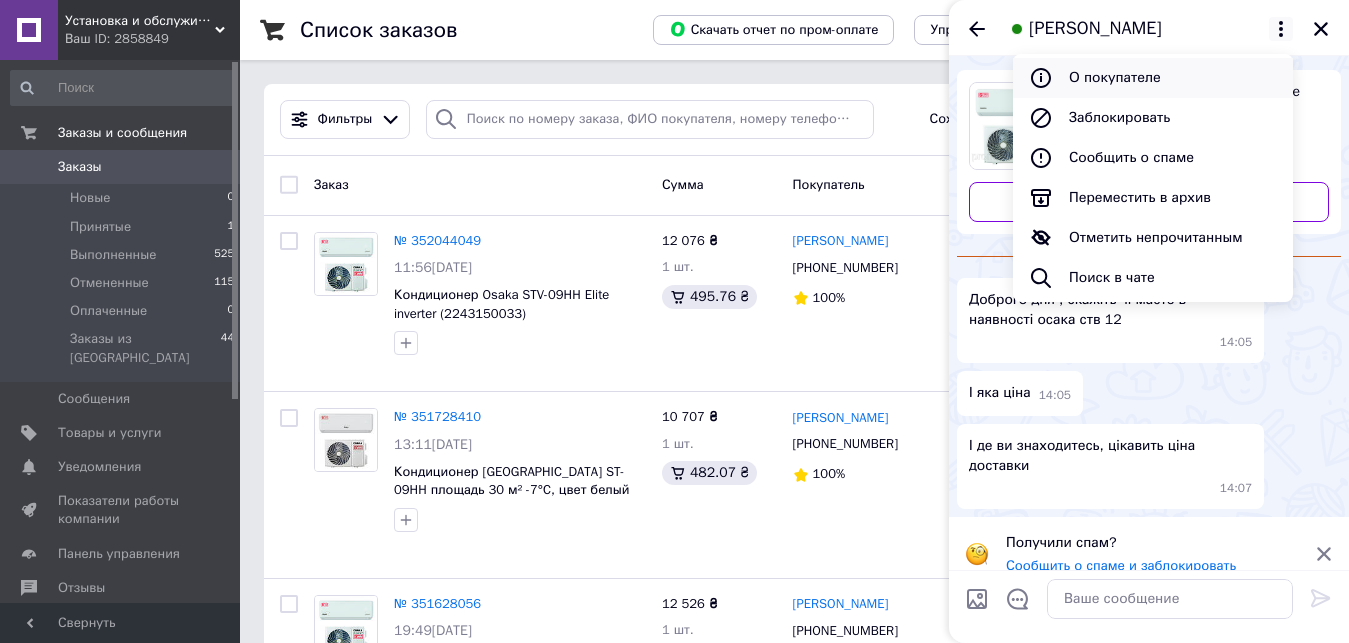 click on "О покупателе" at bounding box center [1153, 78] 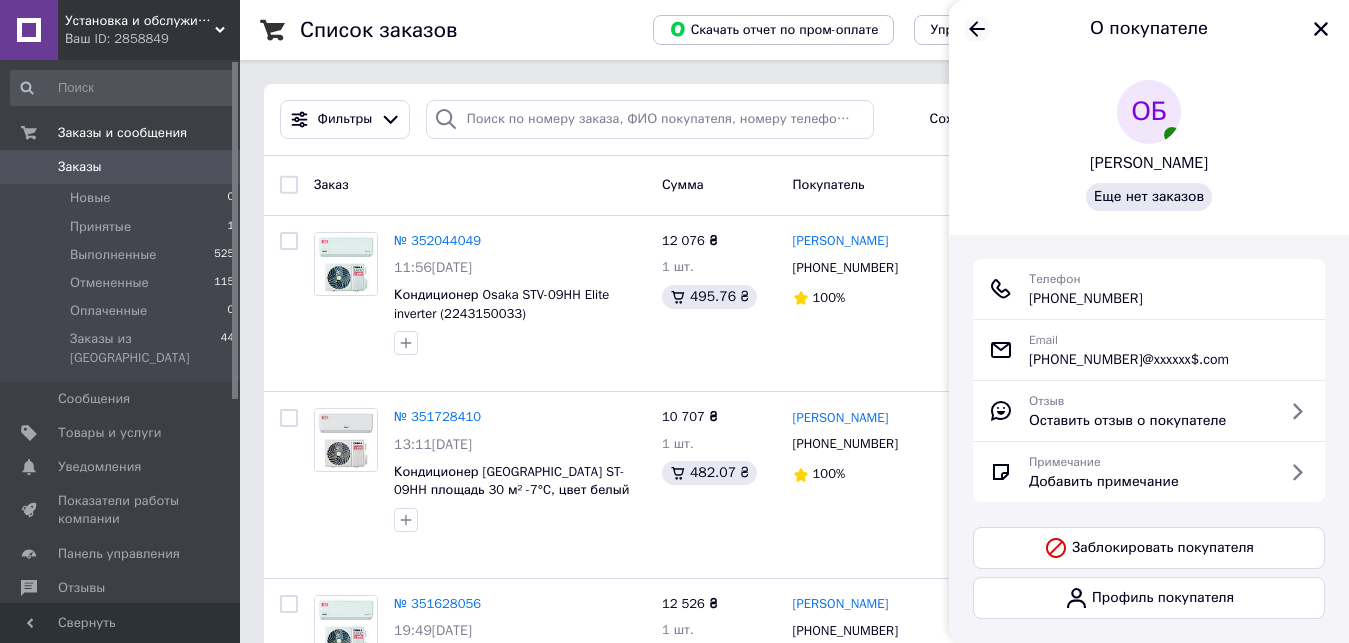 click 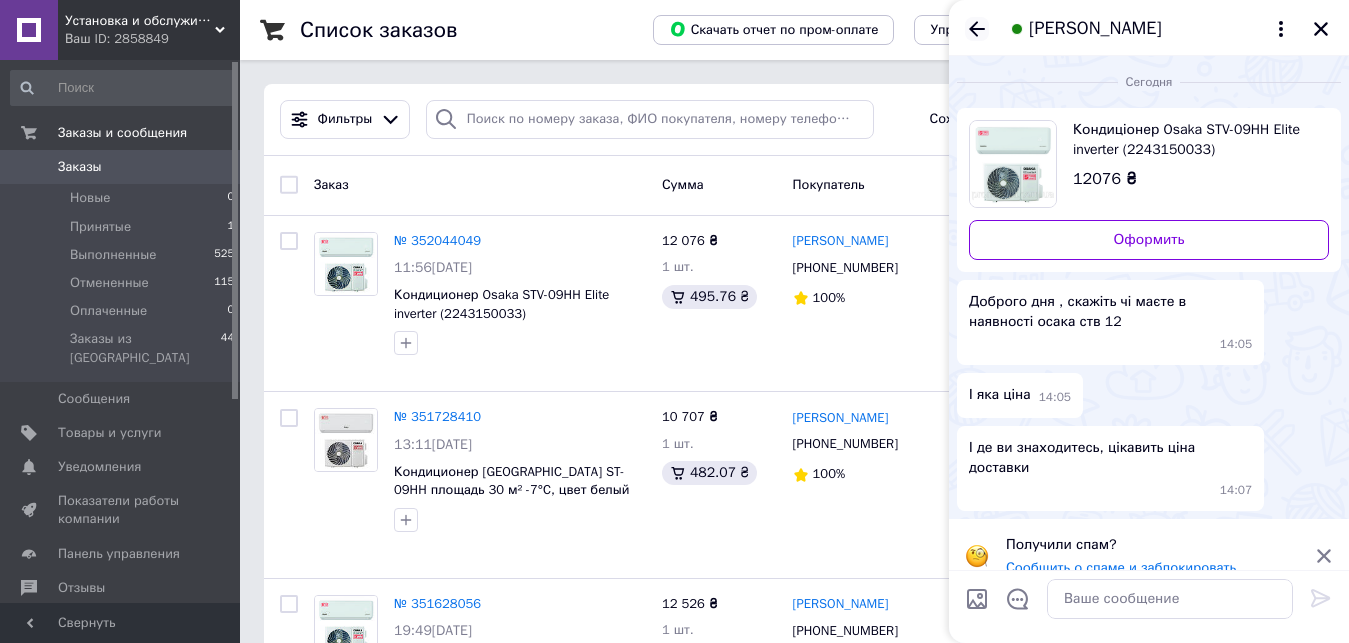 scroll, scrollTop: 2, scrollLeft: 0, axis: vertical 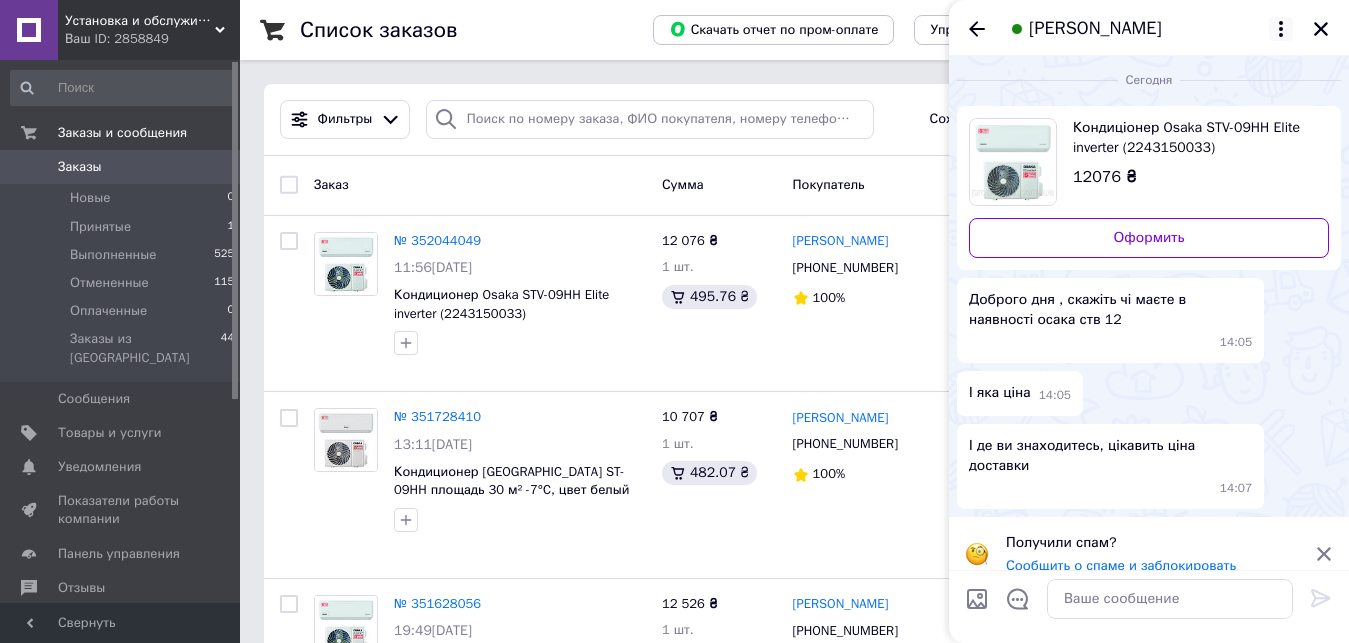 click 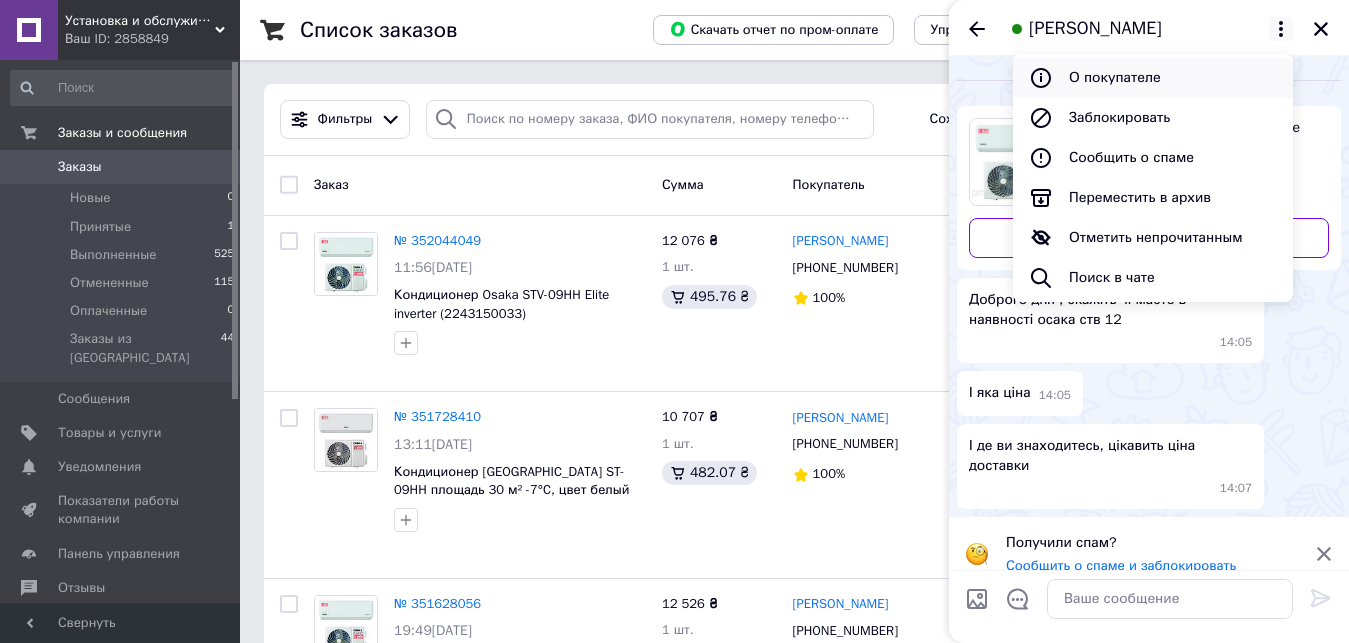 click on "О покупателе" at bounding box center [1153, 78] 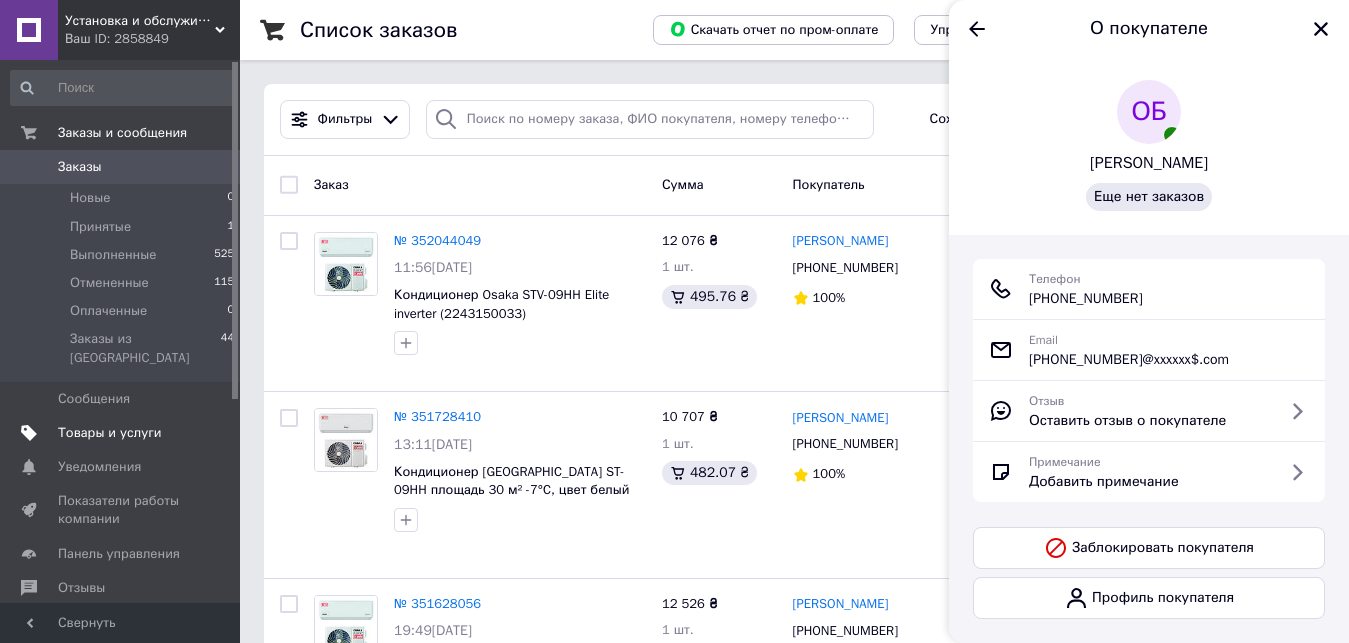 click on "Товары и услуги" at bounding box center (110, 433) 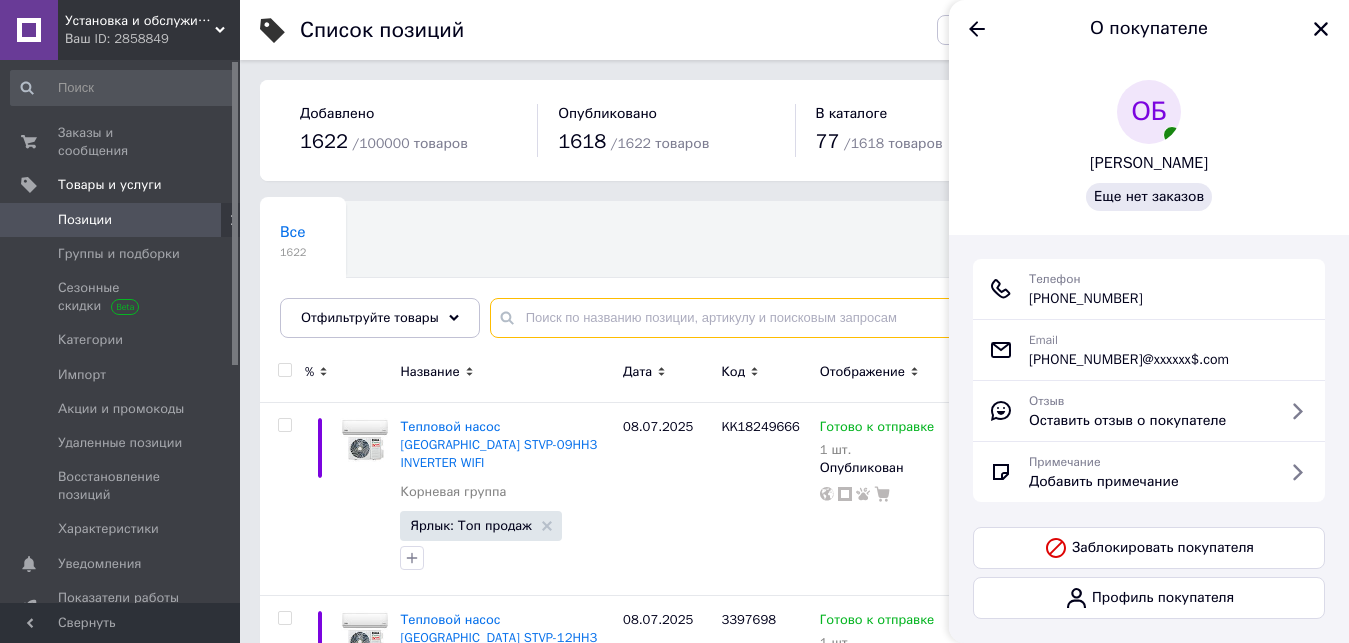 click at bounding box center (899, 318) 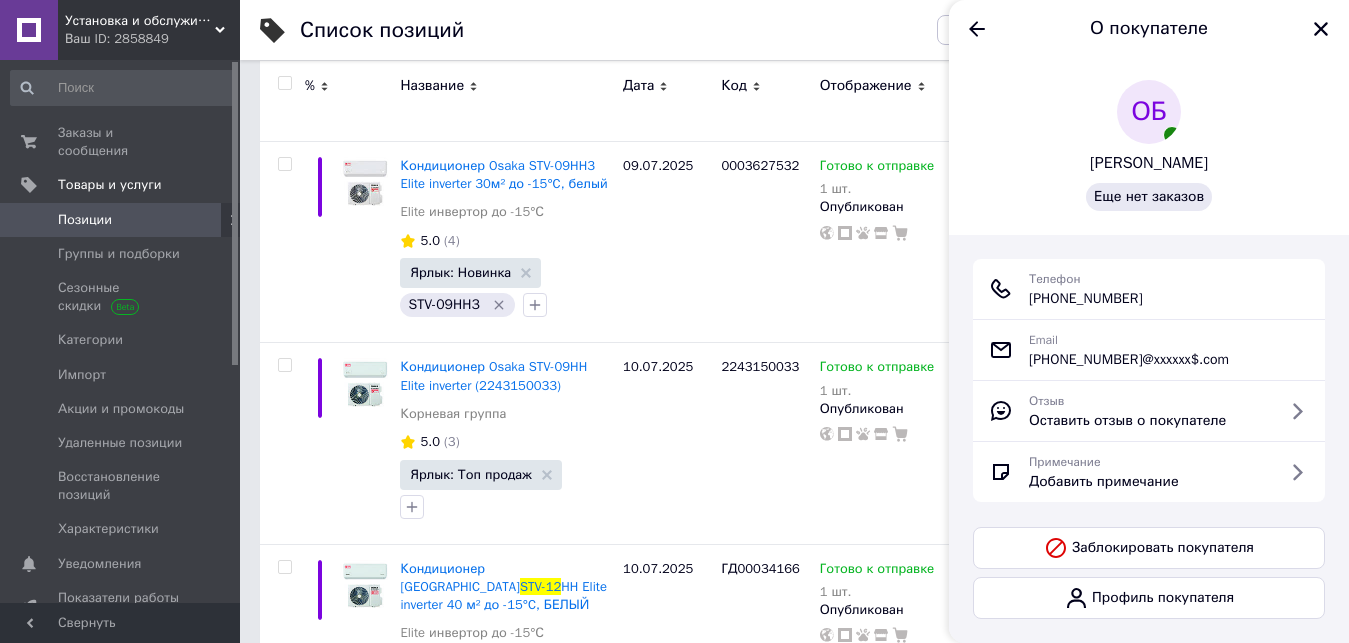 scroll, scrollTop: 4600, scrollLeft: 0, axis: vertical 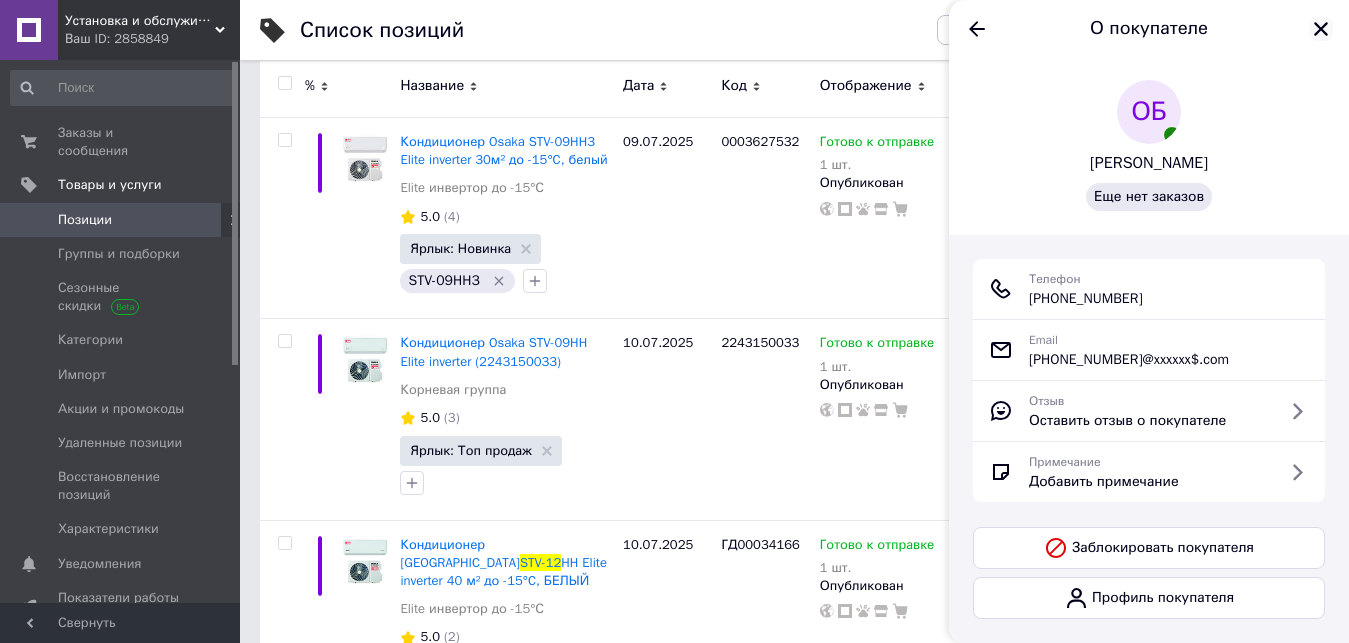 type on "stv-12" 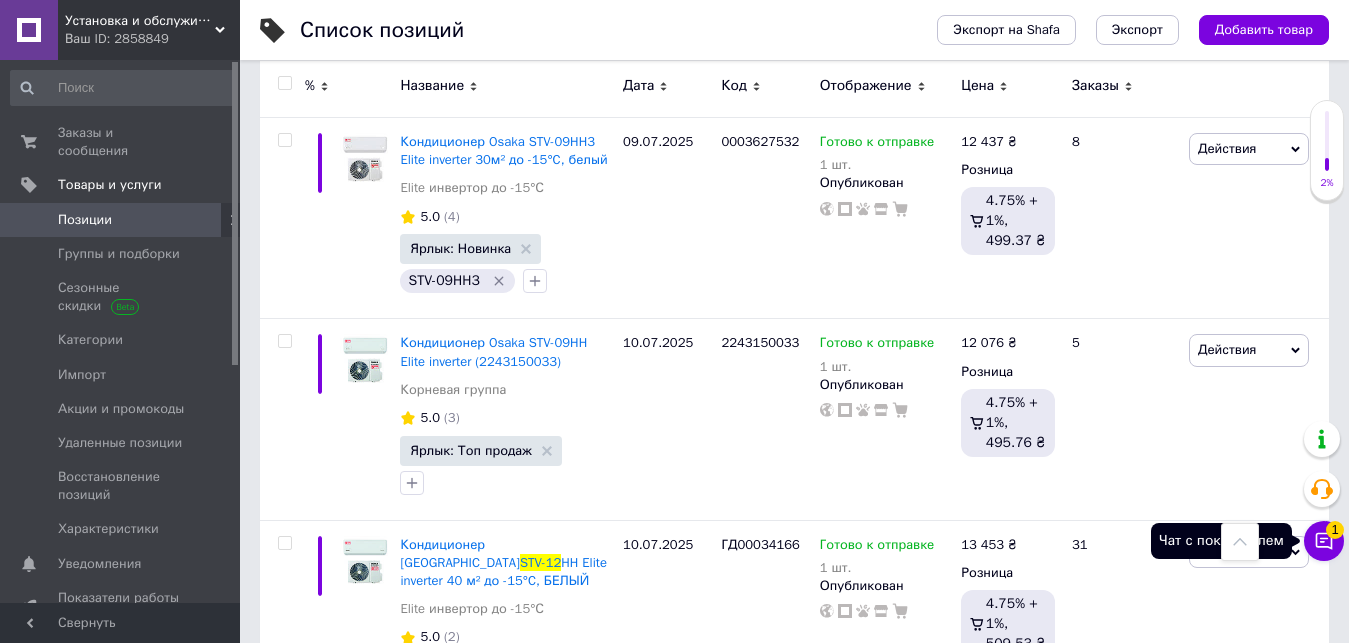 click 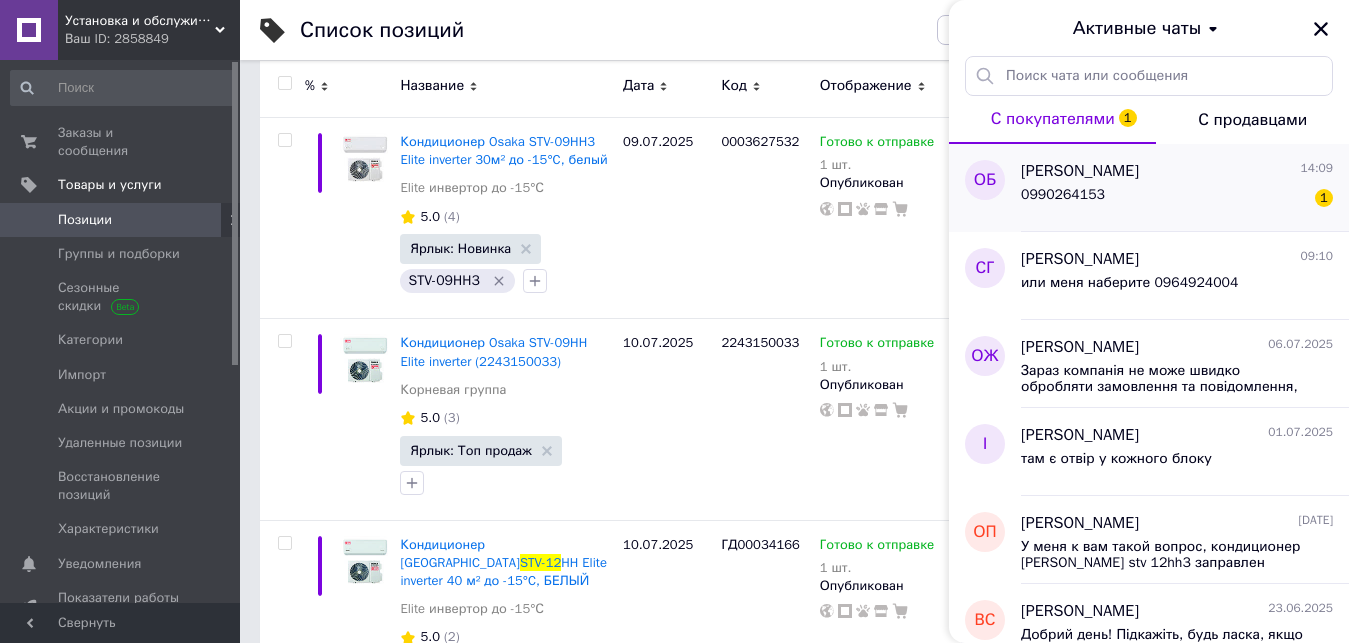 click on "0990264153 1" at bounding box center [1177, 199] 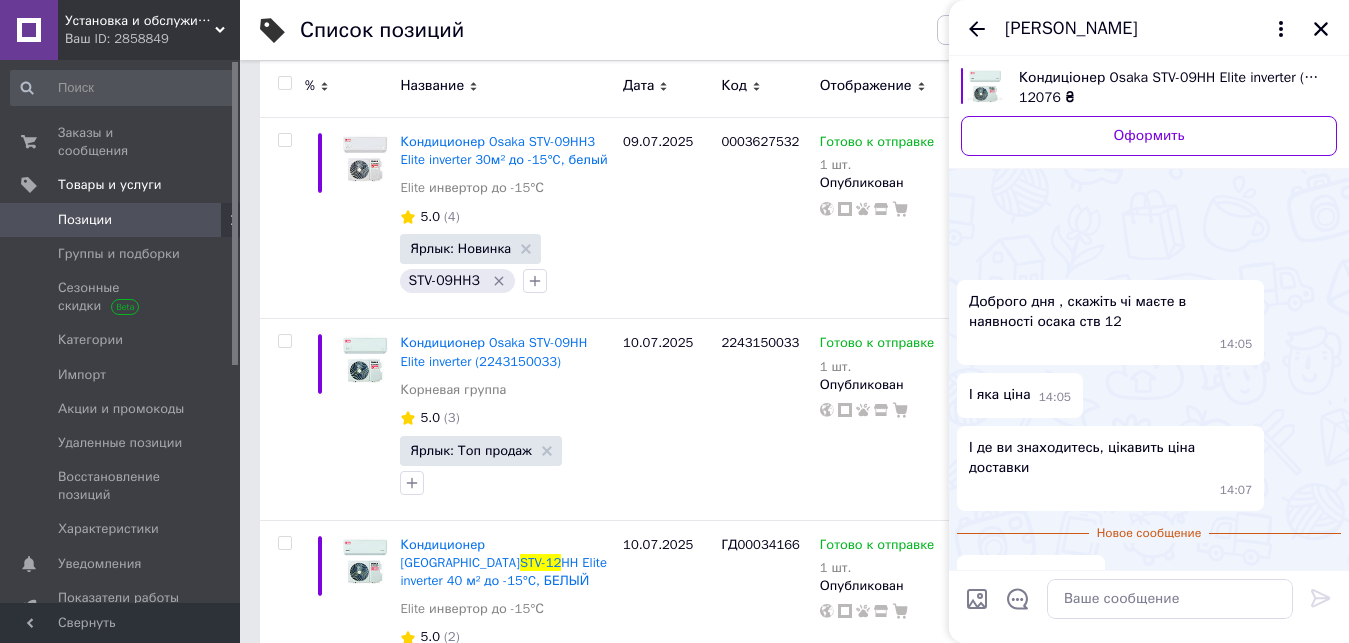 scroll, scrollTop: 92, scrollLeft: 0, axis: vertical 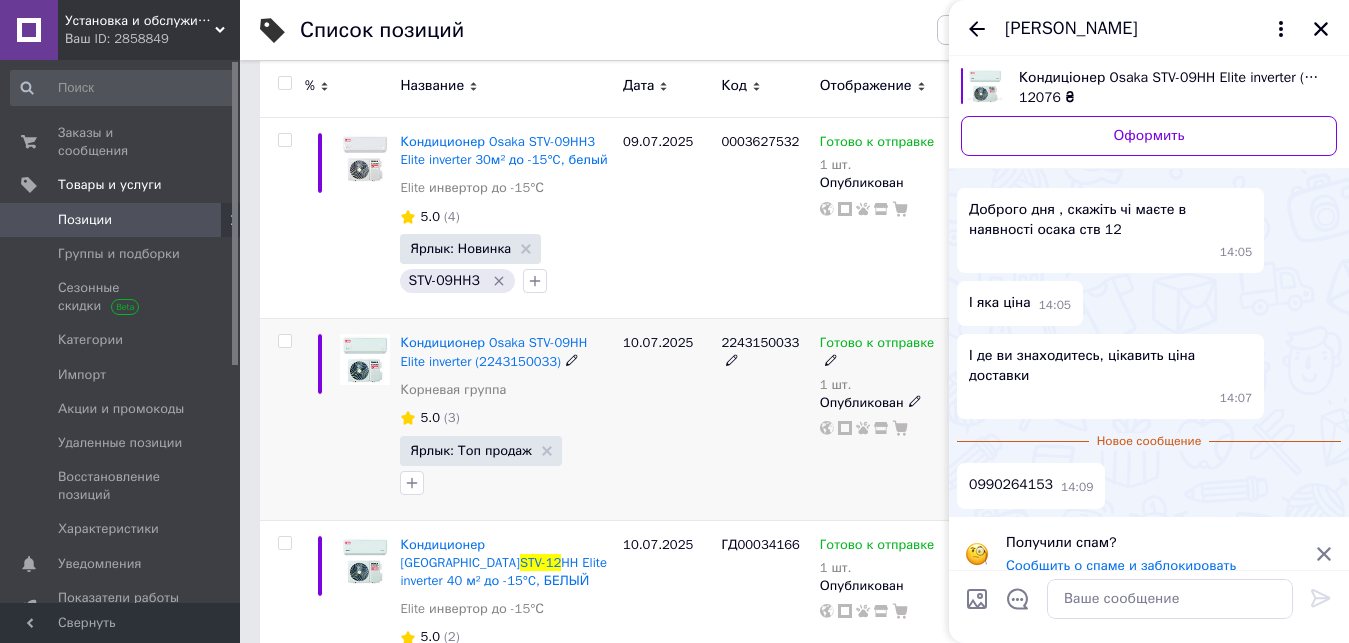 click on "Готово к отправке 1 шт. Опубликован" at bounding box center (886, 419) 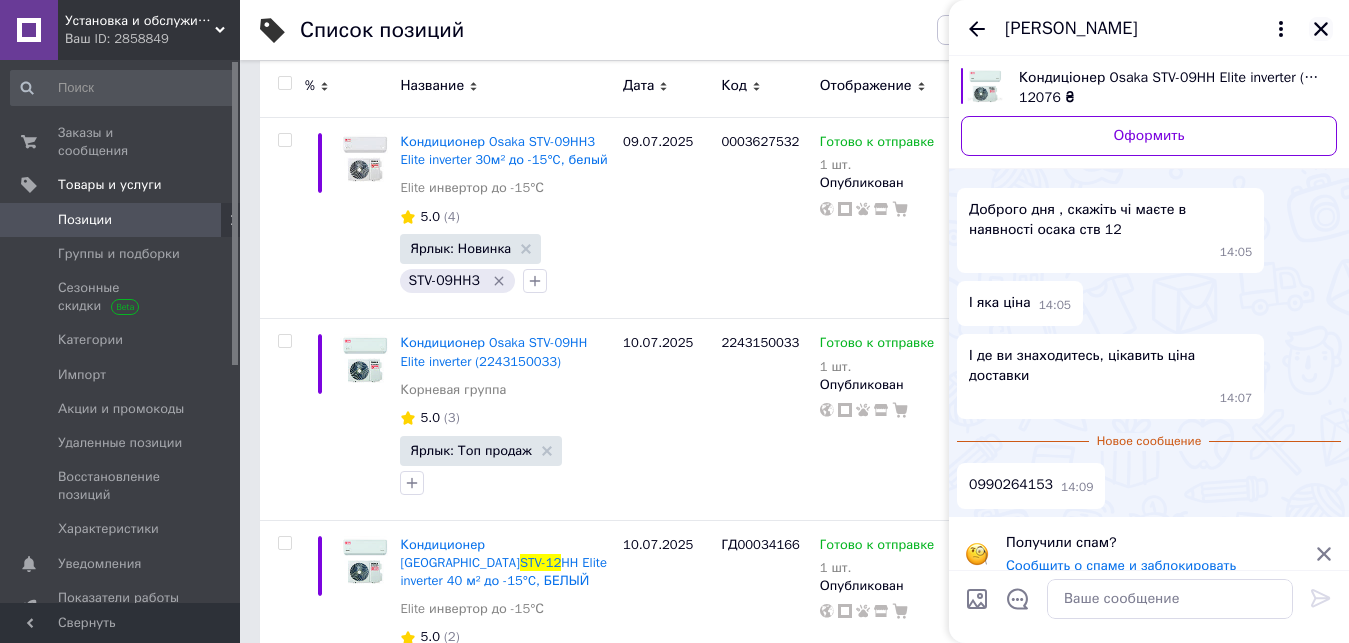 click 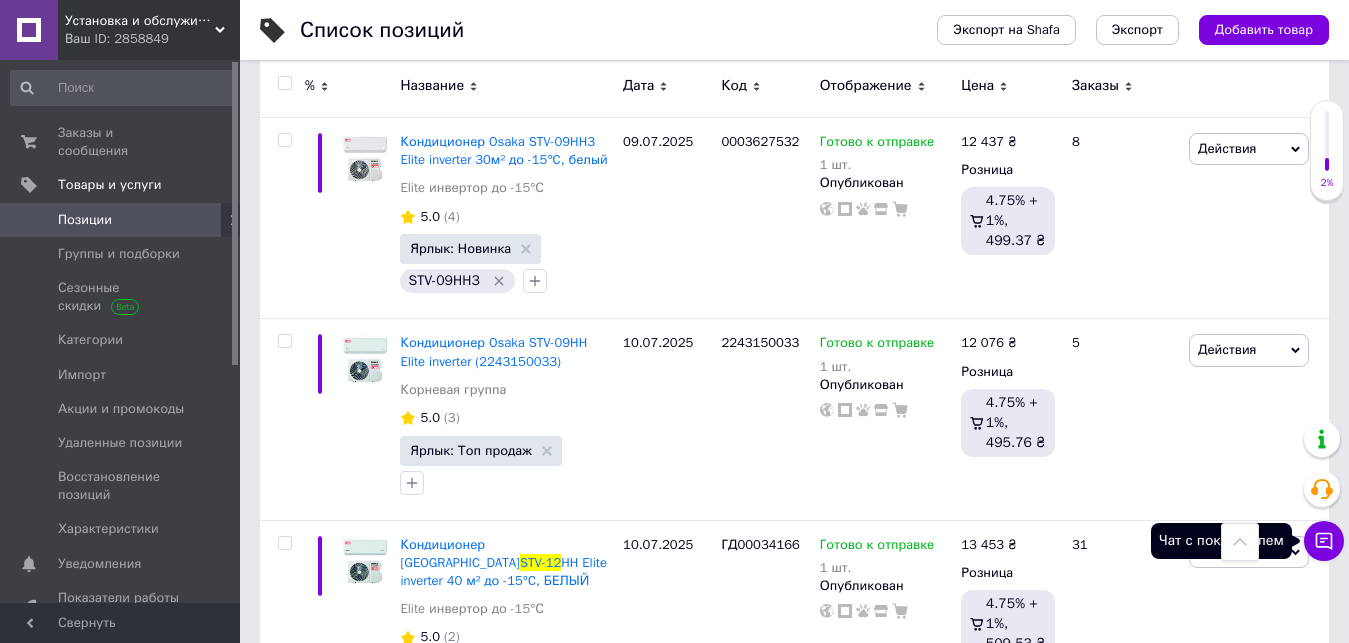 click 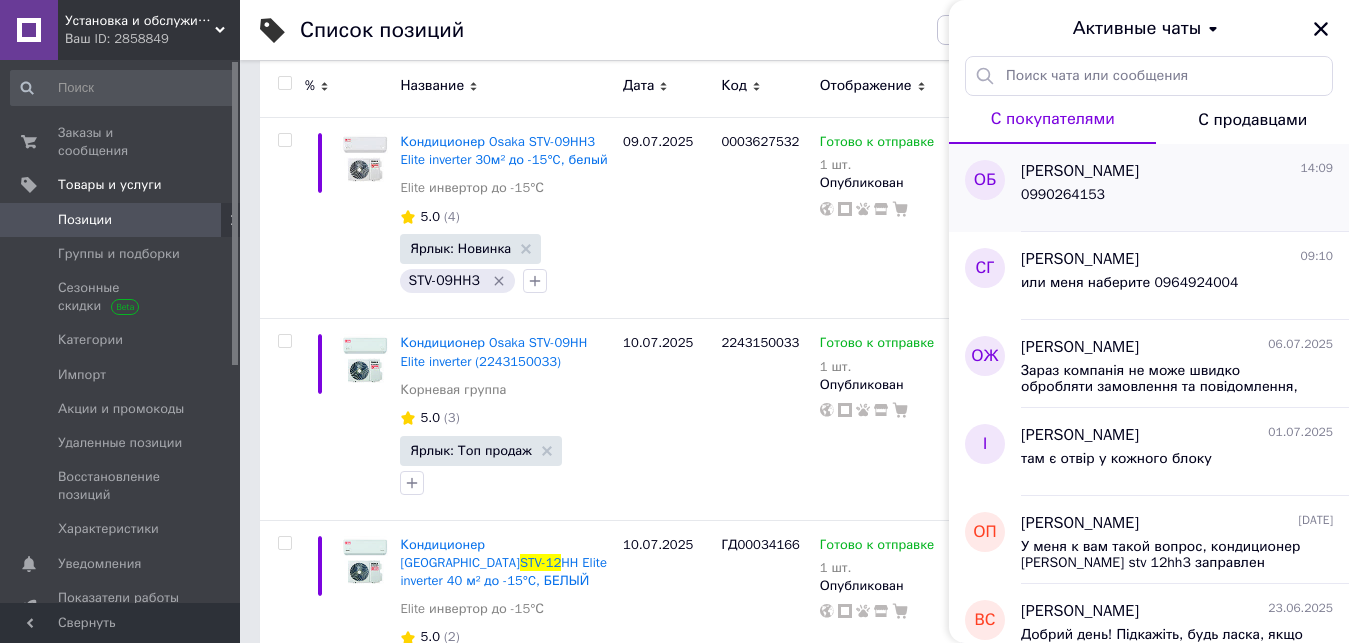 click on "Олександр Болдар 14:09" at bounding box center (1177, 171) 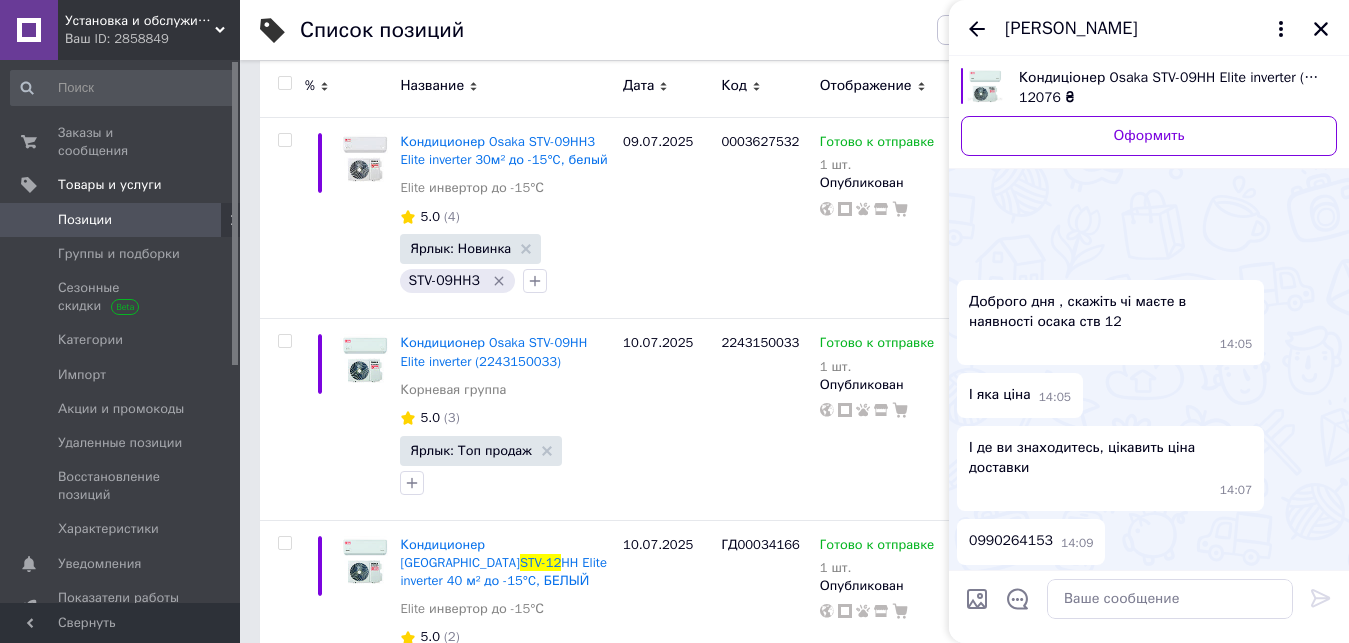 scroll, scrollTop: 56, scrollLeft: 0, axis: vertical 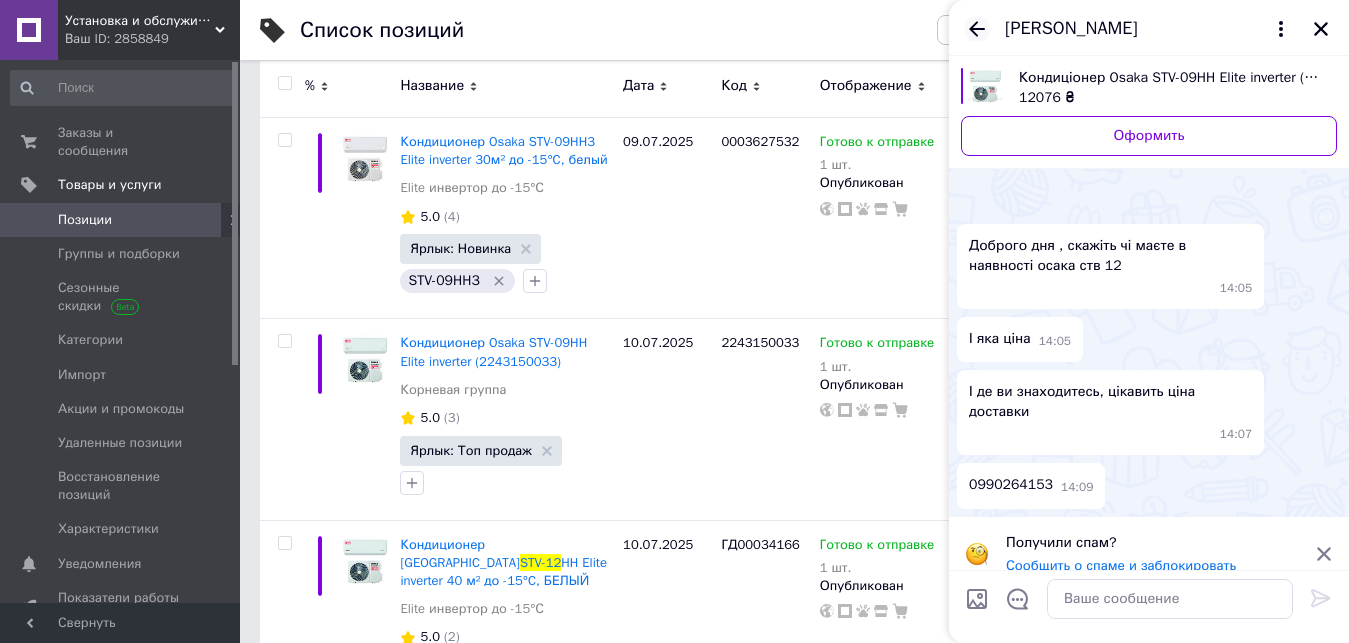 click 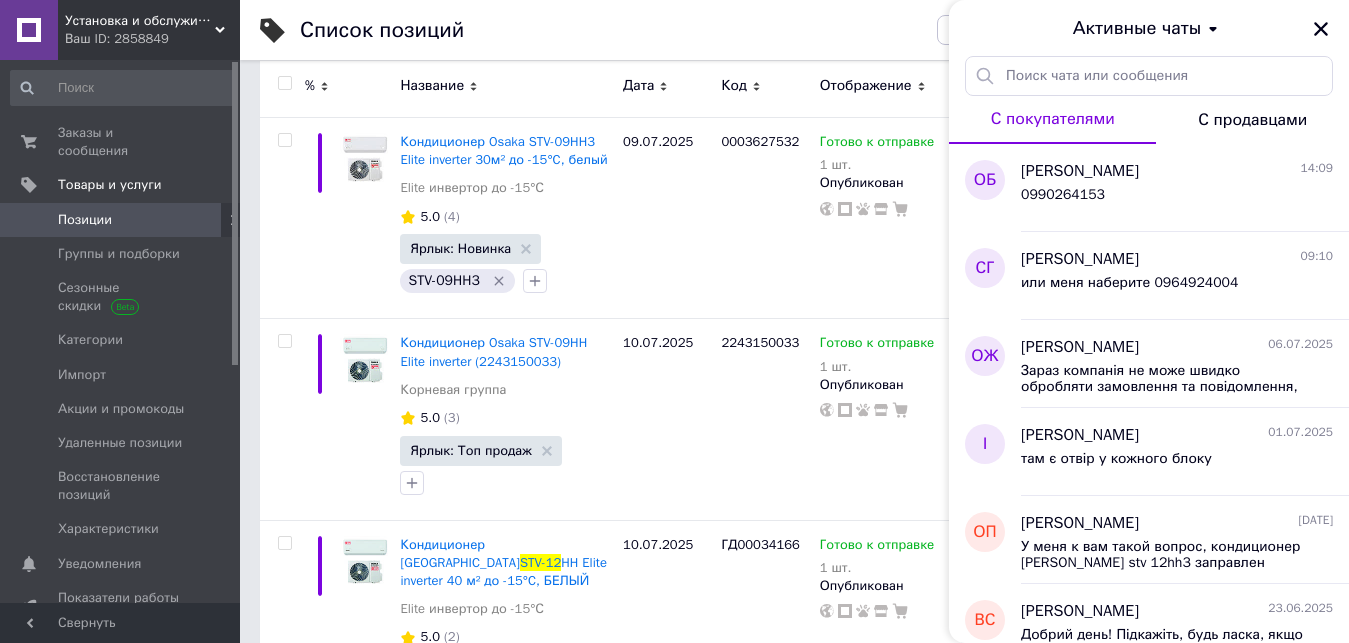 click on "Список позиций" at bounding box center [598, 30] 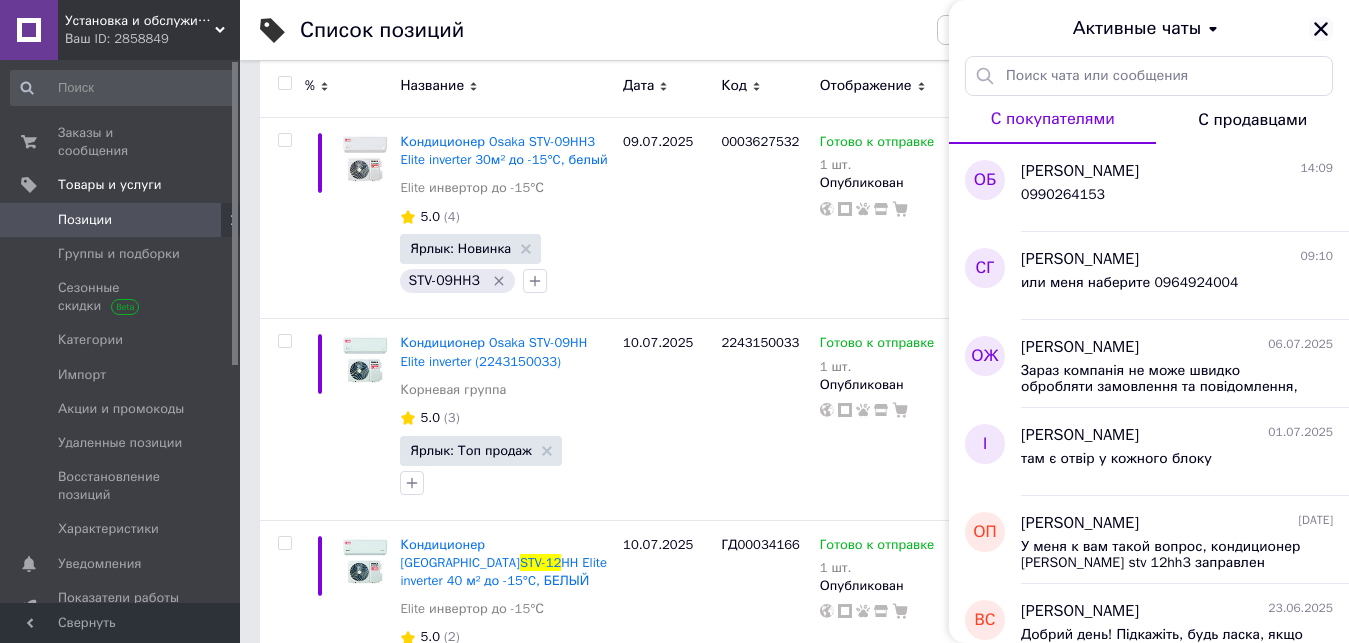 click 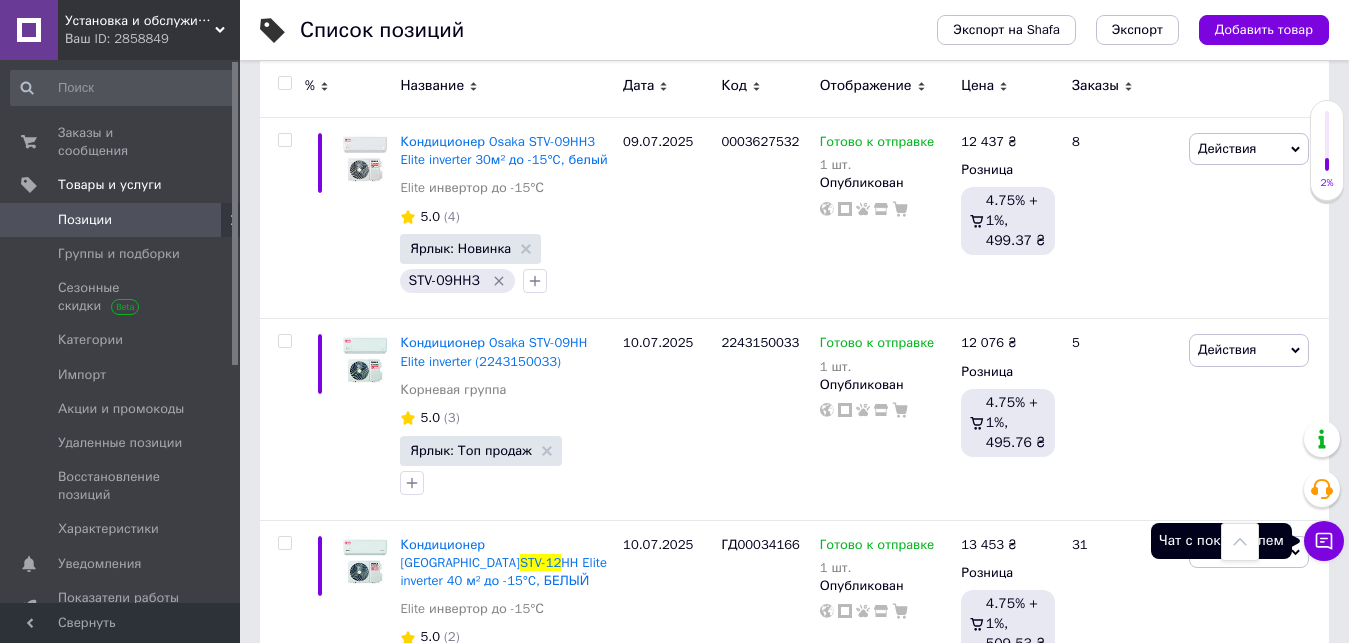 click 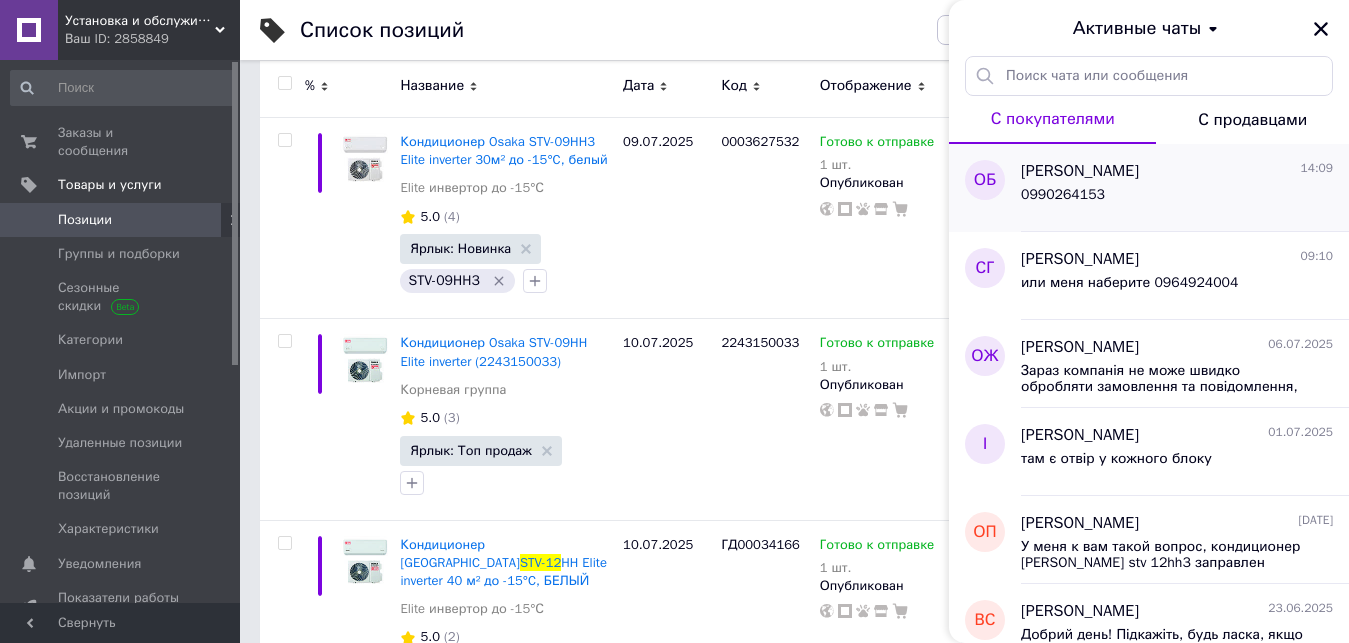 click on "0990264153" at bounding box center (1177, 199) 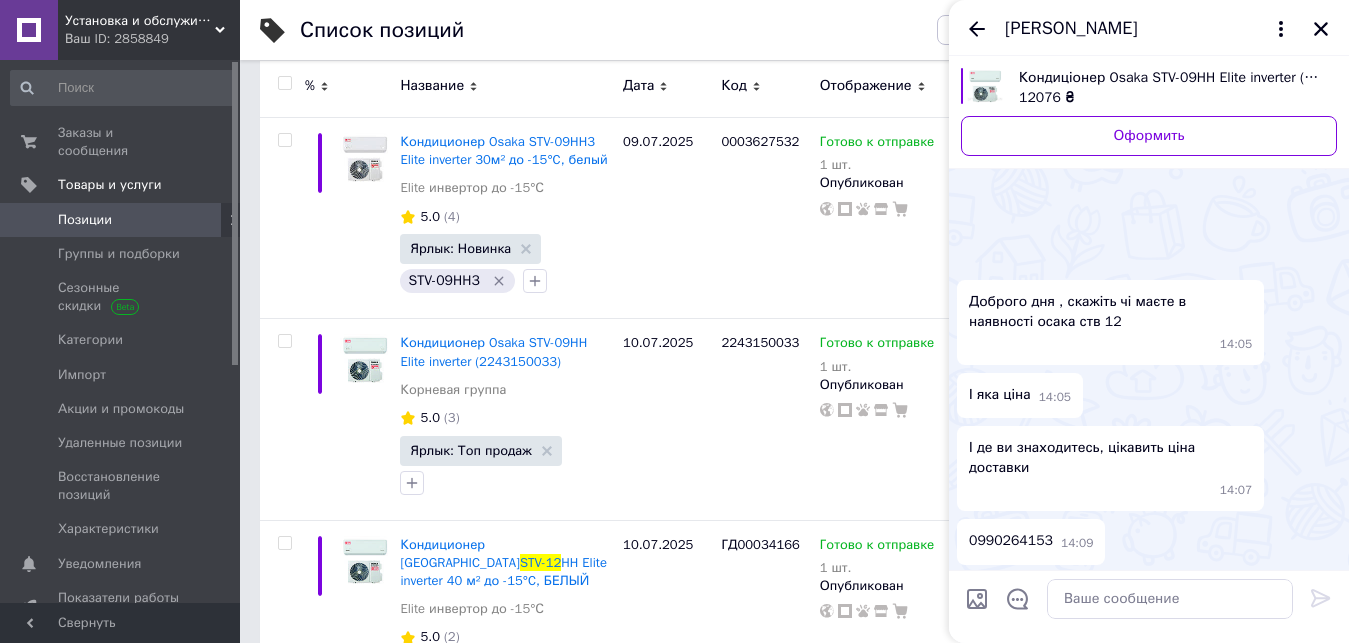 scroll, scrollTop: 56, scrollLeft: 0, axis: vertical 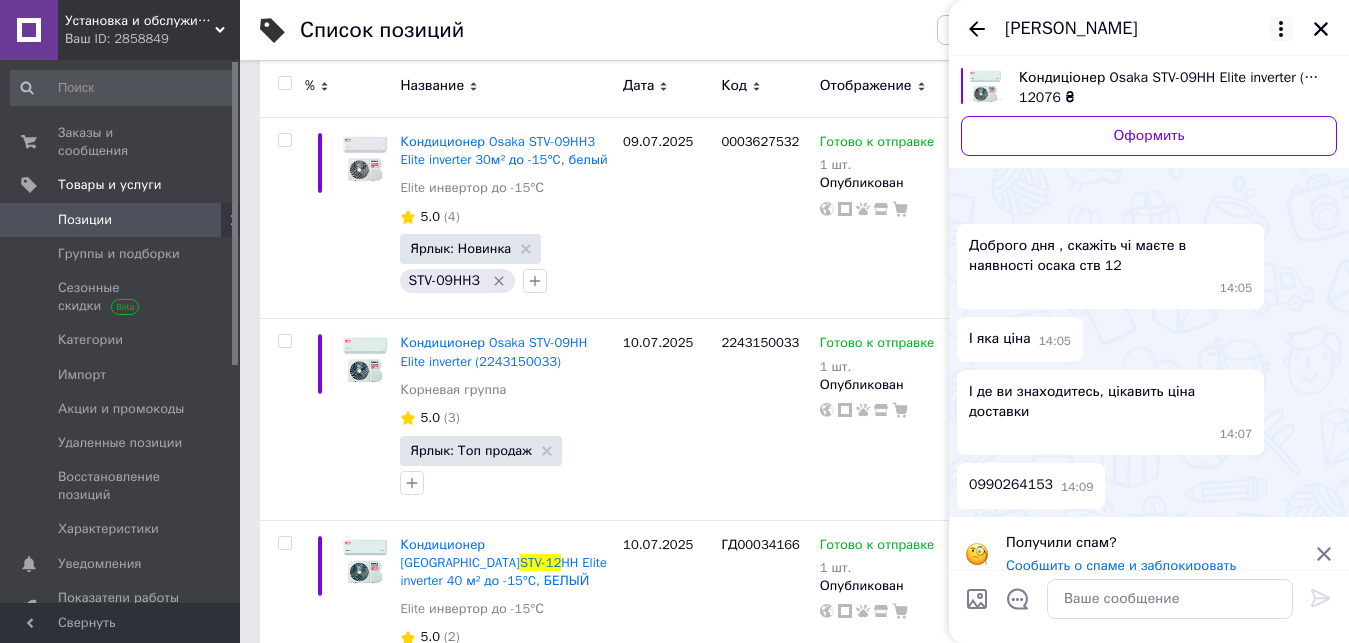 click 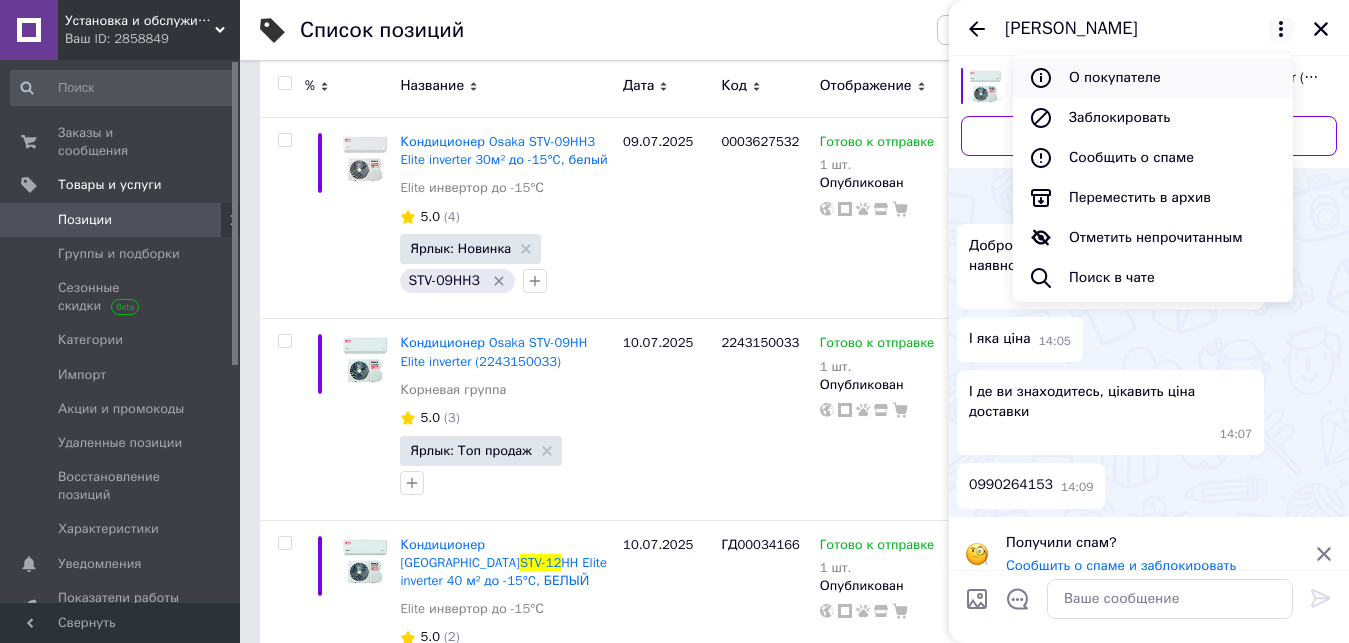 click on "О покупателе" at bounding box center (1153, 78) 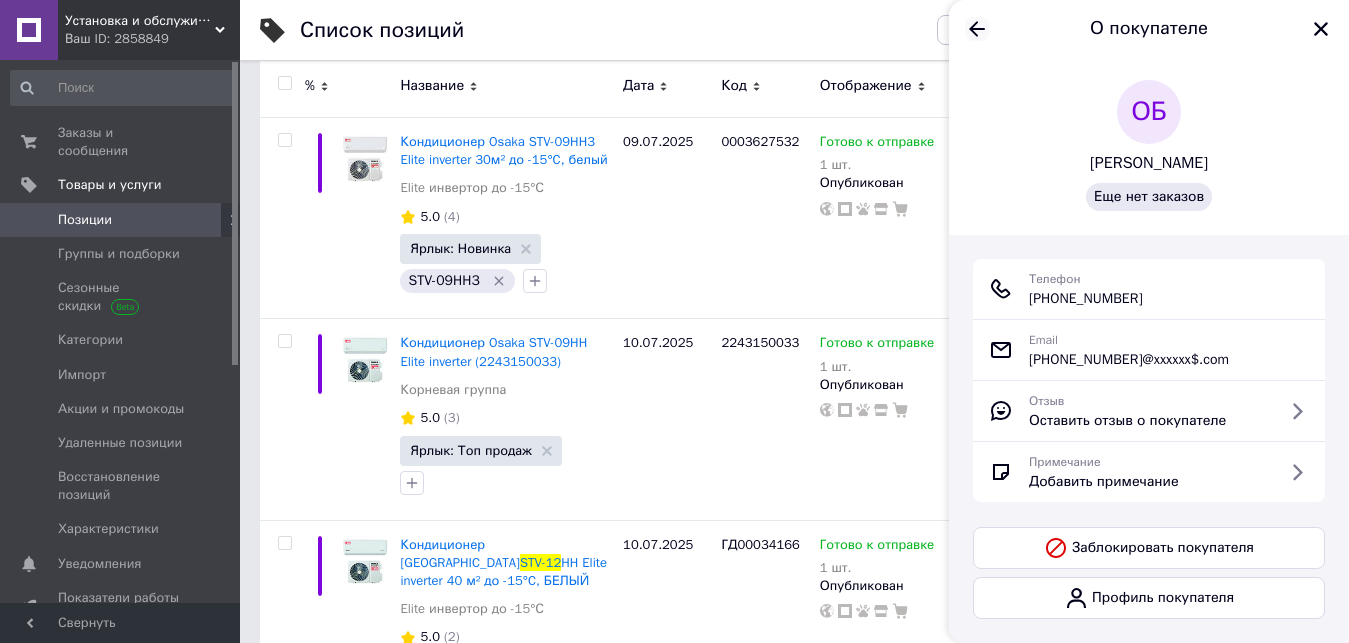 click 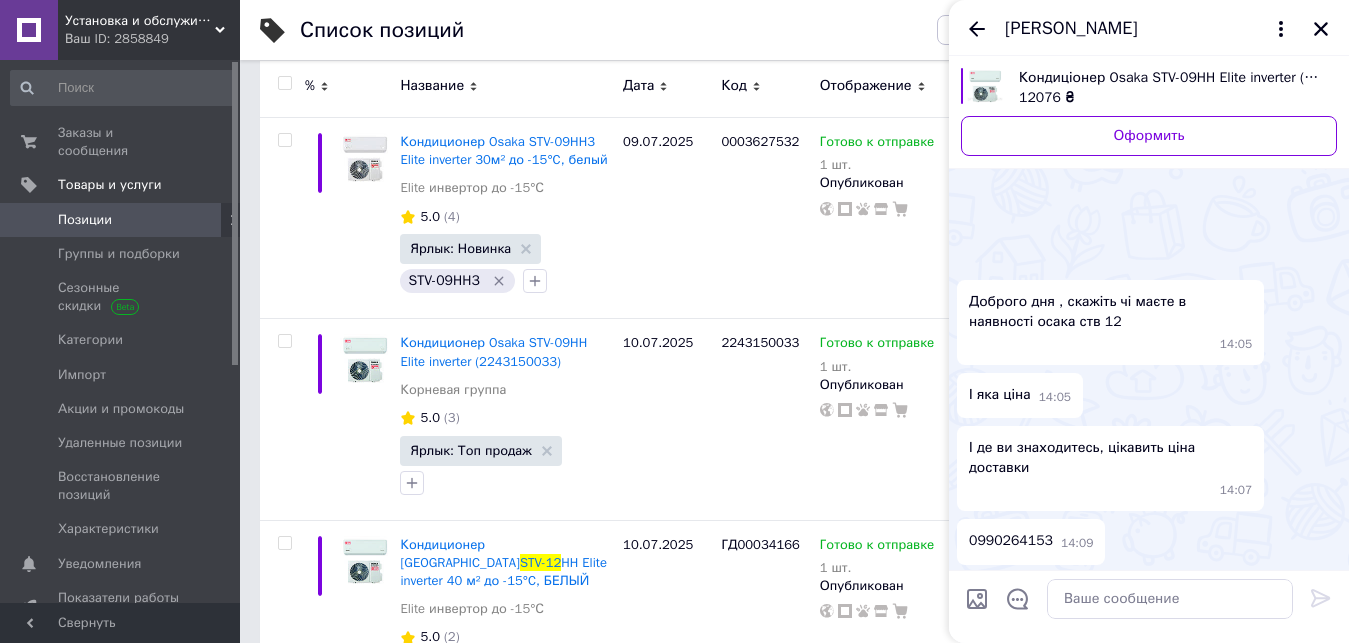 scroll, scrollTop: 56, scrollLeft: 0, axis: vertical 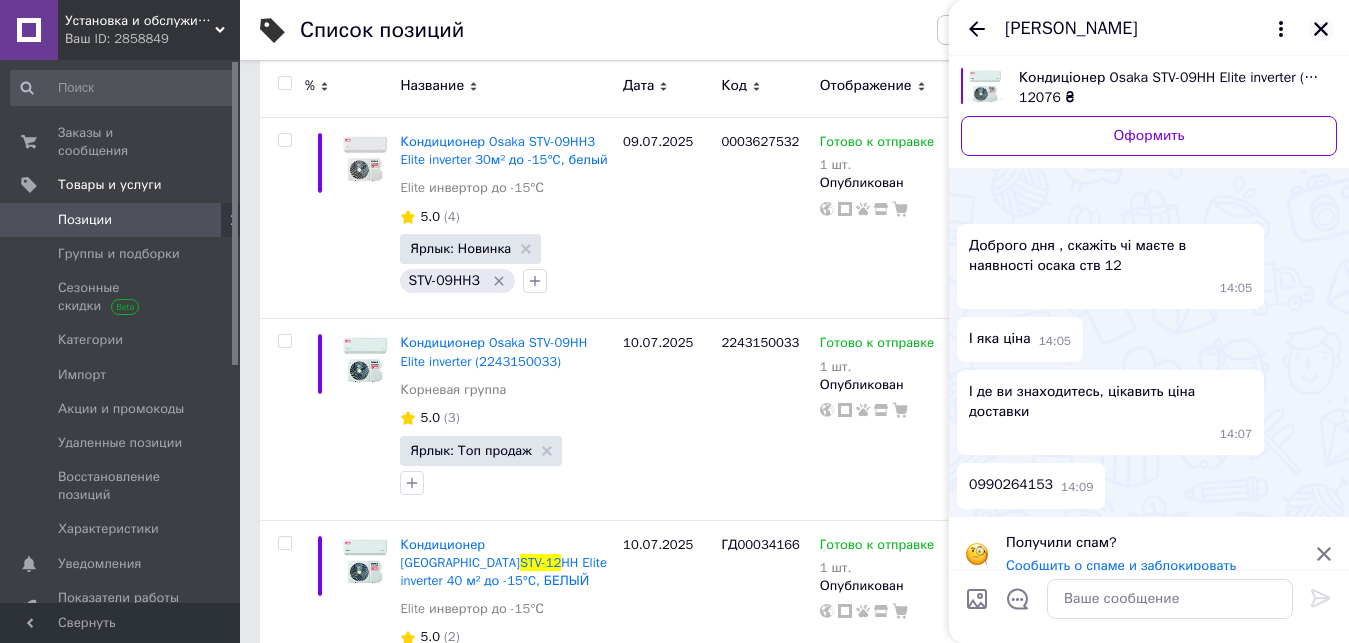 click 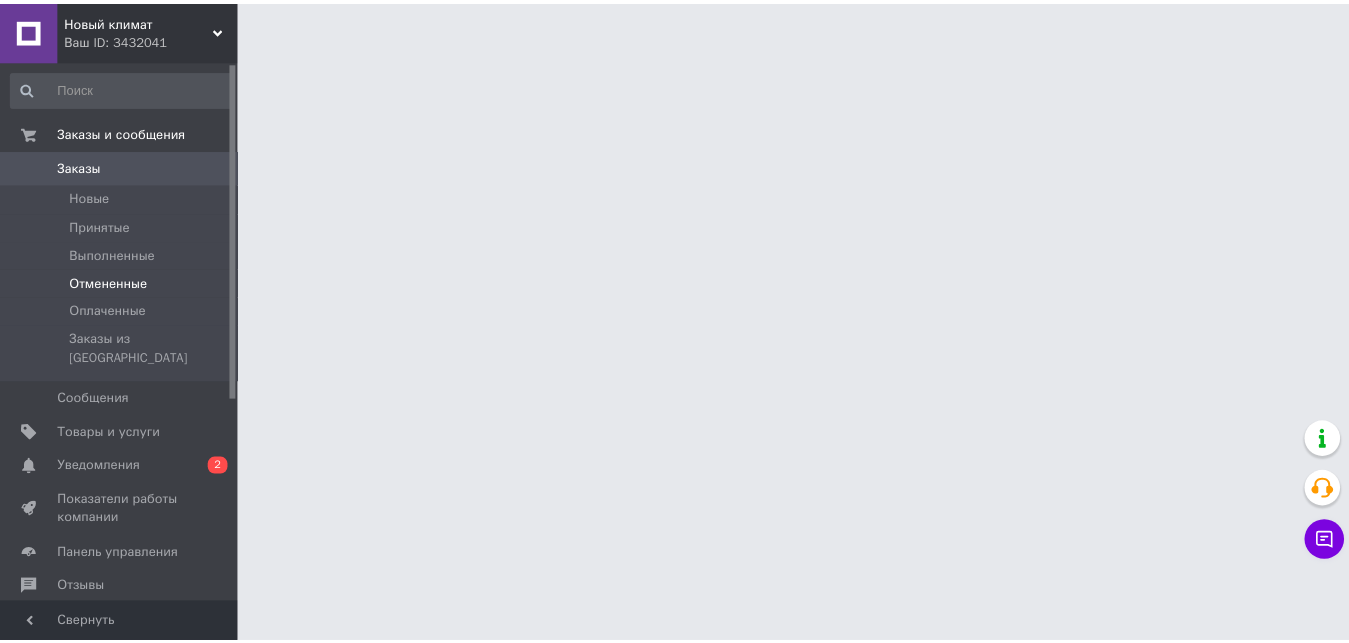 scroll, scrollTop: 0, scrollLeft: 0, axis: both 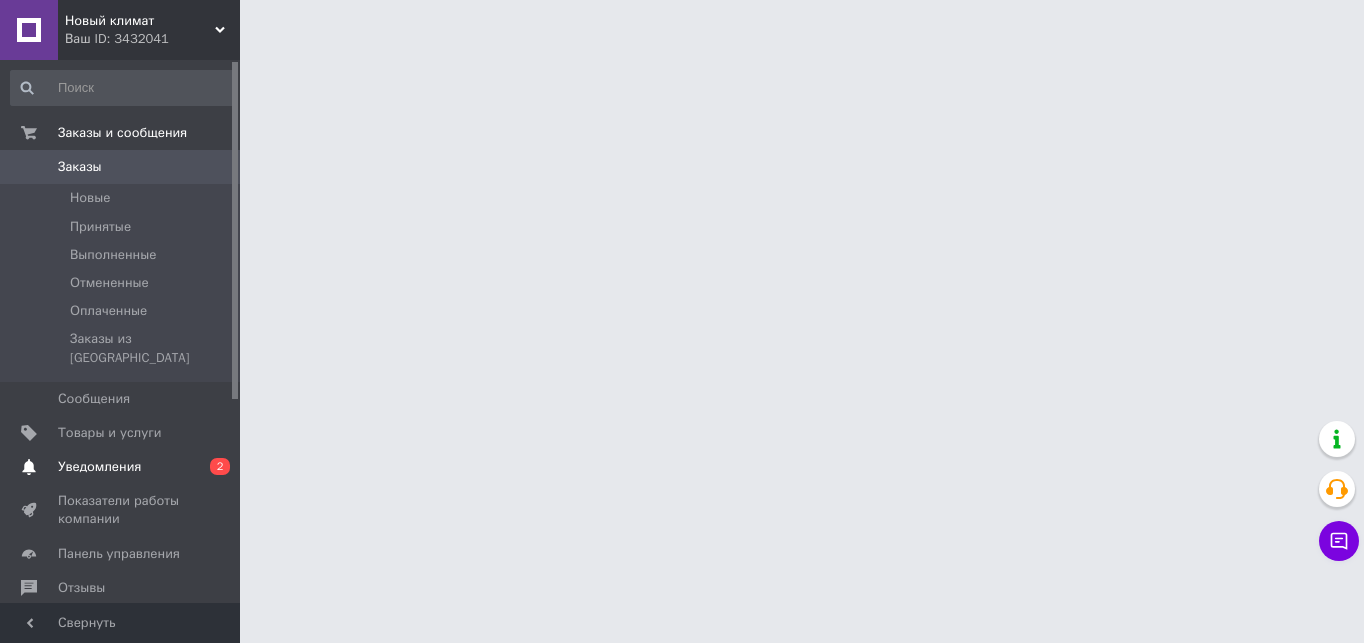 click on "Уведомления" at bounding box center [99, 467] 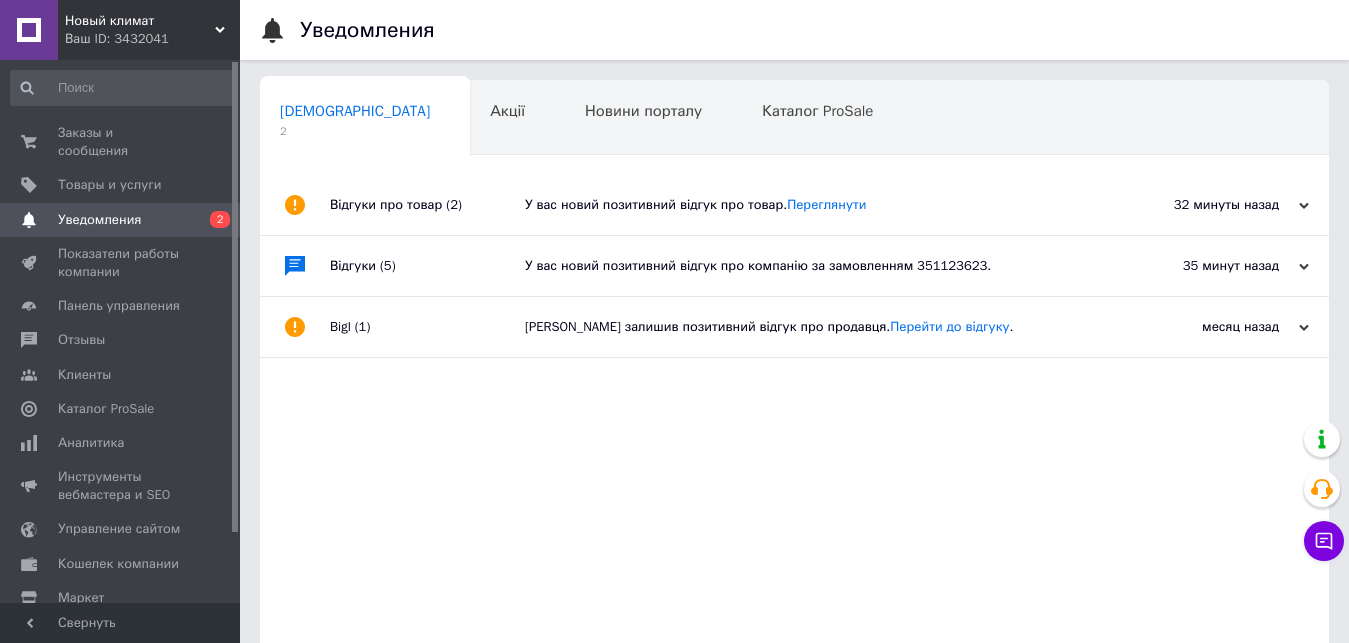 click on "35 минут назад 10.07.2025" at bounding box center [1219, 266] 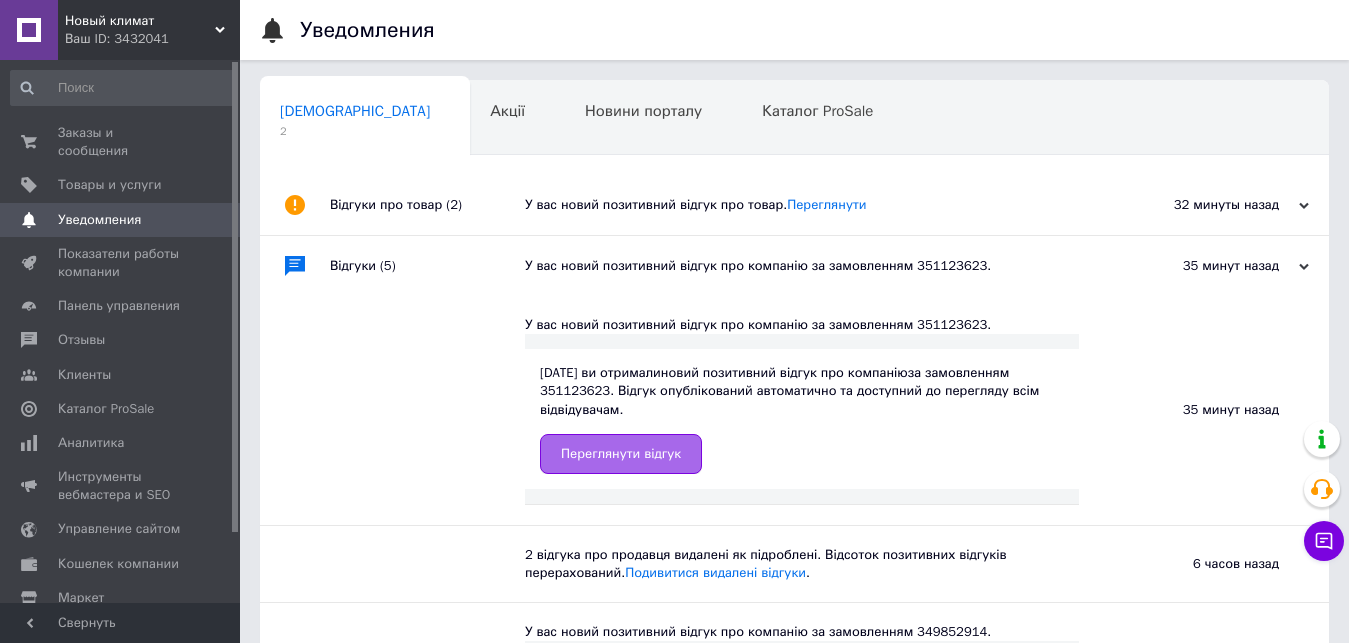 click on "Переглянути відгук" at bounding box center (621, 454) 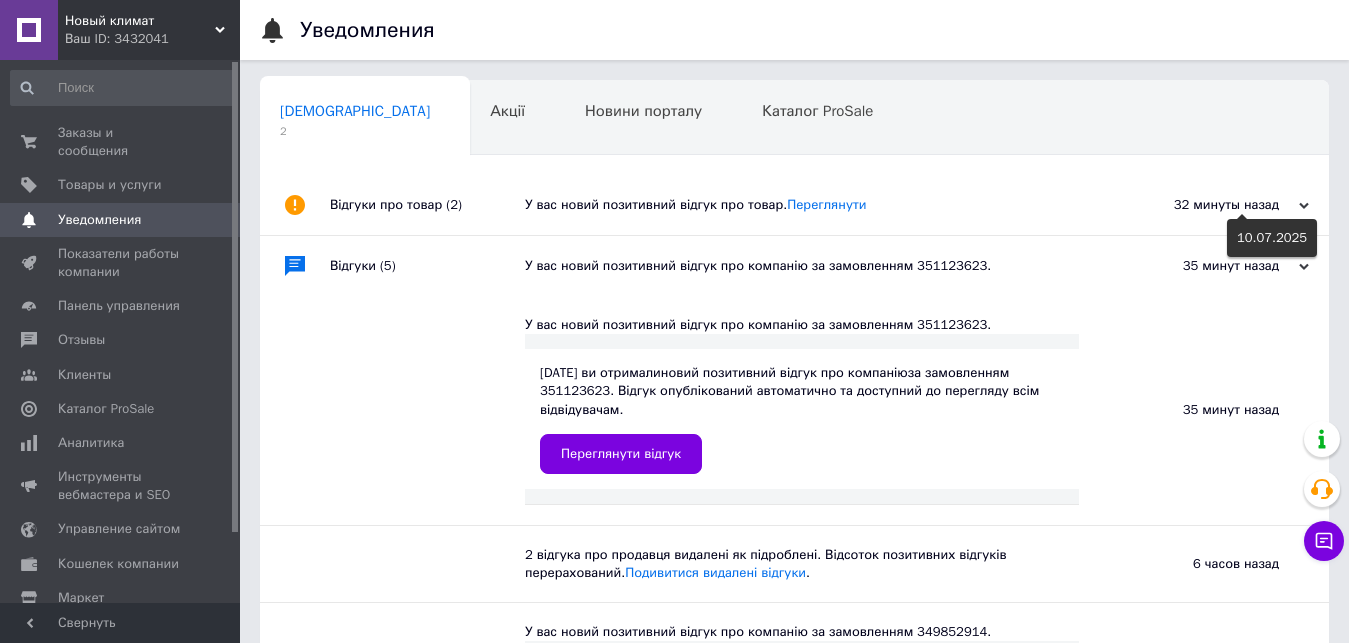 click on "32 минуты назад" at bounding box center (1209, 205) 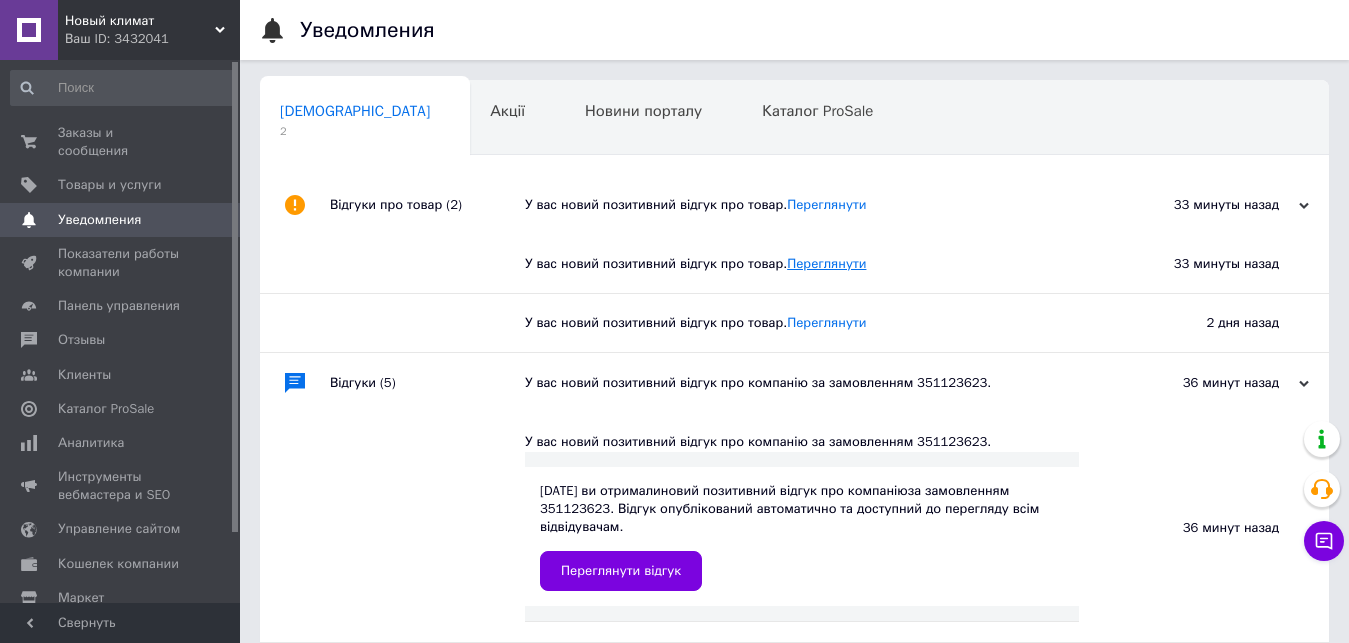 click on "Переглянути" at bounding box center [826, 263] 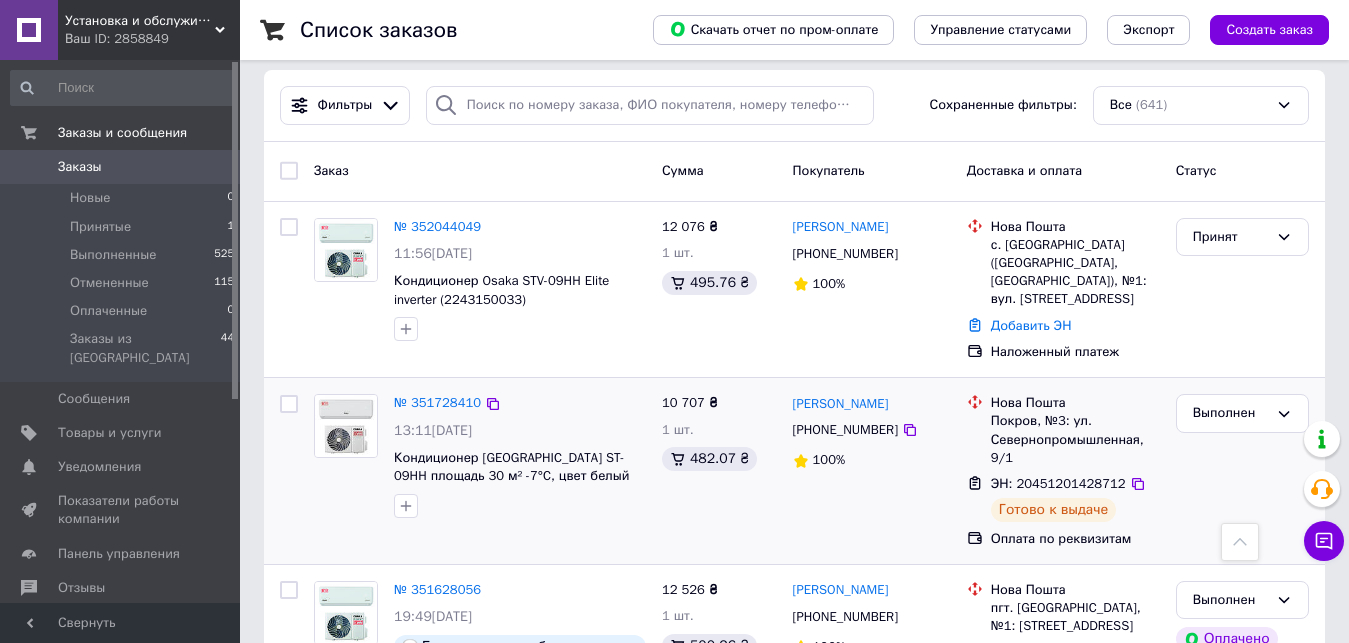 scroll, scrollTop: 0, scrollLeft: 0, axis: both 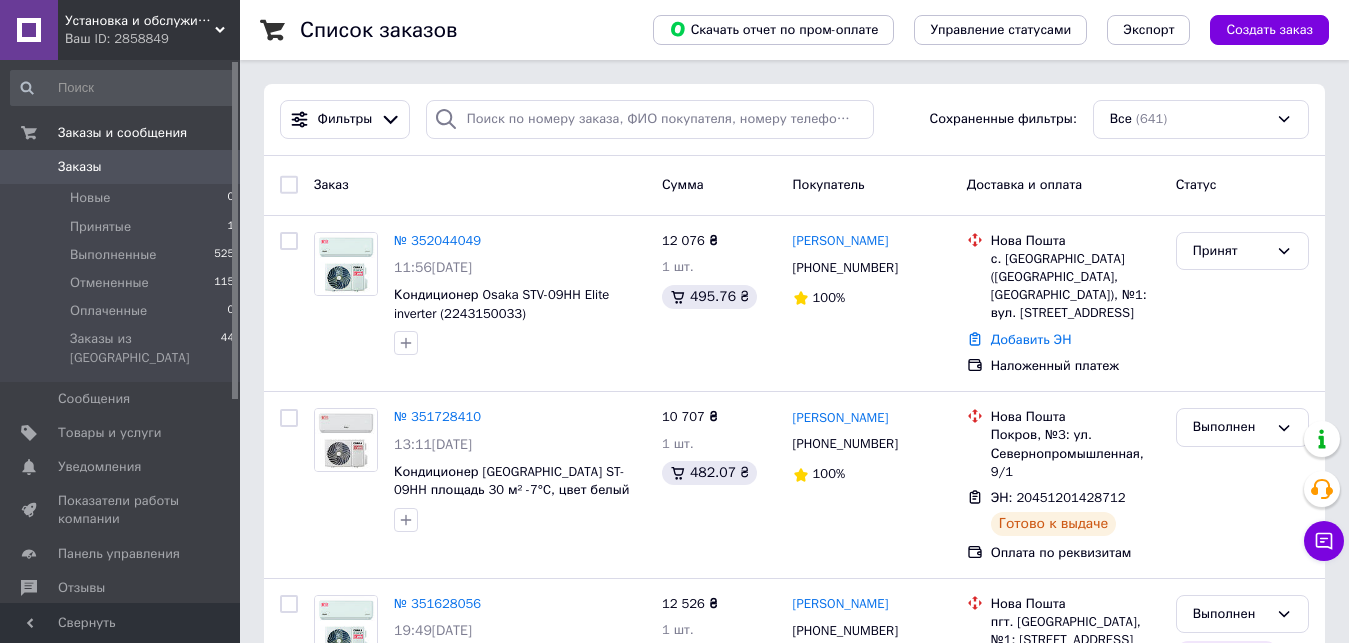 click on "Ваш ID: 2858849" at bounding box center [152, 39] 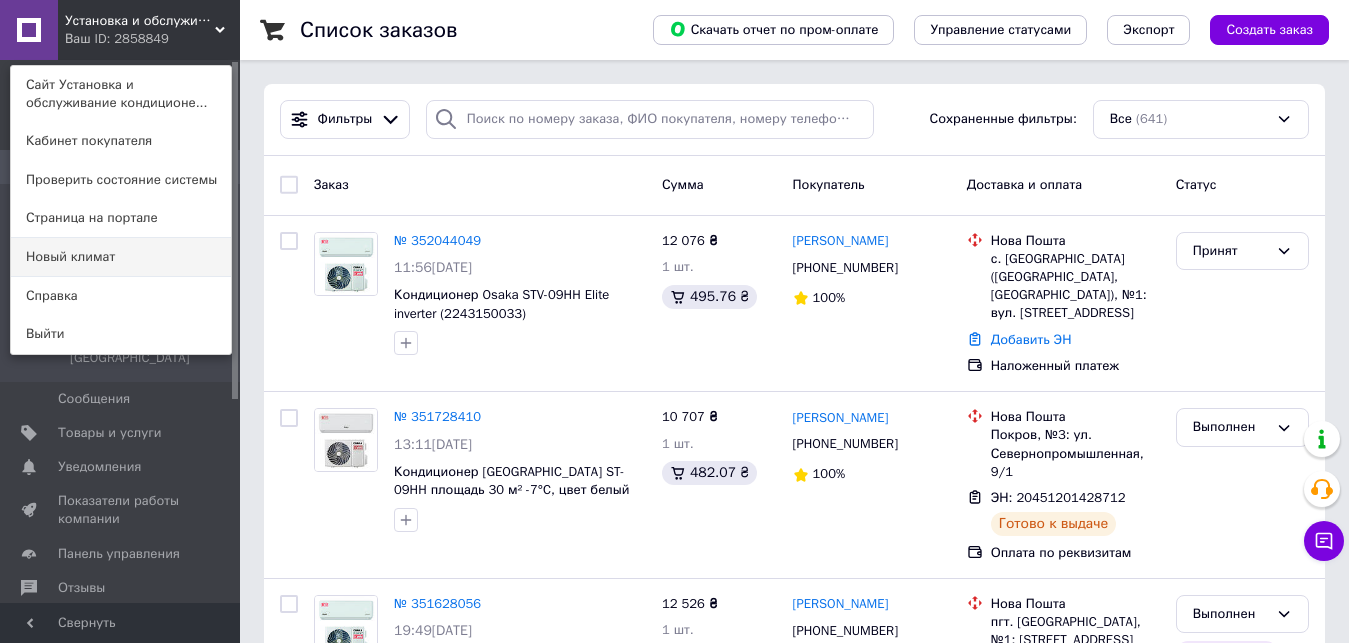 click on "Новый климат" at bounding box center [121, 257] 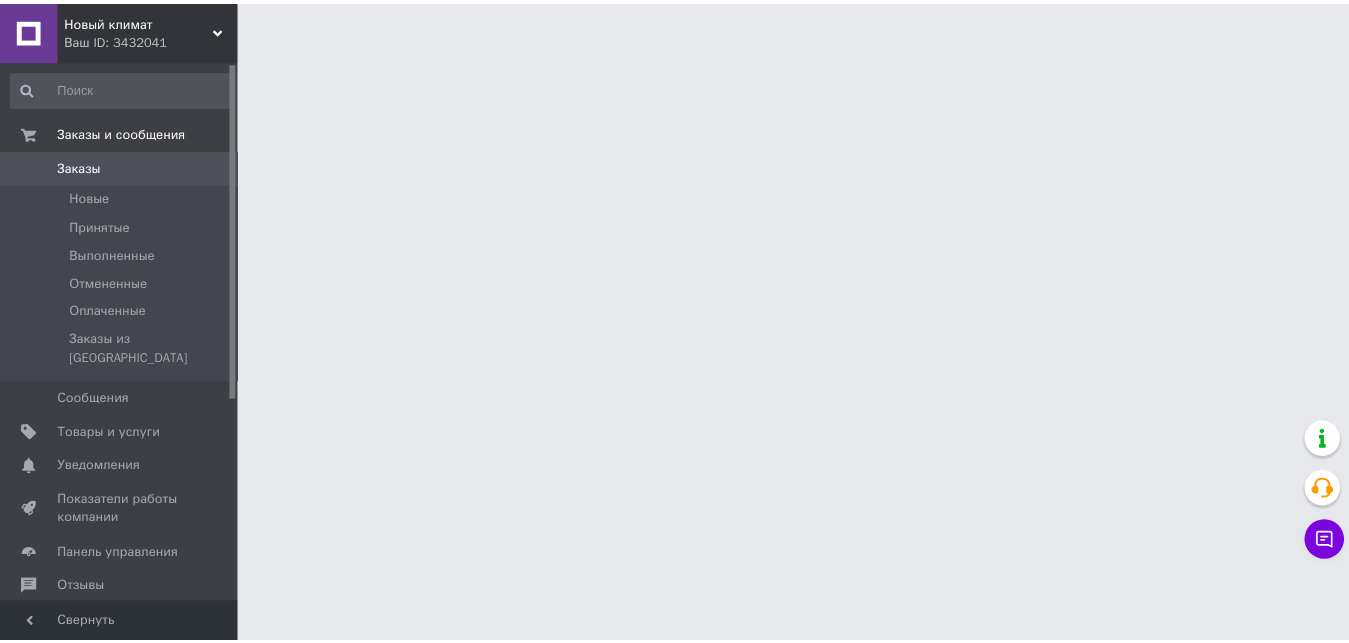 scroll, scrollTop: 0, scrollLeft: 0, axis: both 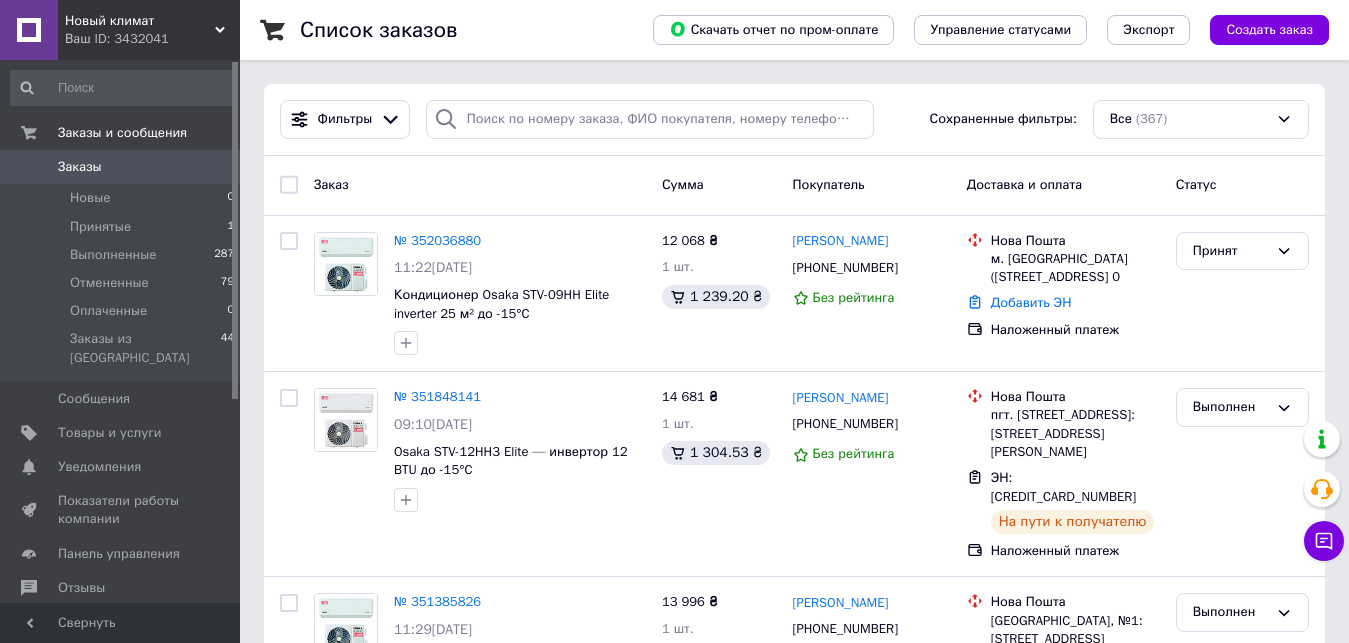 click on "Покупатель" at bounding box center (872, 185) 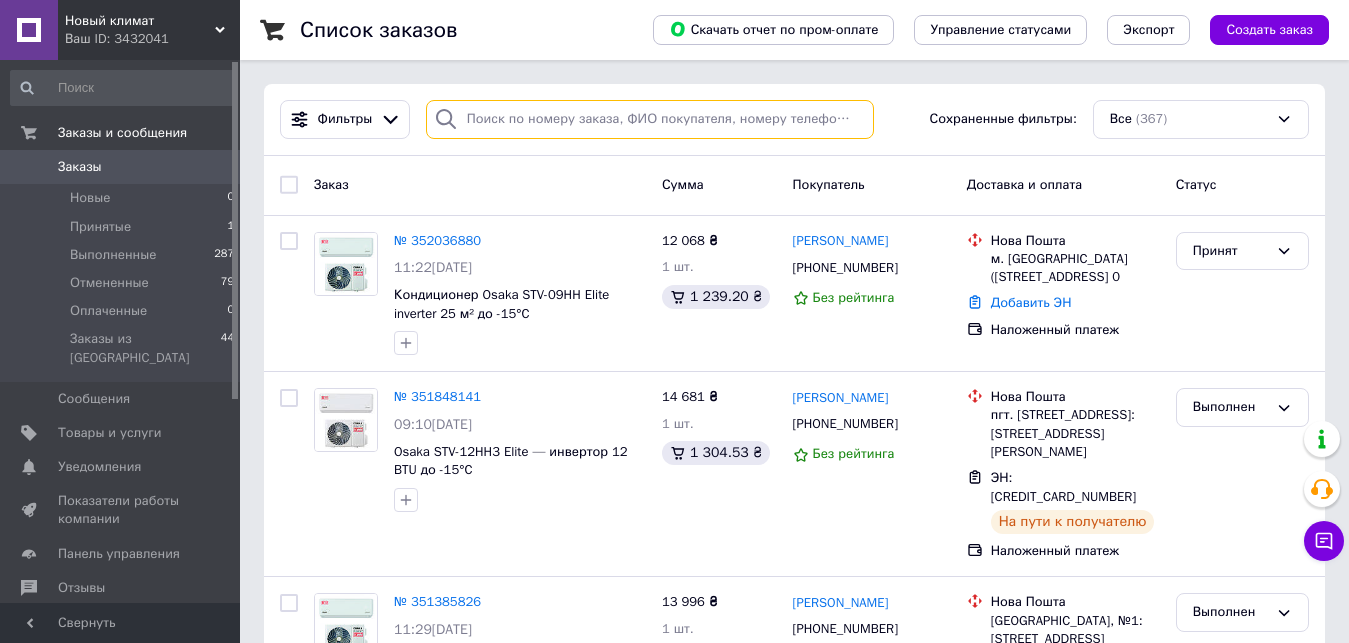 click at bounding box center [650, 119] 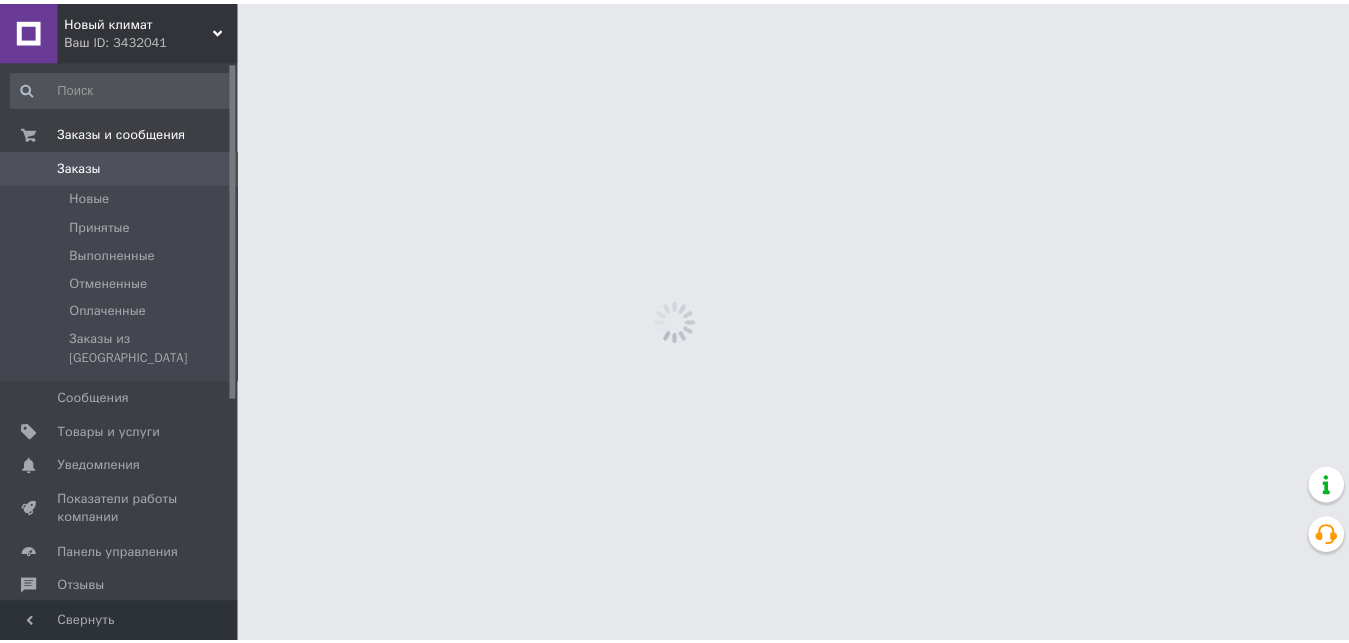 scroll, scrollTop: 0, scrollLeft: 0, axis: both 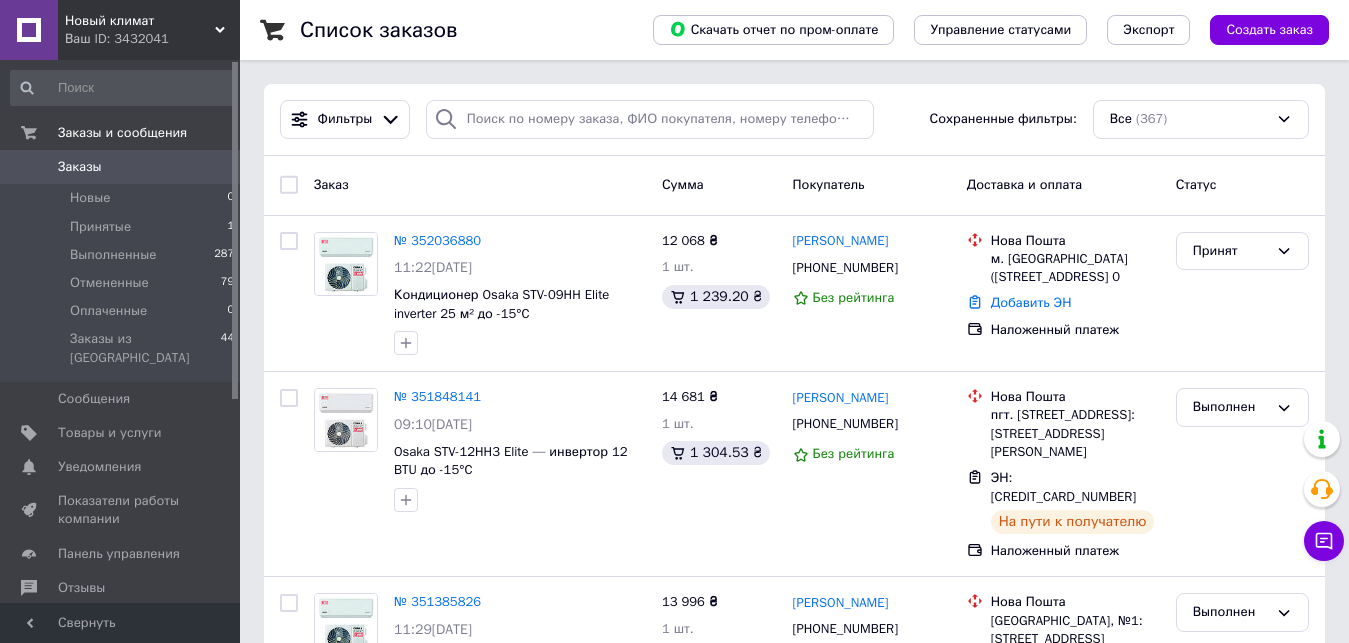click on "Новый климат" at bounding box center [140, 21] 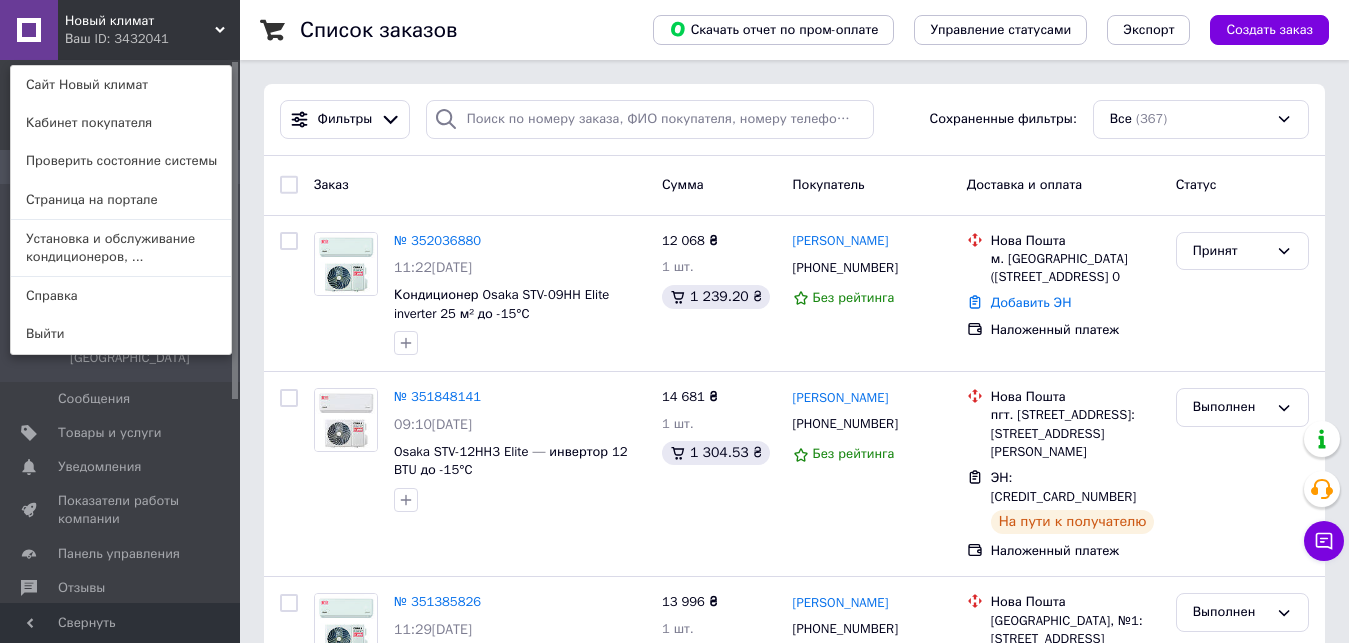 click on "Установка и обслуживание кондиционеров, ..." at bounding box center [121, 248] 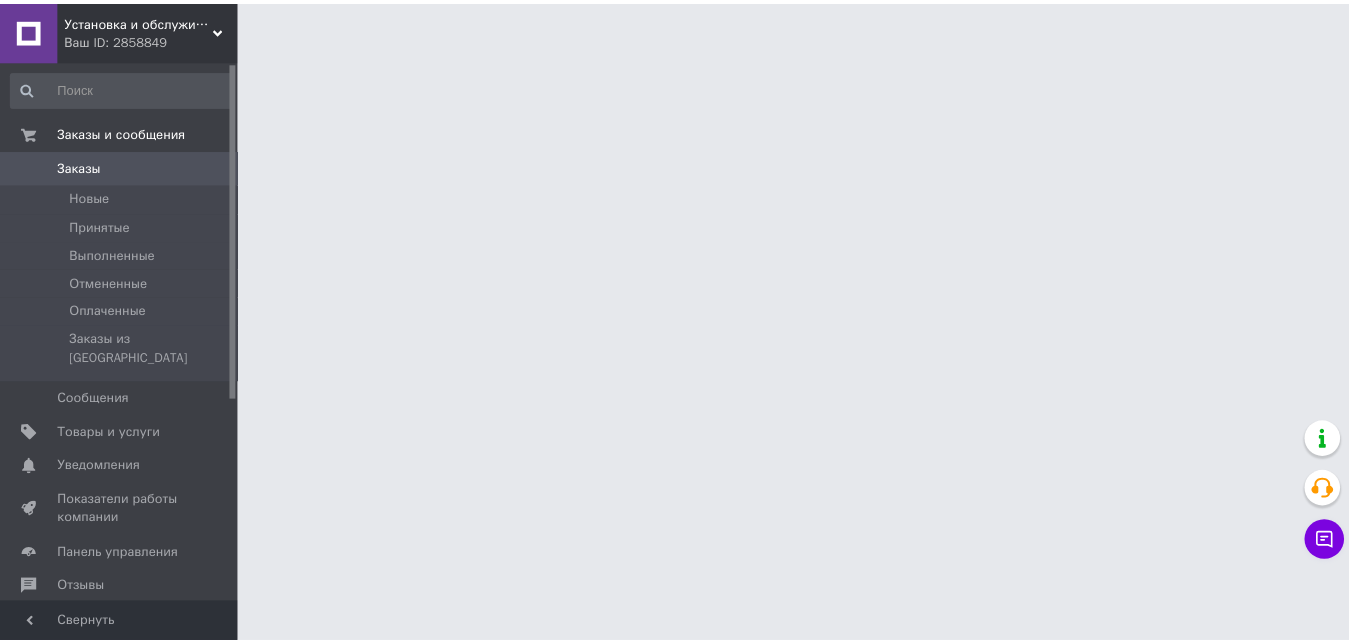 scroll, scrollTop: 0, scrollLeft: 0, axis: both 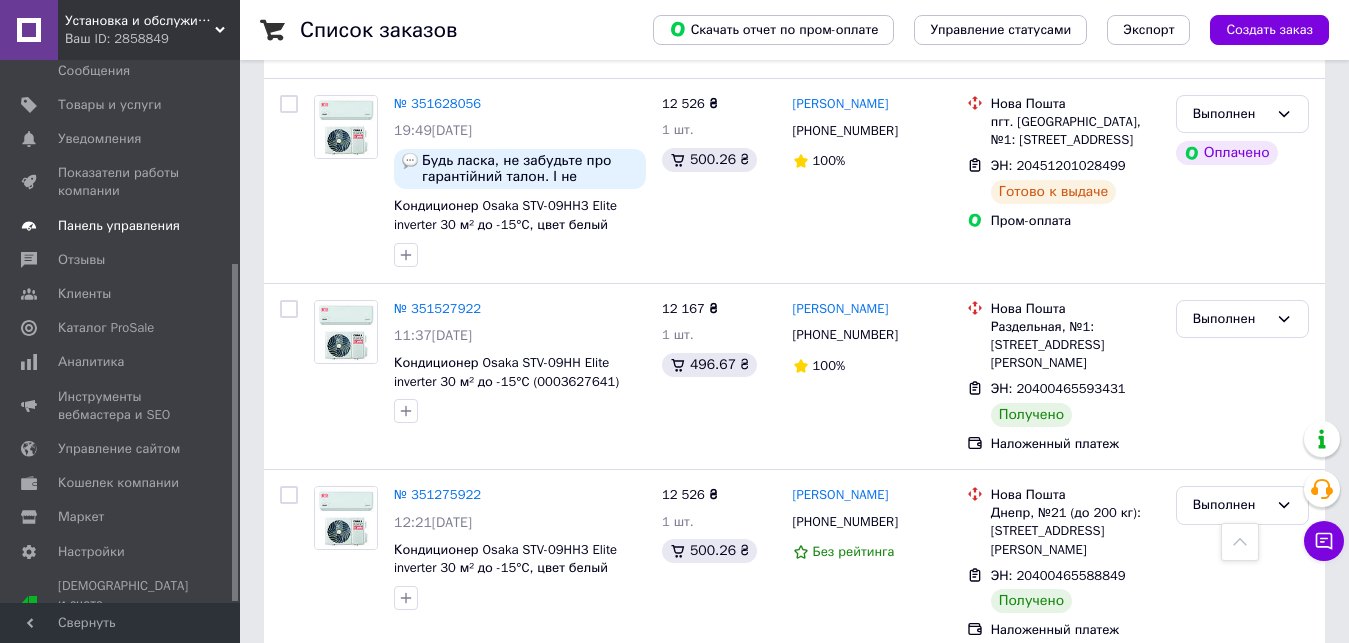 click on "Панель управления" at bounding box center [119, 226] 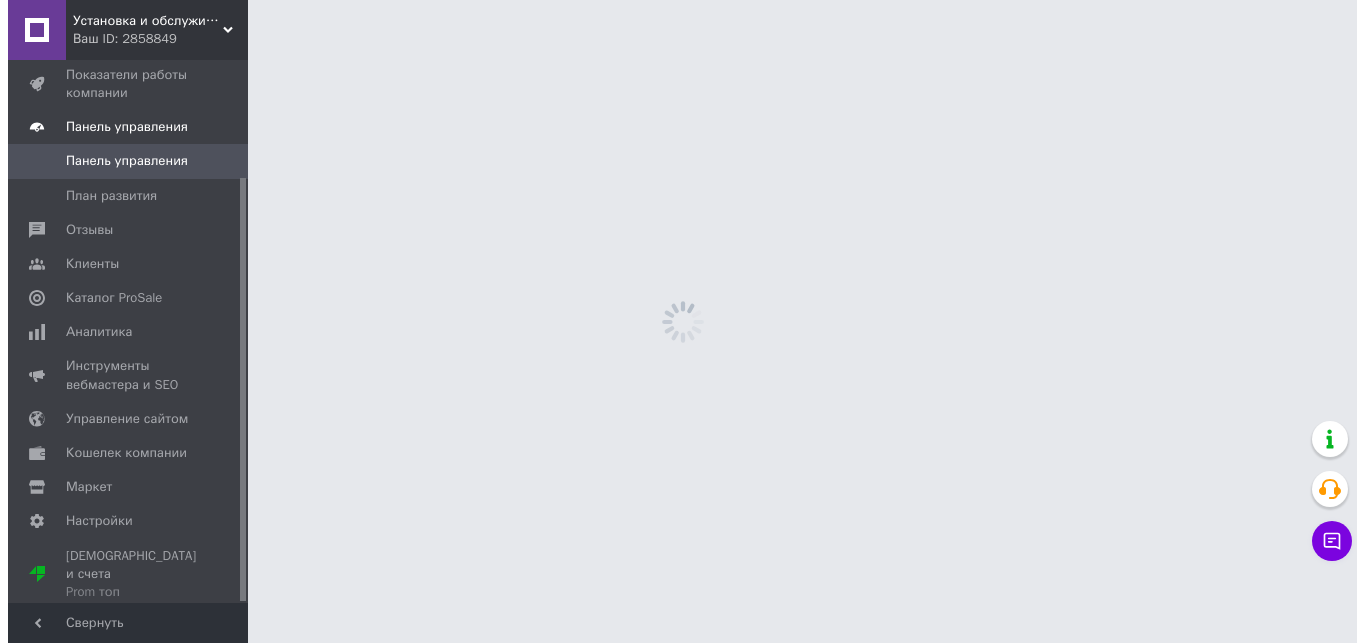 scroll, scrollTop: 0, scrollLeft: 0, axis: both 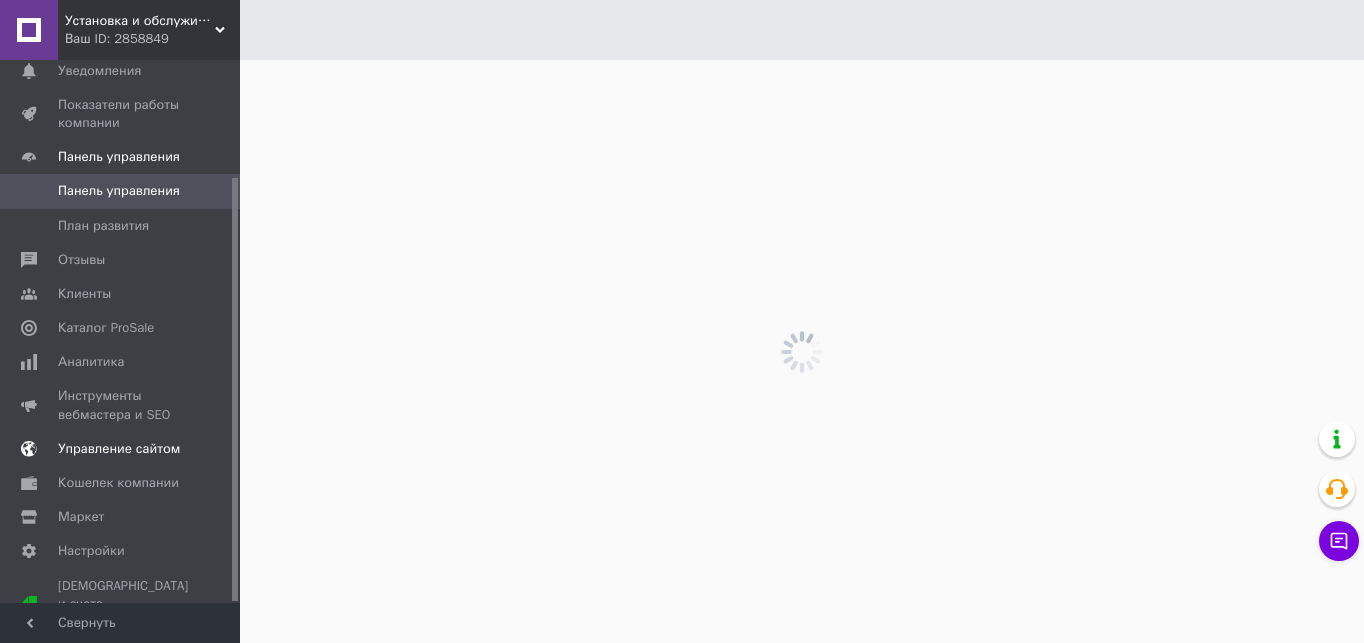 click on "Управление сайтом" at bounding box center [119, 449] 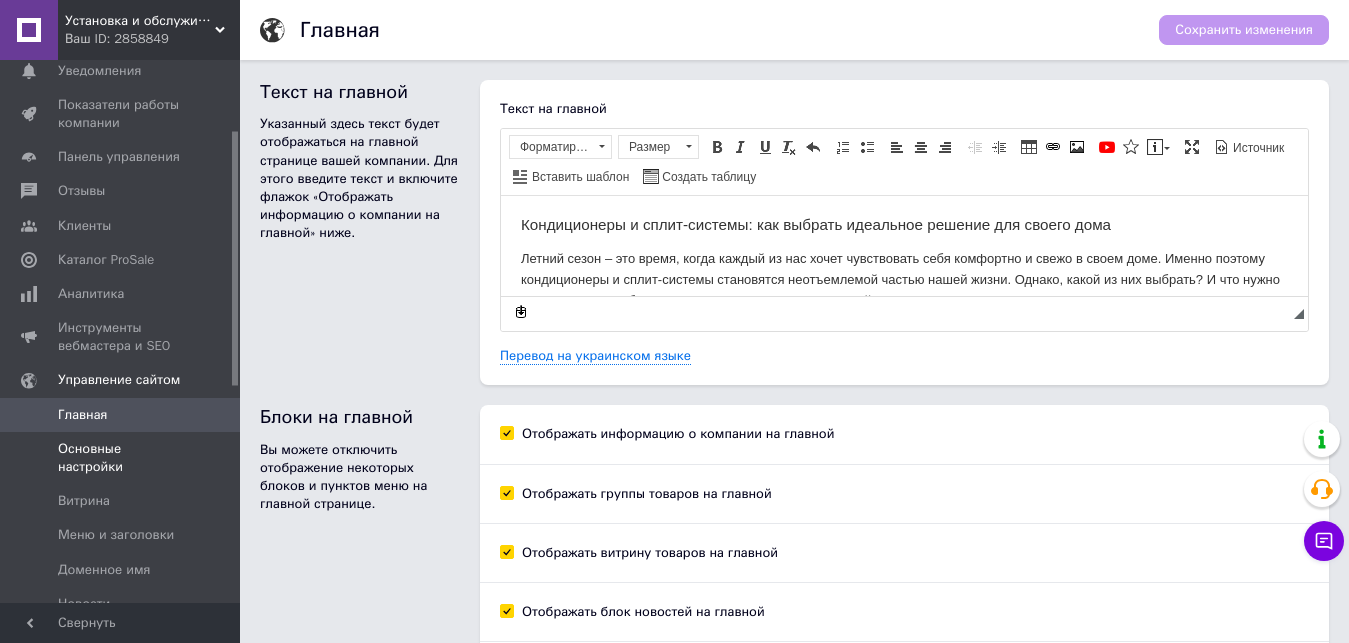 scroll, scrollTop: 0, scrollLeft: 0, axis: both 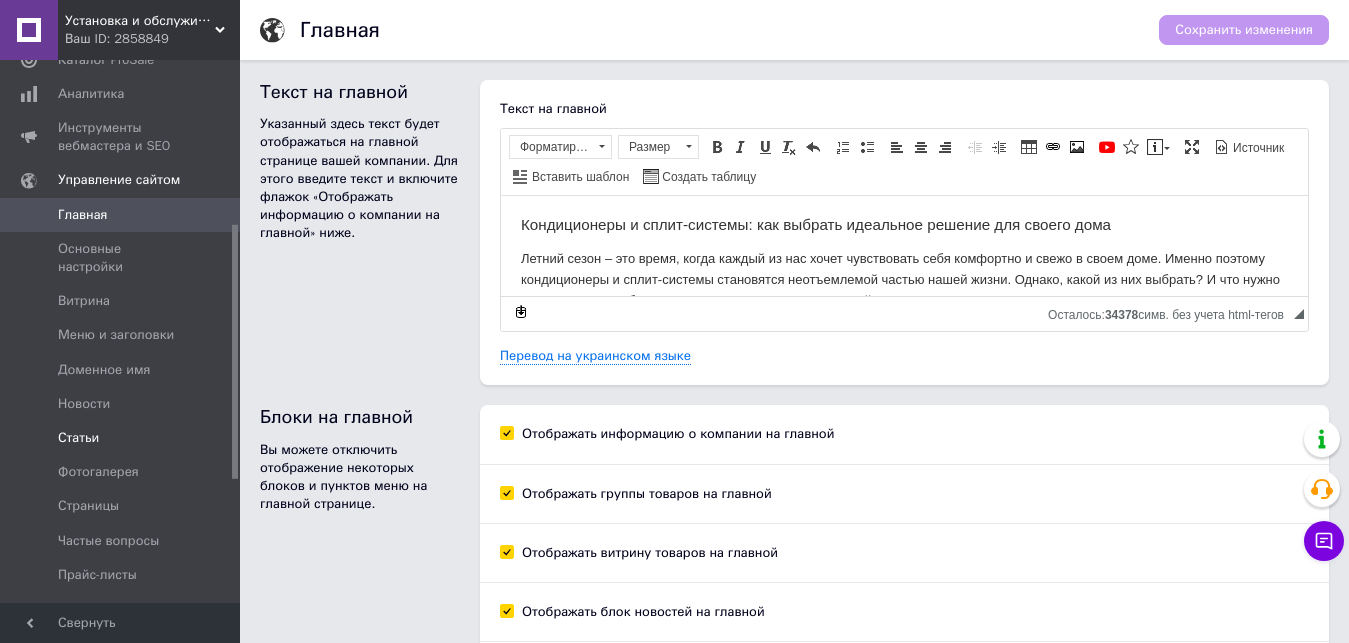 click on "Статьи" at bounding box center [78, 438] 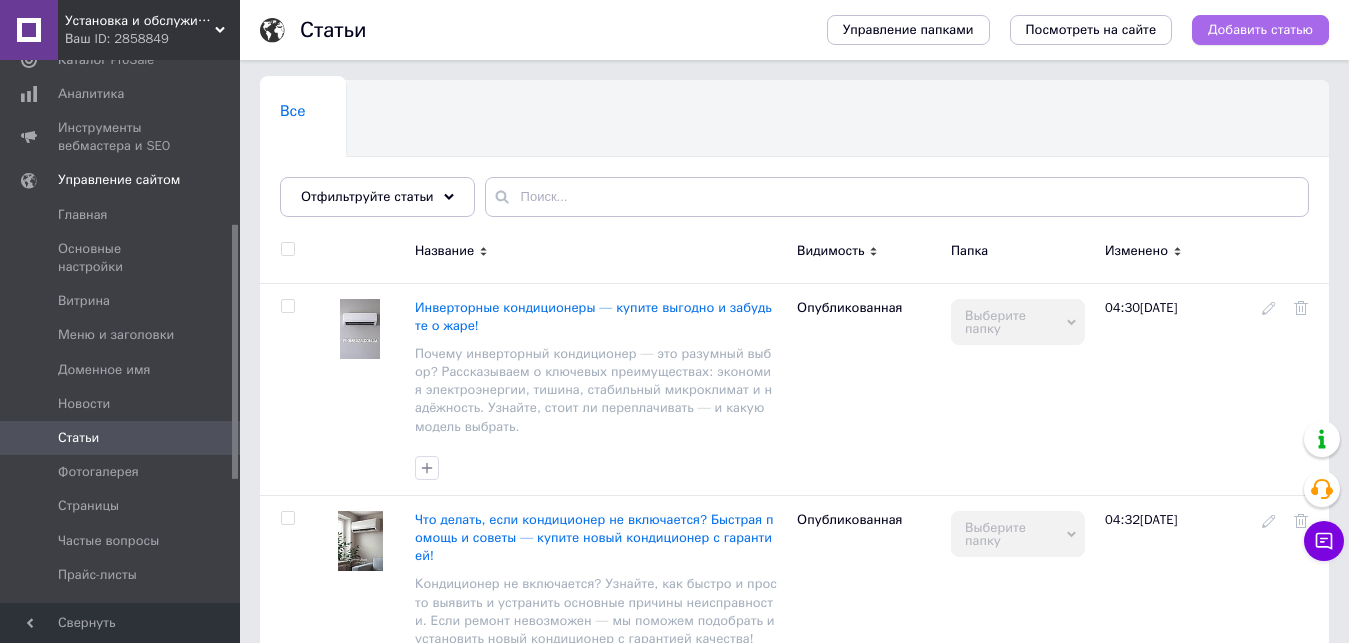 click on "Добавить статью" at bounding box center (1260, 30) 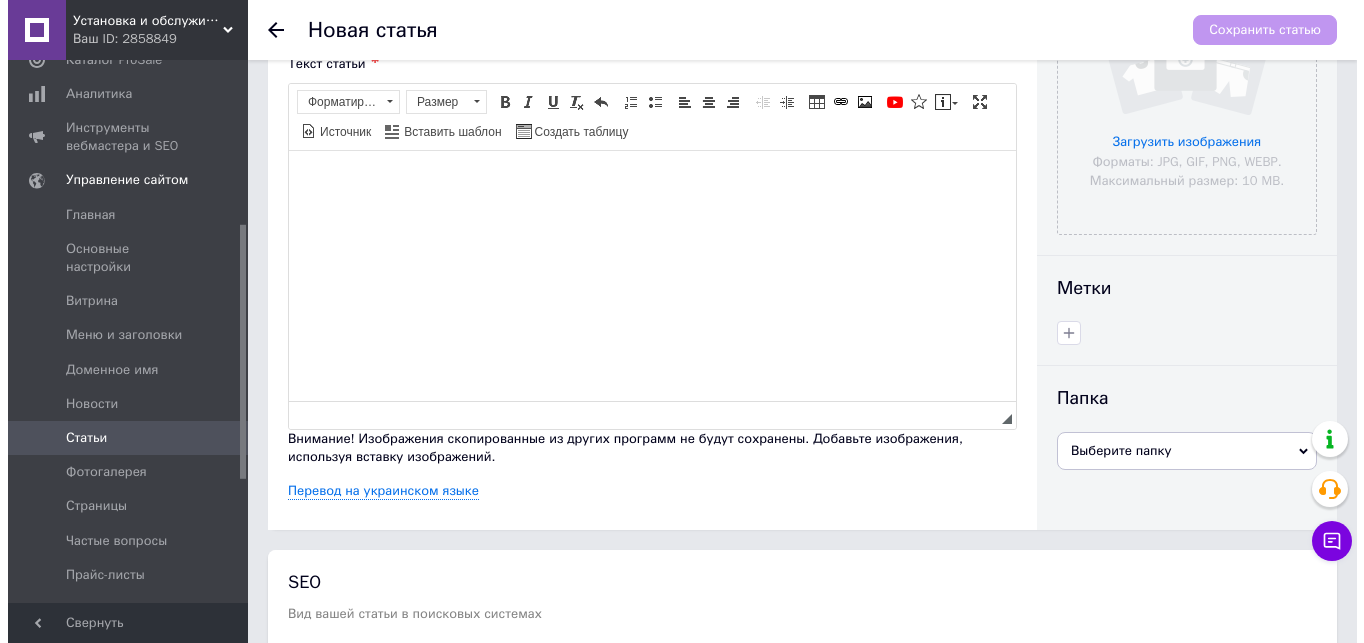scroll, scrollTop: 400, scrollLeft: 0, axis: vertical 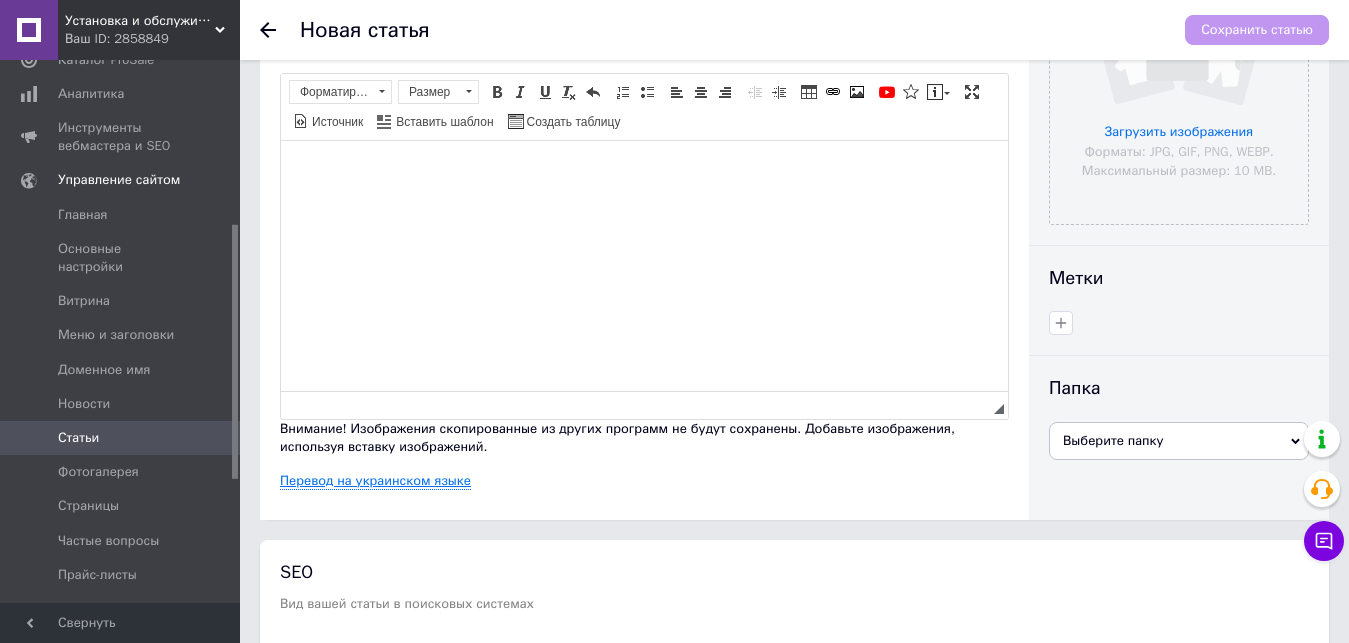 click on "Перевод на украинском языке" at bounding box center (375, 481) 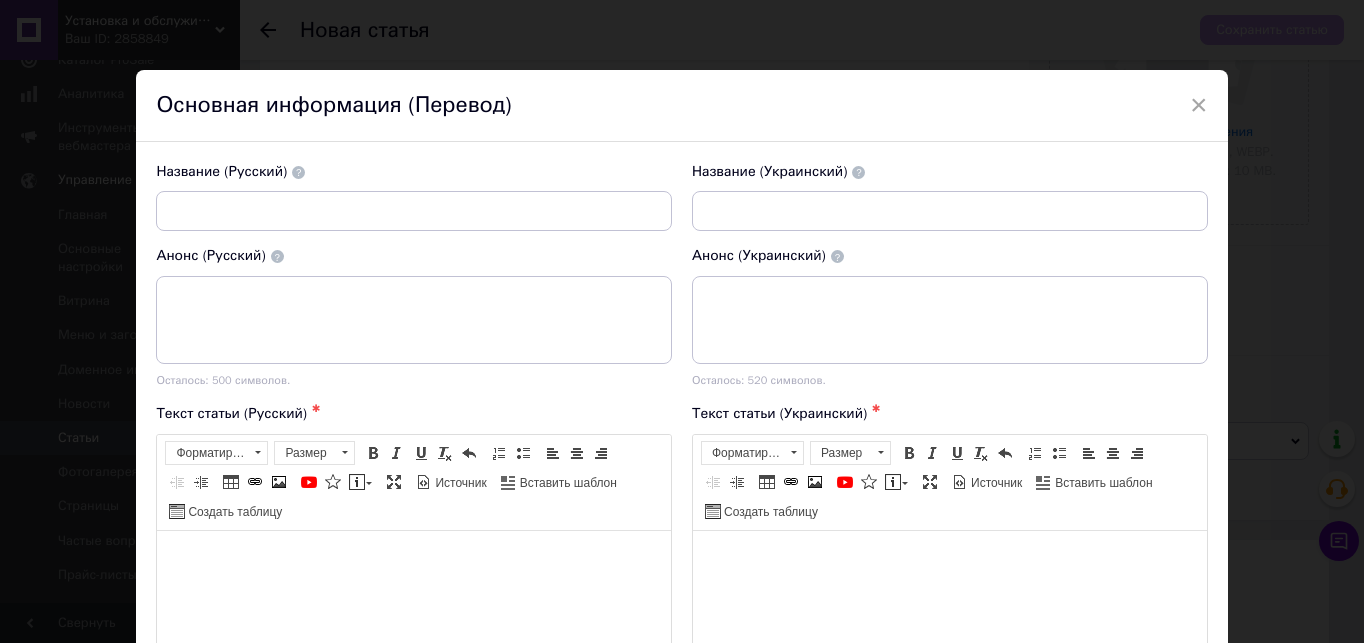 scroll, scrollTop: 0, scrollLeft: 0, axis: both 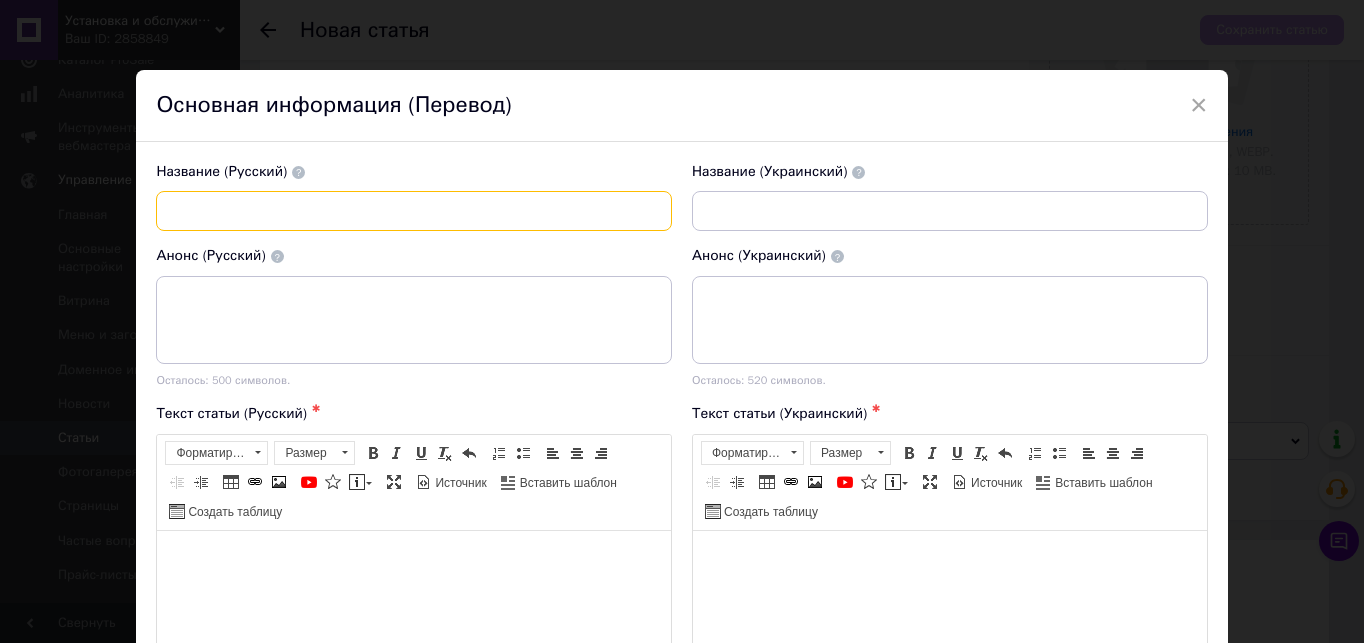 click at bounding box center [414, 211] 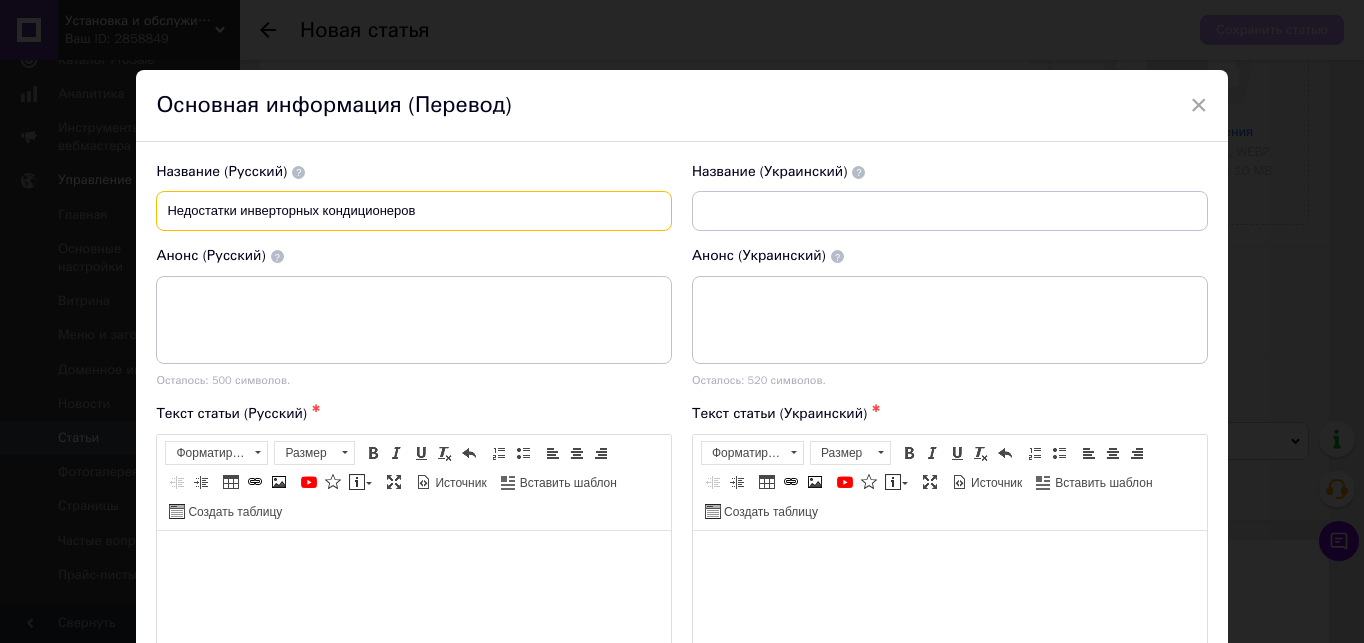 type on "Недостатки инверторных кондиционеров" 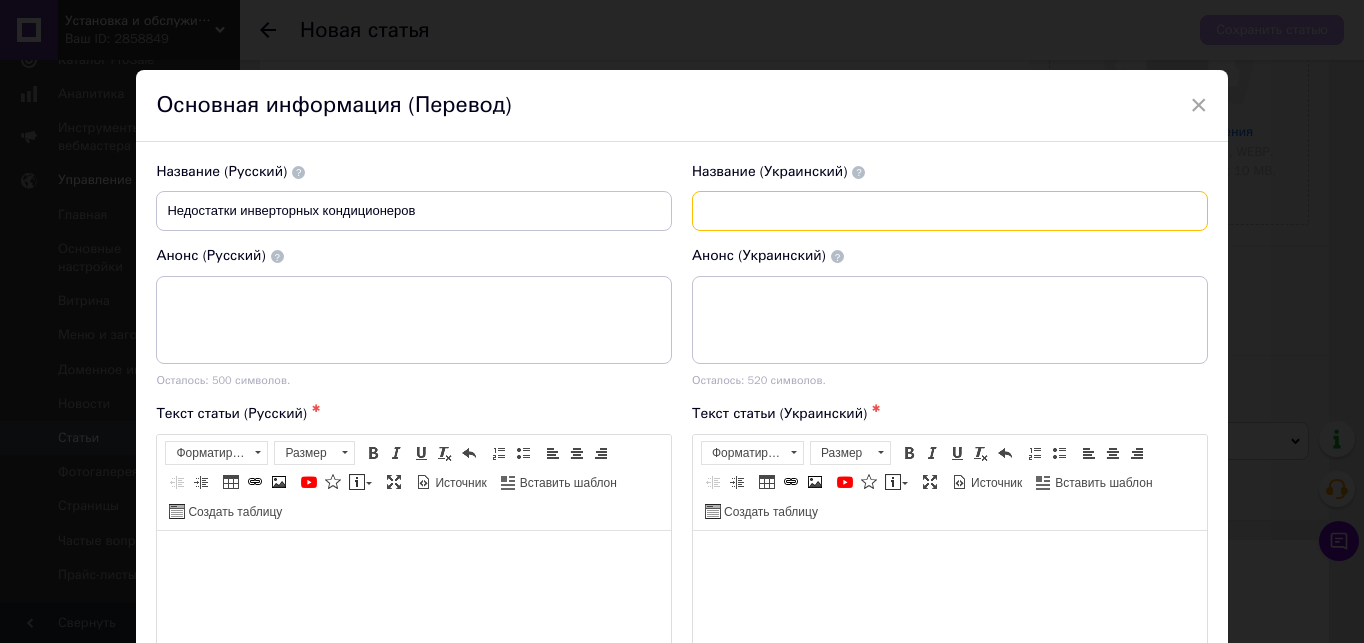 click at bounding box center (950, 211) 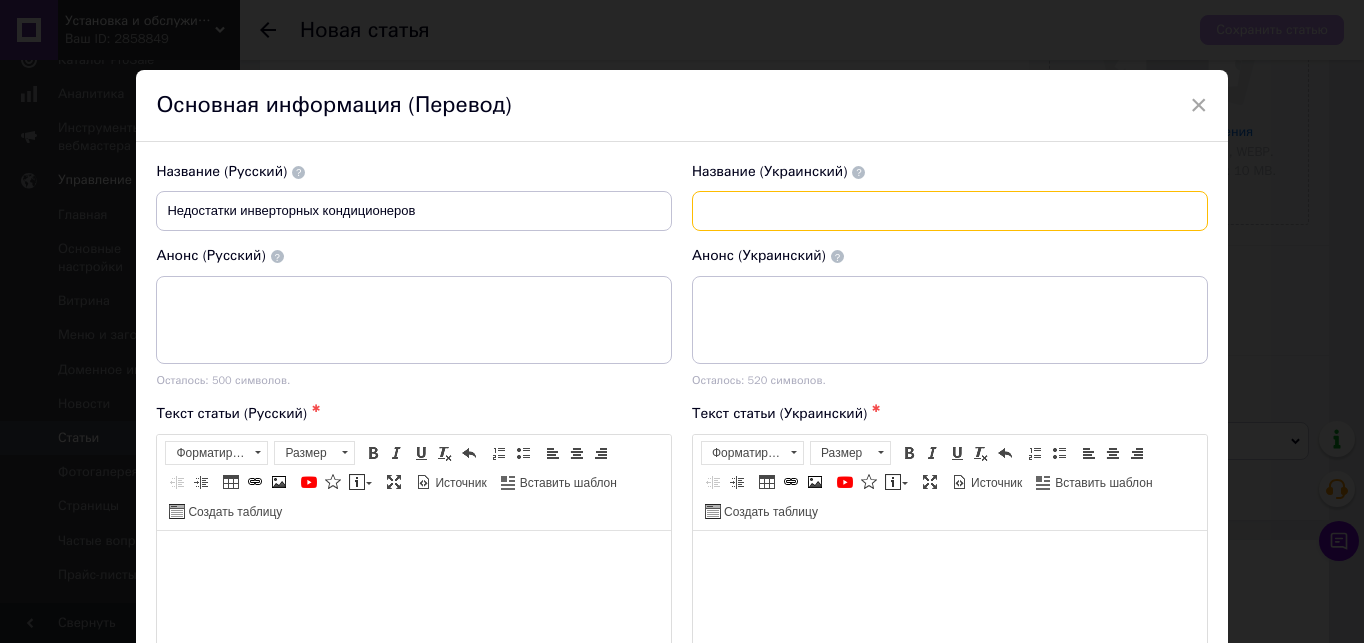 paste on "Недоліки інверторних кондиціонерів" 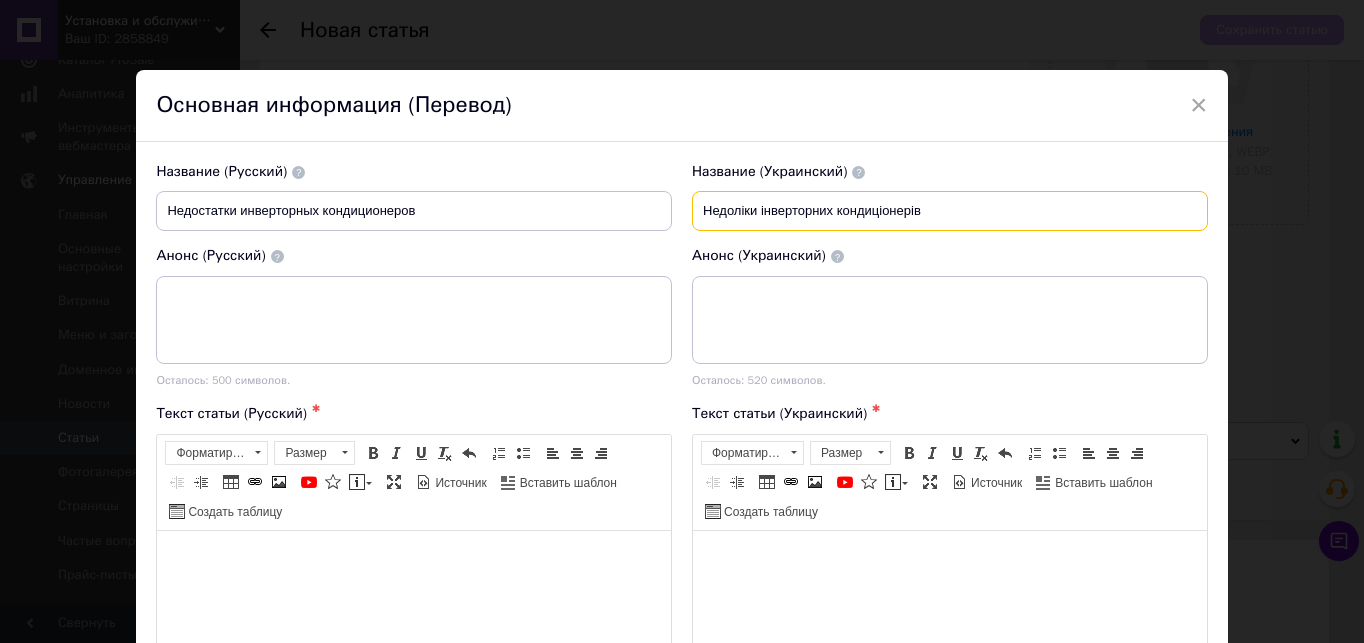 type on "Недоліки інверторних кондиціонерів" 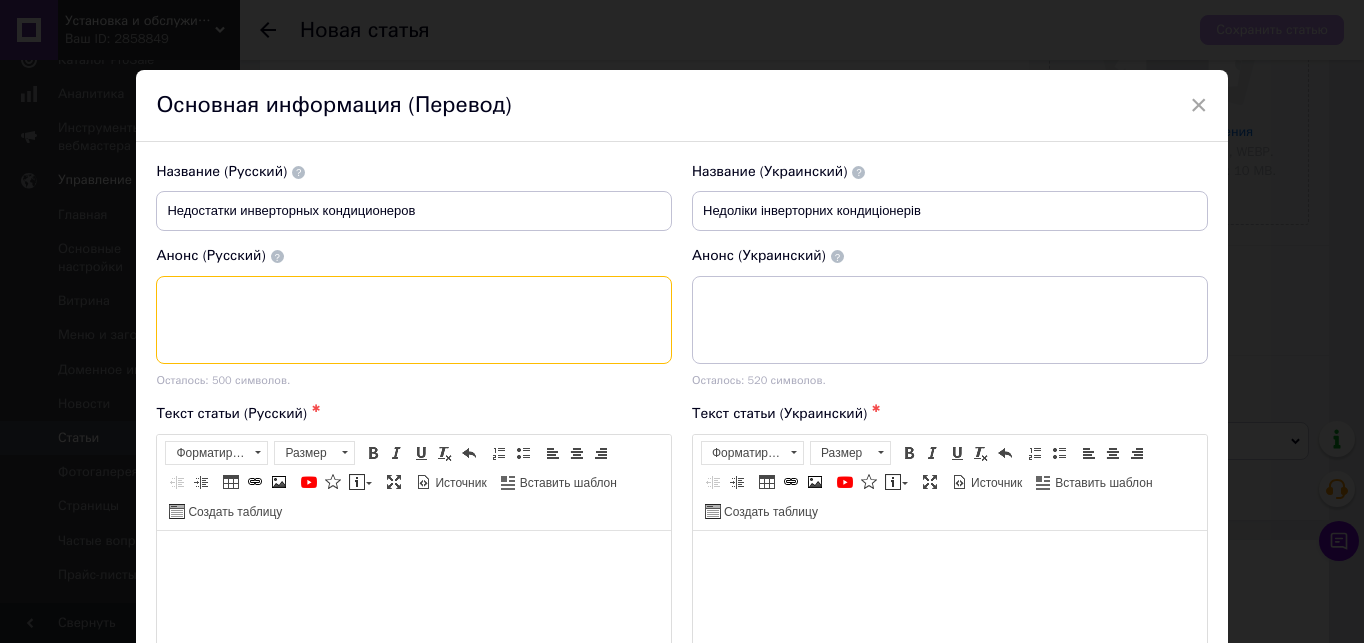 click at bounding box center (414, 320) 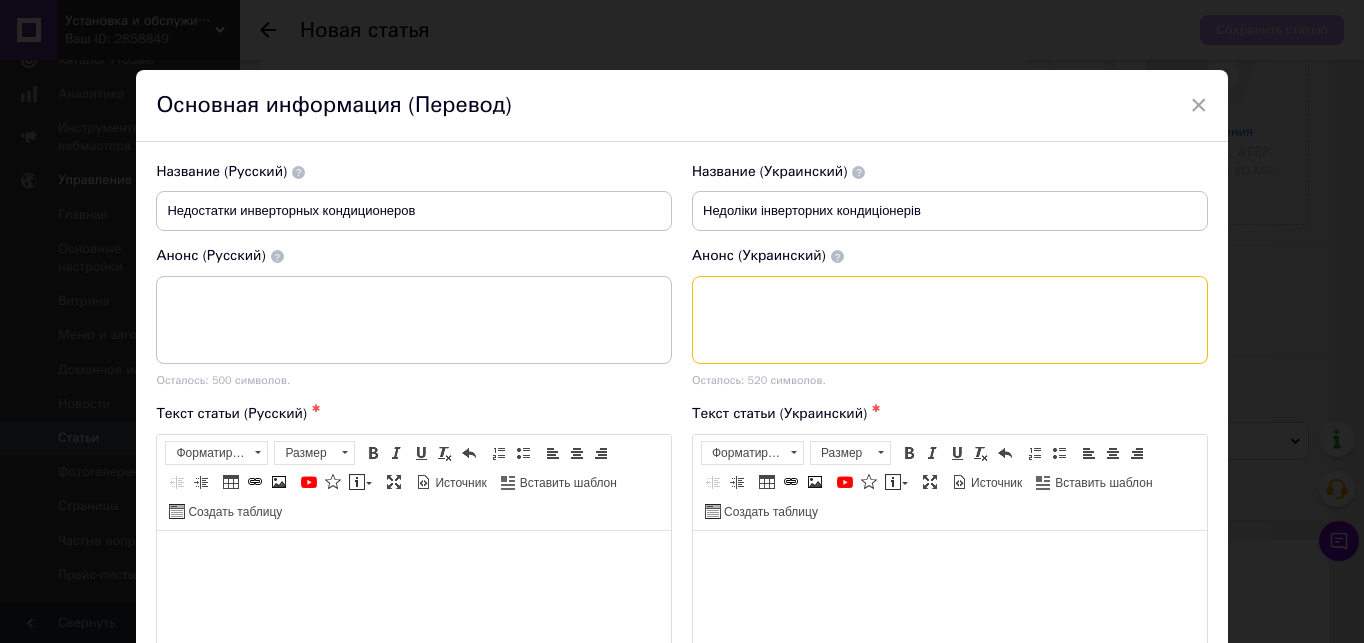 click at bounding box center [950, 320] 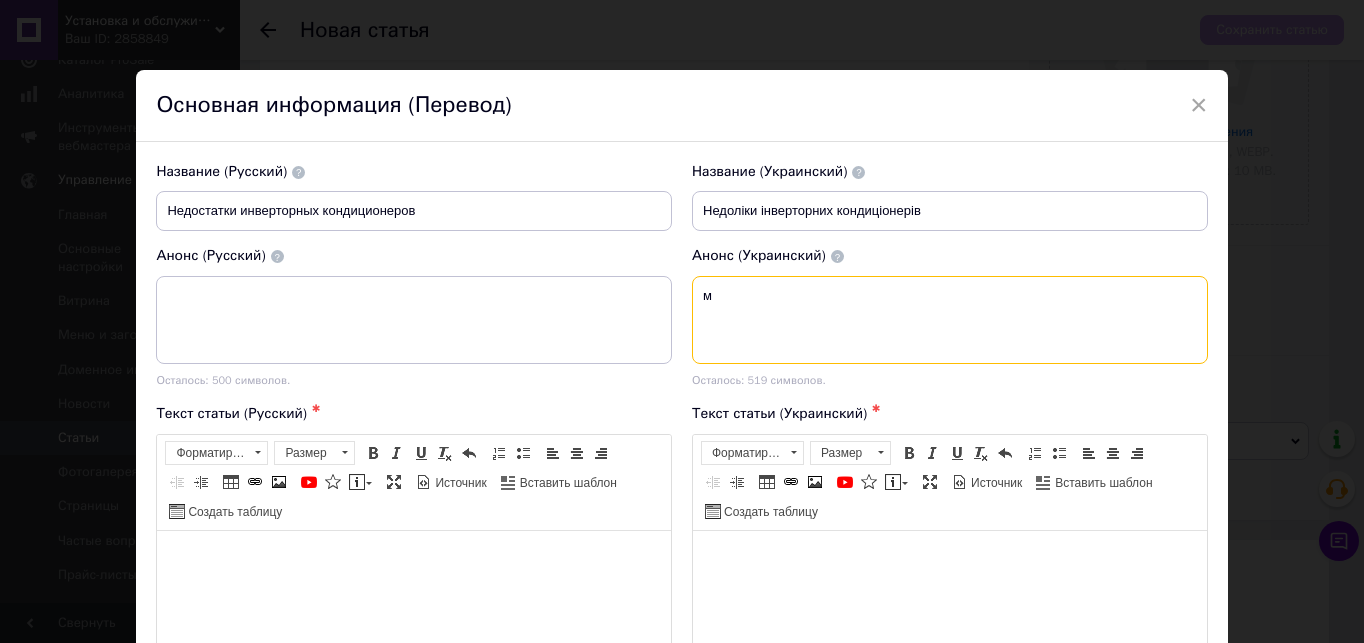drag, startPoint x: 714, startPoint y: 305, endPoint x: 696, endPoint y: 305, distance: 18 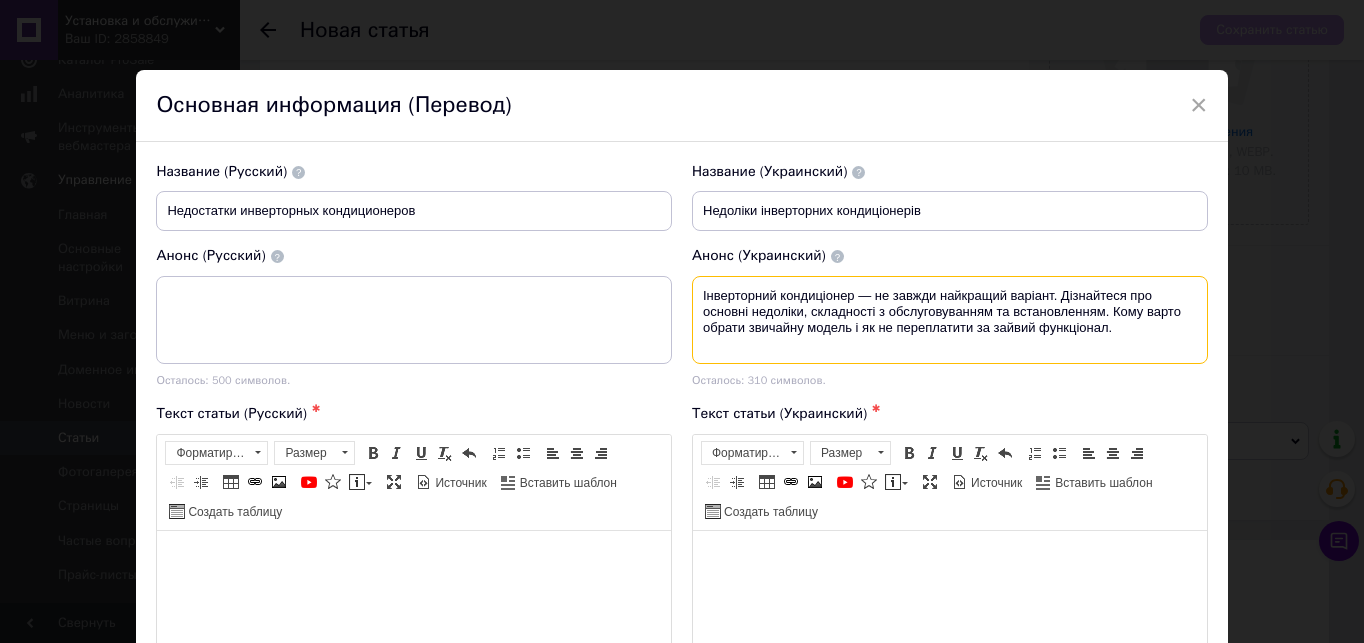 type on "Інверторний кондиціонер — не завжди найкращий варіант. Дізнайтеся про основні недоліки, складності з обслуговуванням та встановленням. Кому варто обрати звичайну модель і як не переплатити за зайвий функціонал." 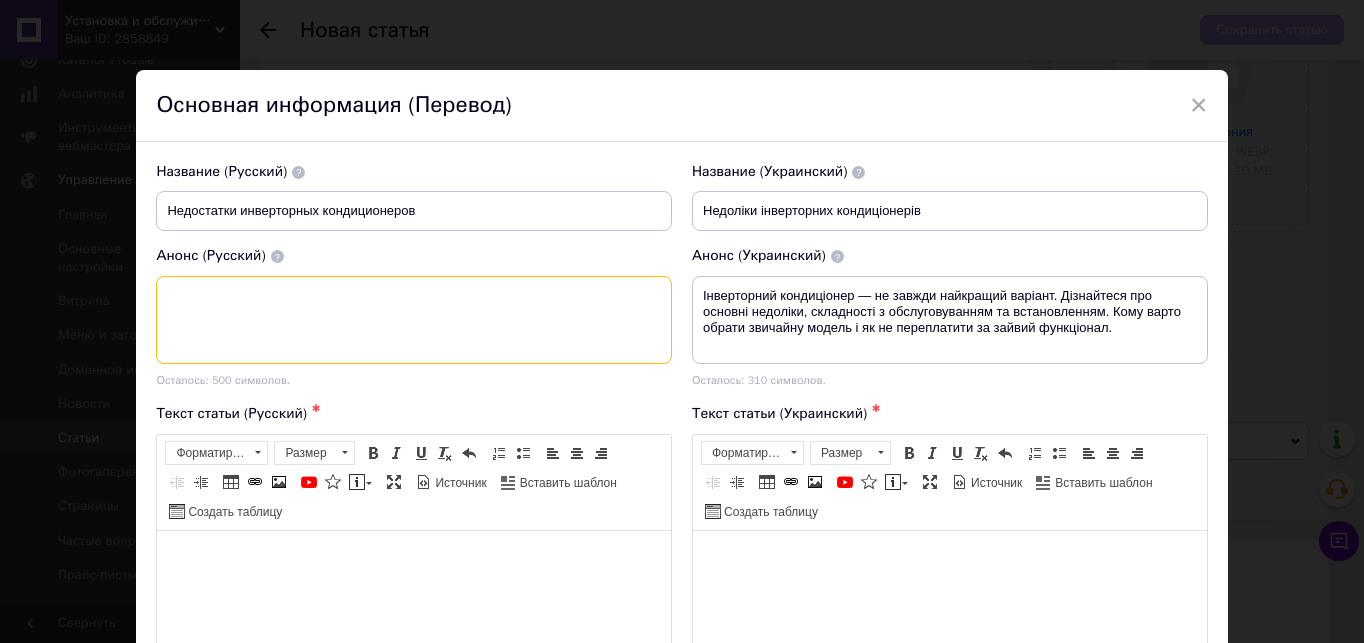 click at bounding box center [414, 320] 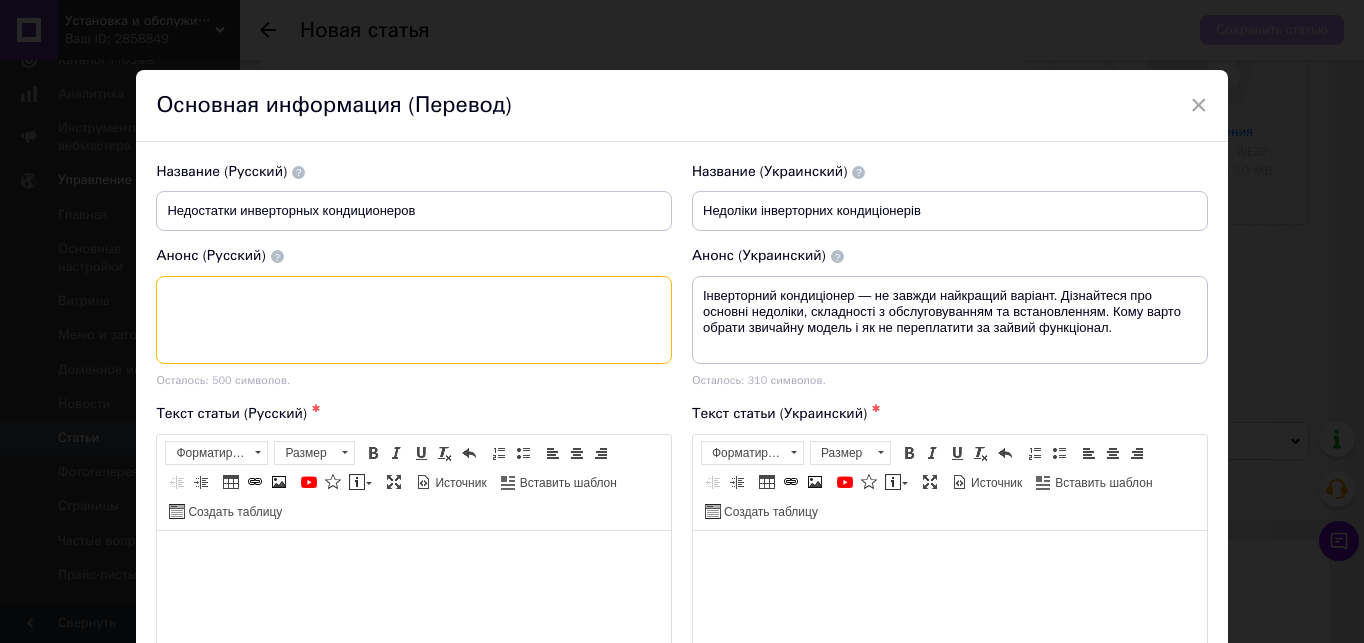 paste on "Инверторный кондиционер — не всегда лучший выбор. Узнайте о скрытых недостатках, рисках переплаты, сложностях ремонта и установки. Прочитайте, кому стоит отказаться от инвертора и какую модель выбрать выгоднее." 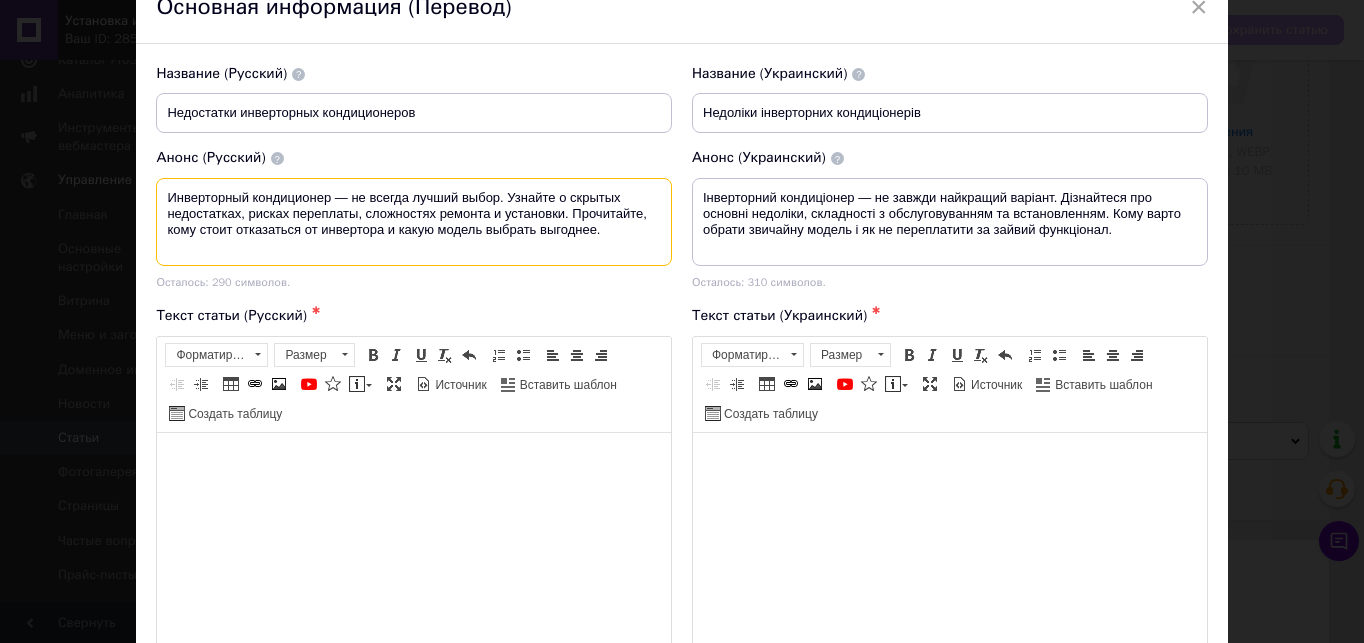 scroll, scrollTop: 200, scrollLeft: 0, axis: vertical 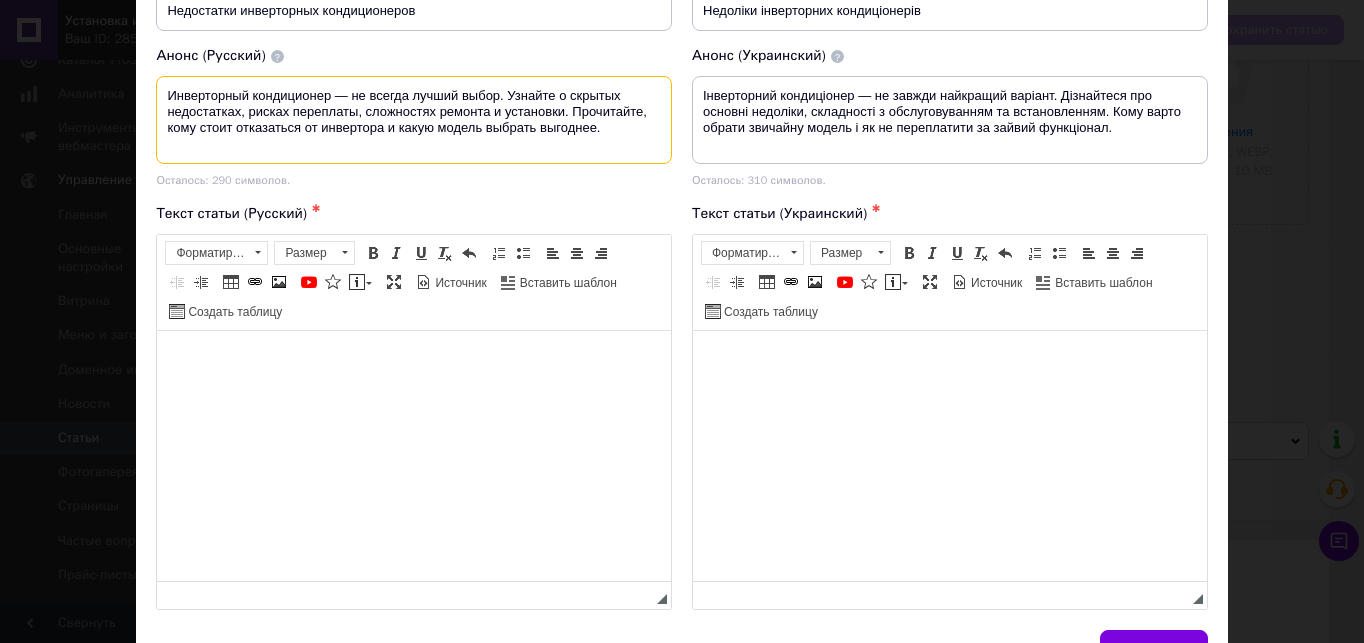 type on "Инверторный кондиционер — не всегда лучший выбор. Узнайте о скрытых недостатках, рисках переплаты, сложностях ремонта и установки. Прочитайте, кому стоит отказаться от инвертора и какую модель выбрать выгоднее." 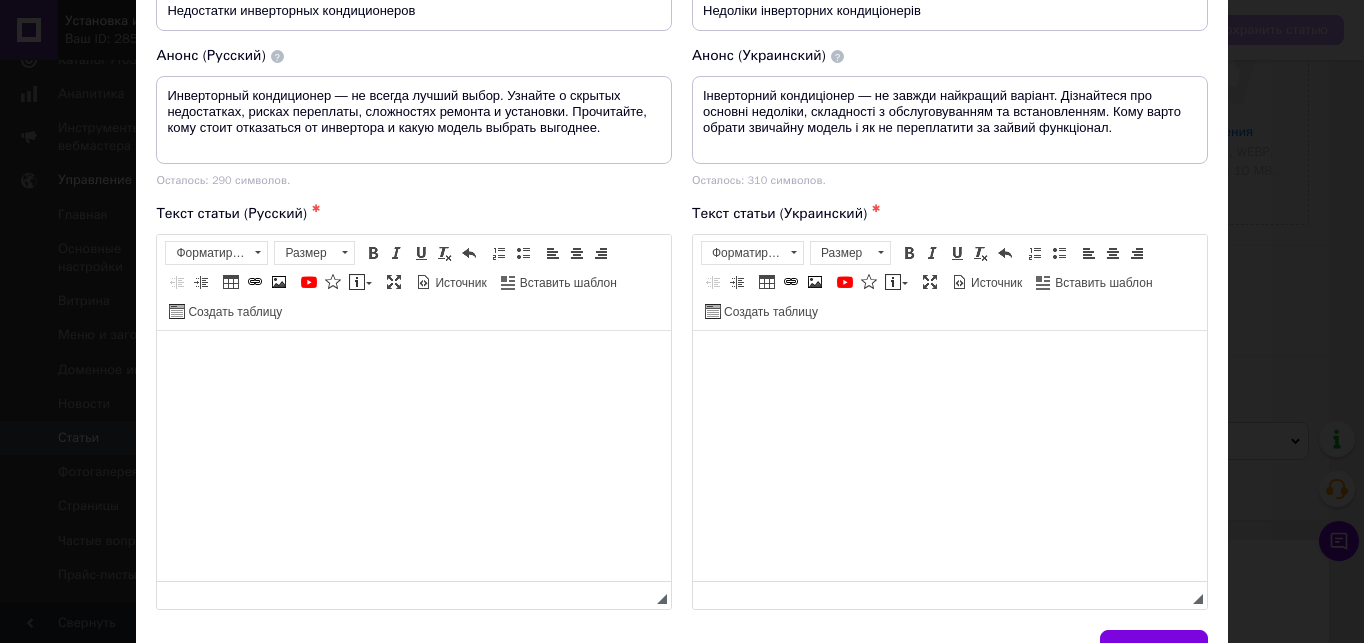 click at bounding box center (414, 360) 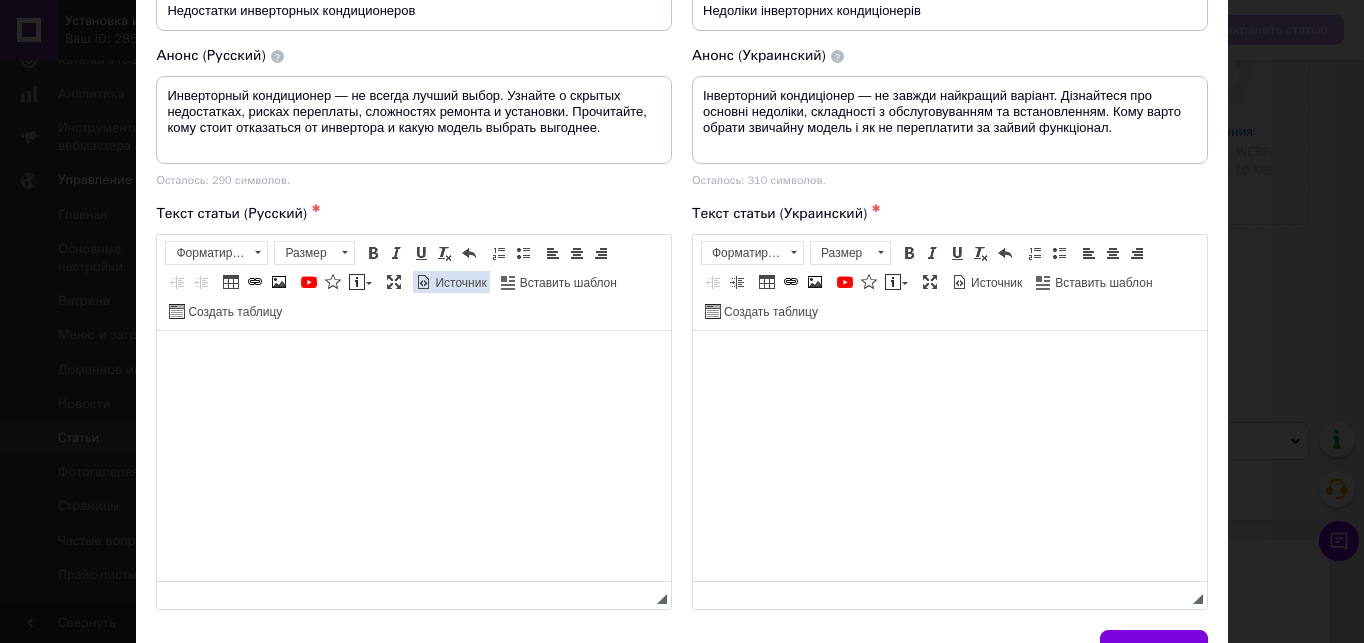 click on "Источник" at bounding box center [459, 283] 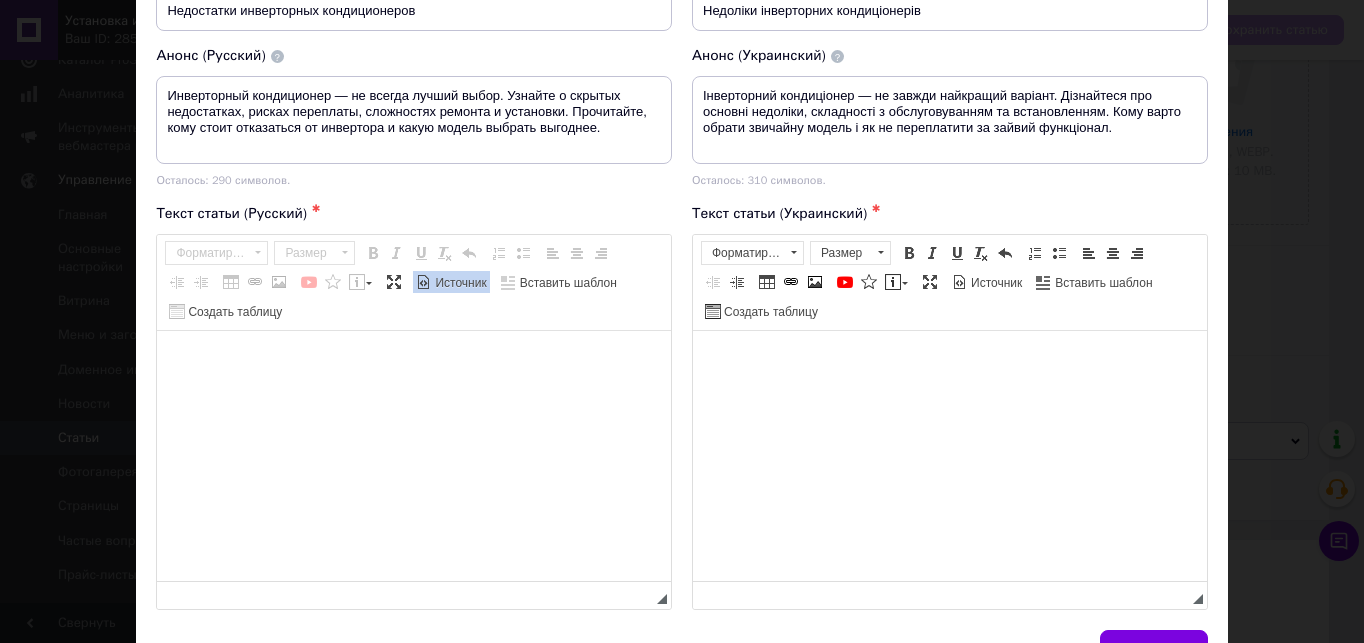 click at bounding box center [414, 456] 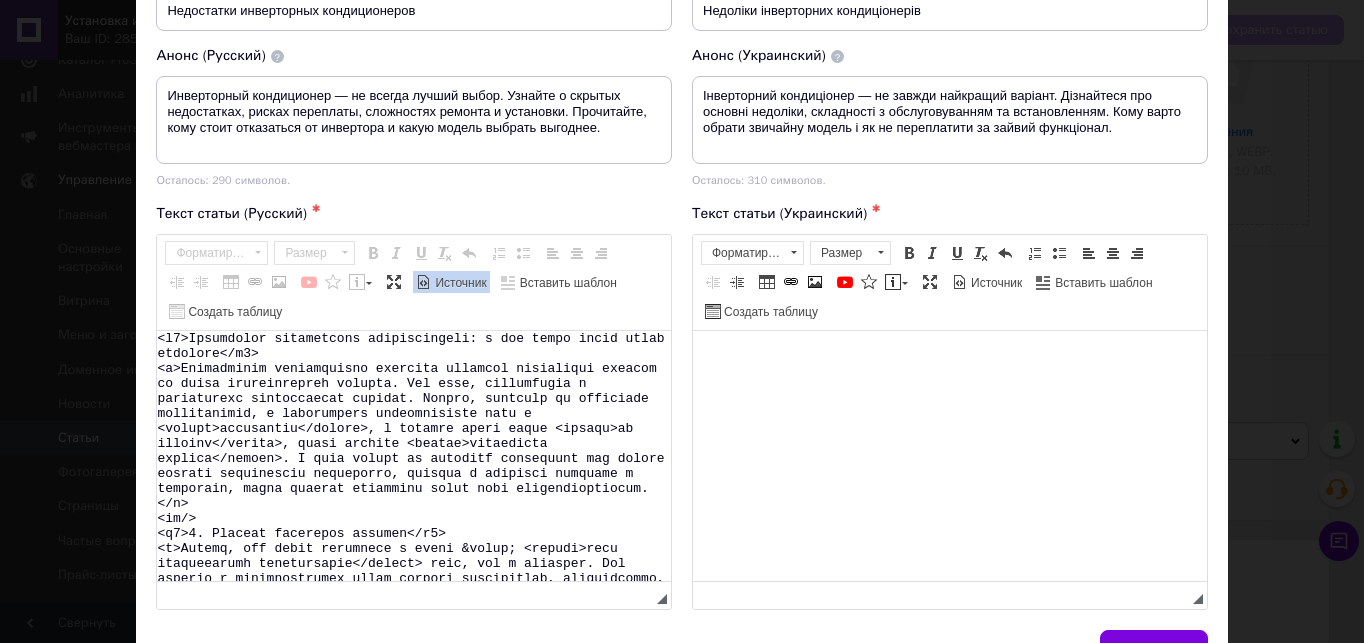 scroll, scrollTop: 2024, scrollLeft: 0, axis: vertical 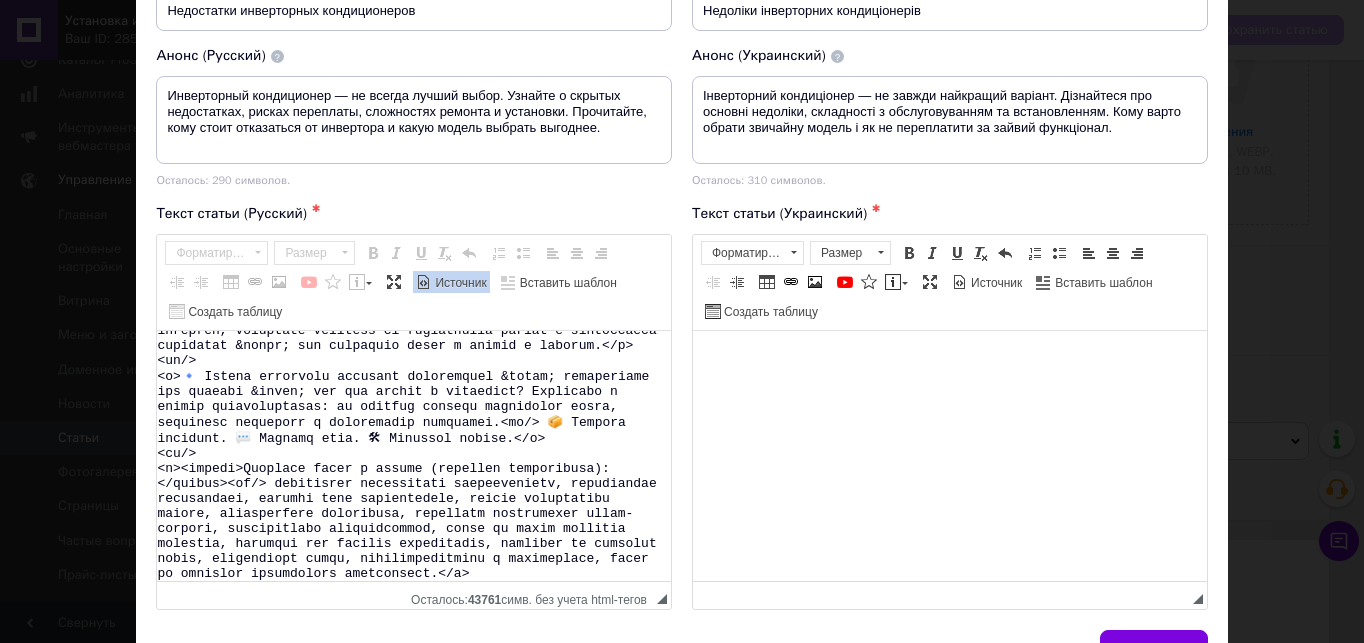 click on "Источник" at bounding box center [459, 283] 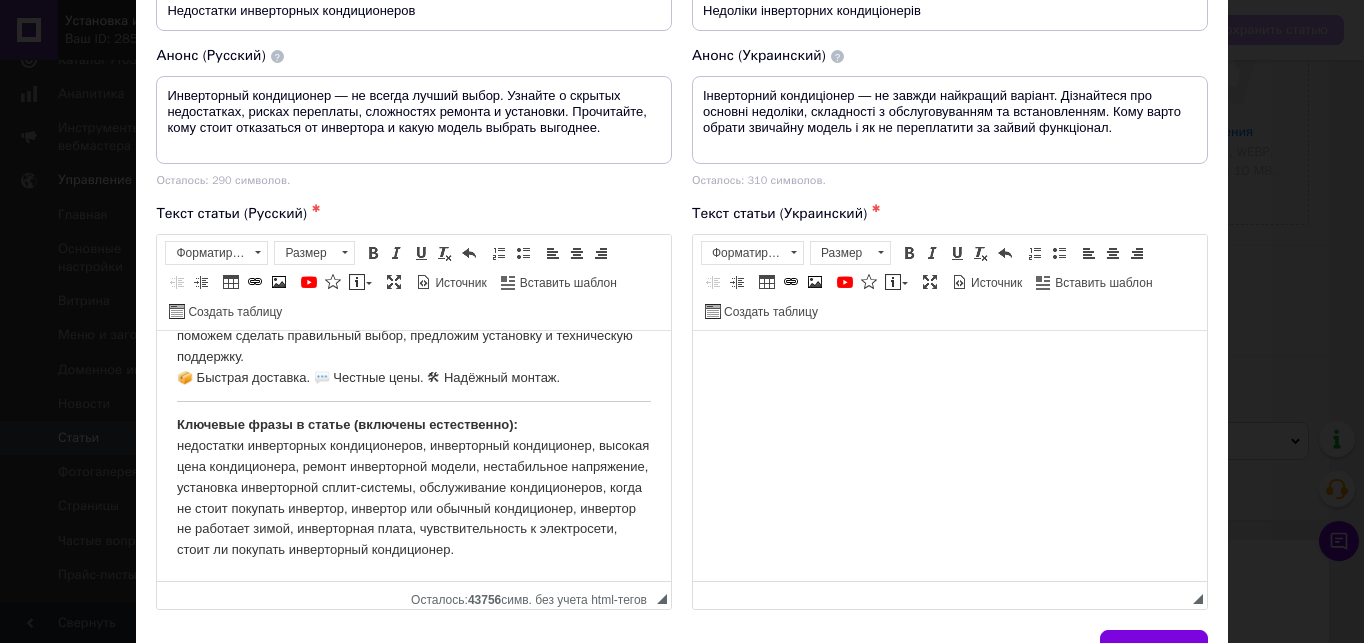 scroll, scrollTop: 2705, scrollLeft: 0, axis: vertical 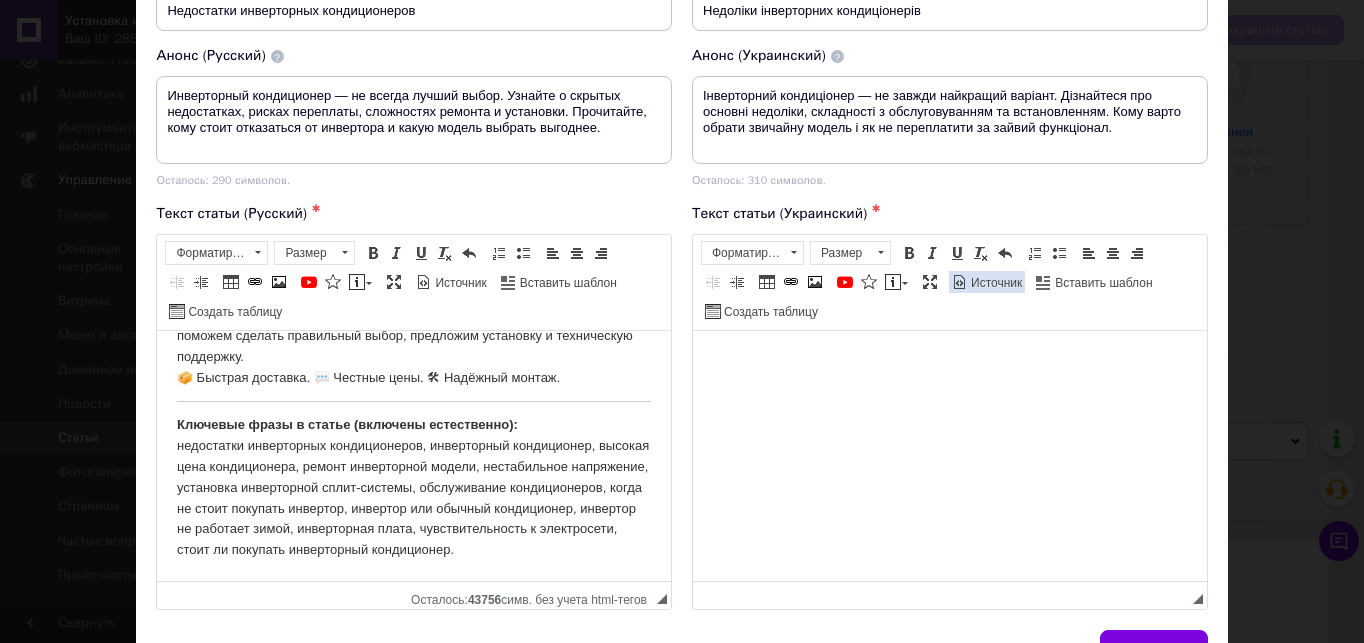 click on "Источник" at bounding box center [995, 283] 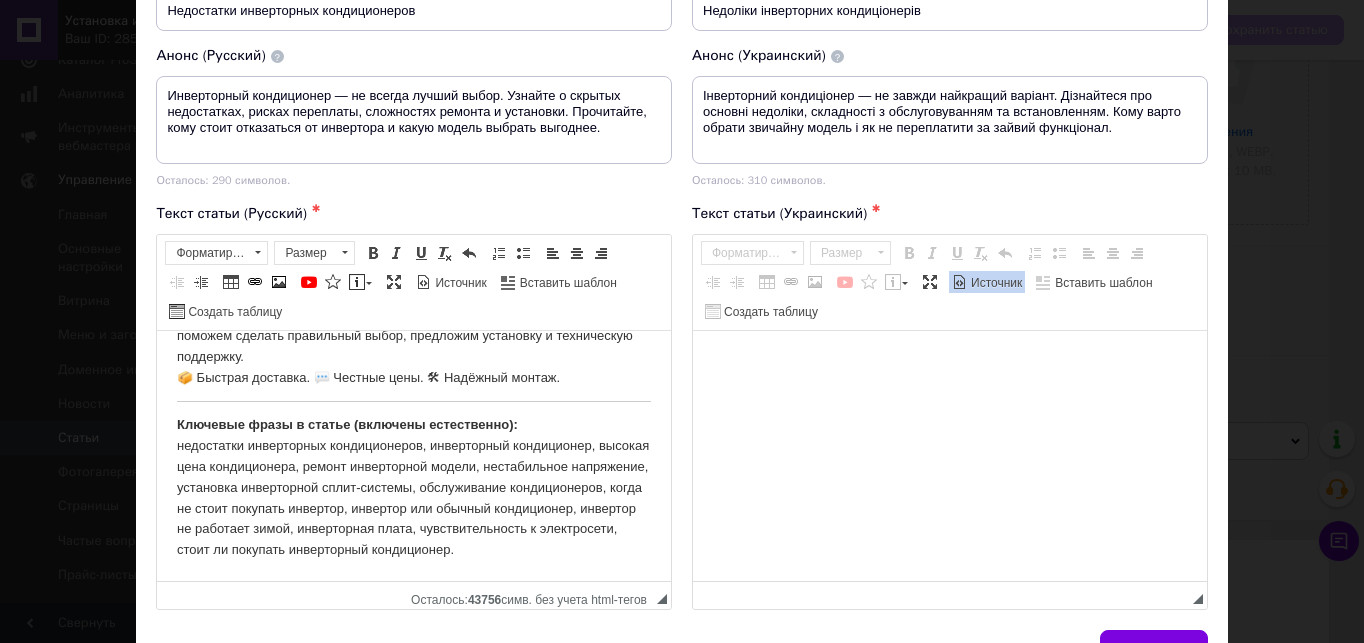 click at bounding box center (950, 456) 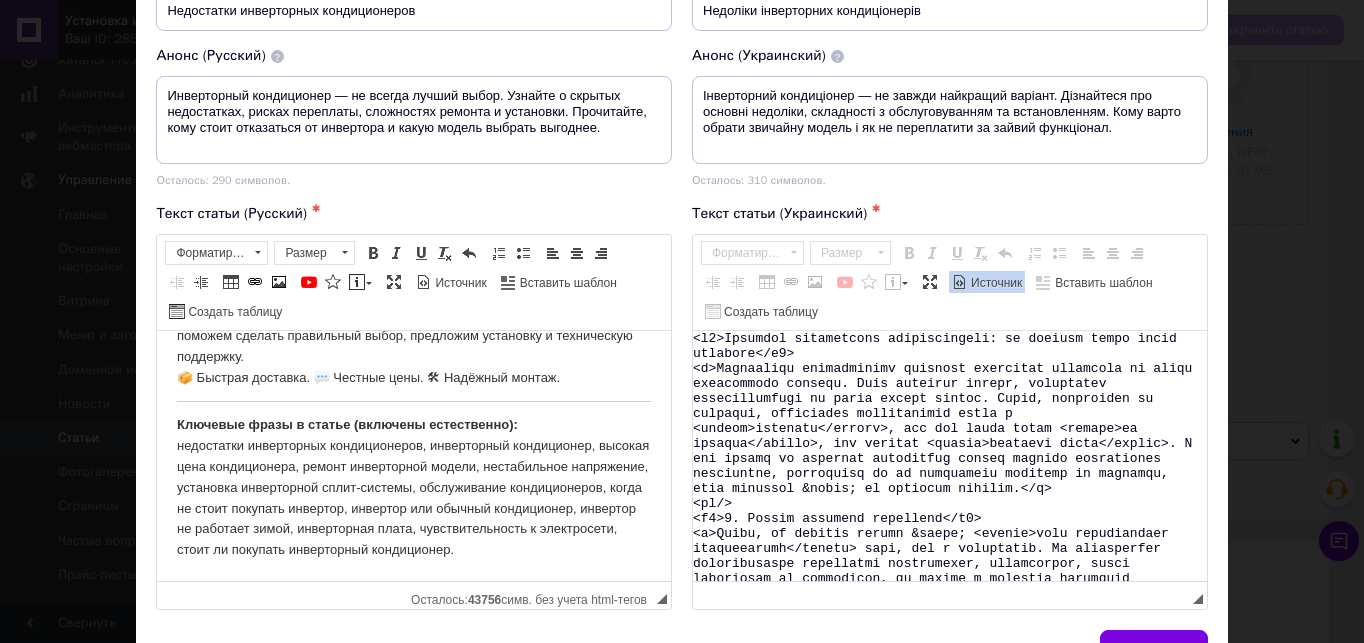 scroll, scrollTop: 1781, scrollLeft: 0, axis: vertical 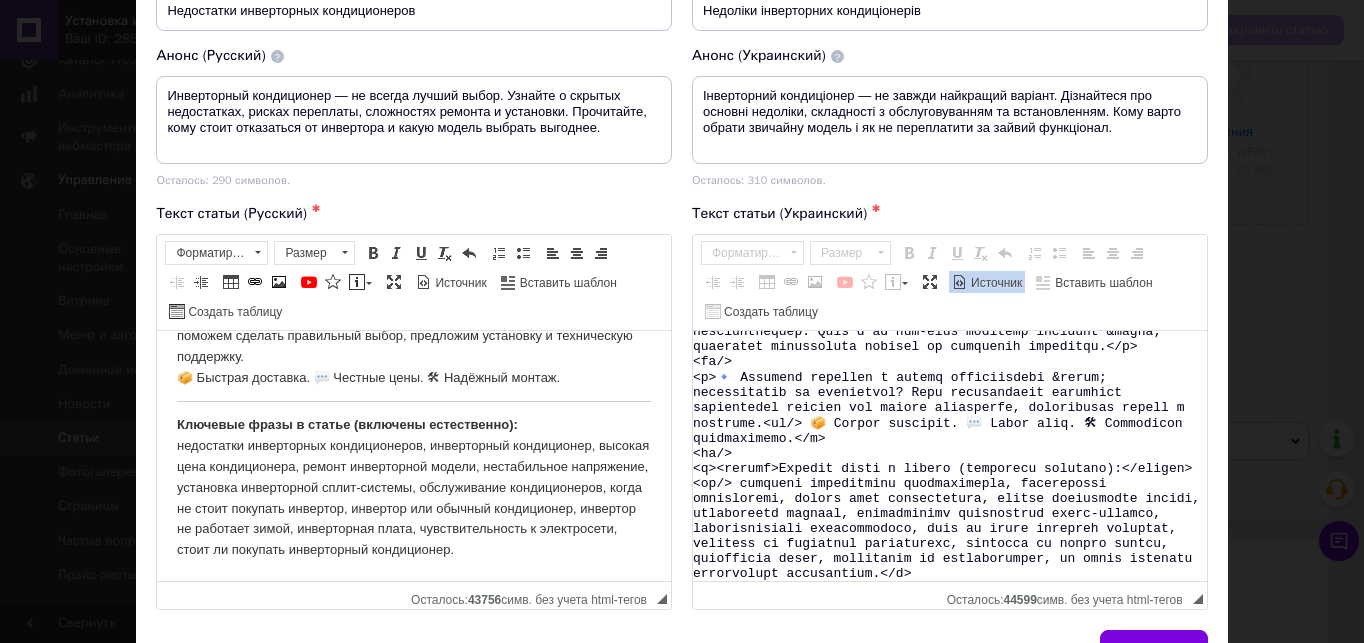 click on "Источник" at bounding box center [995, 283] 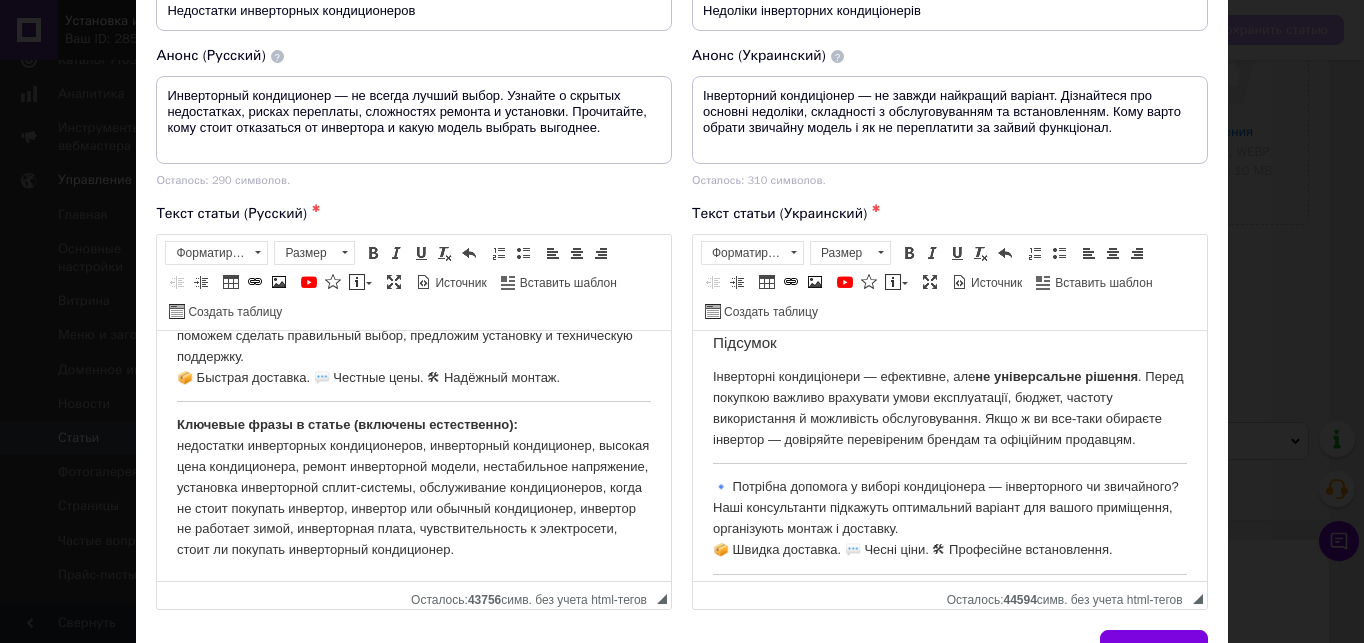 scroll, scrollTop: 2352, scrollLeft: 0, axis: vertical 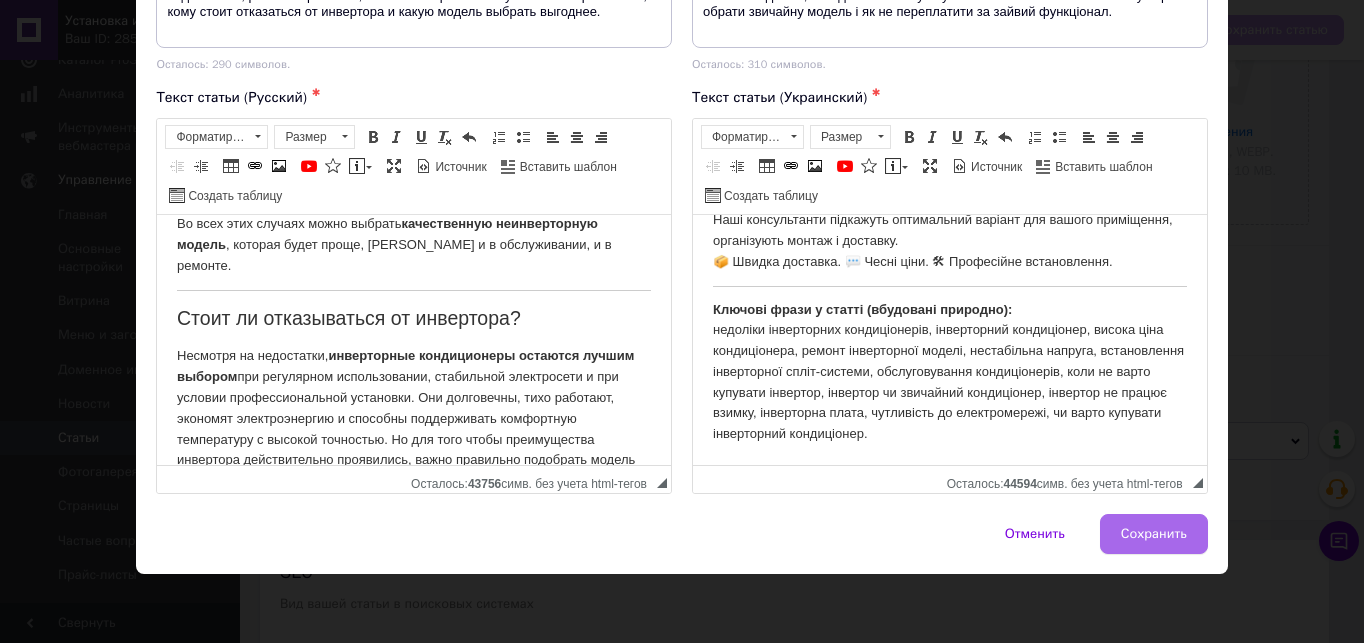 click on "Сохранить" at bounding box center [1154, 534] 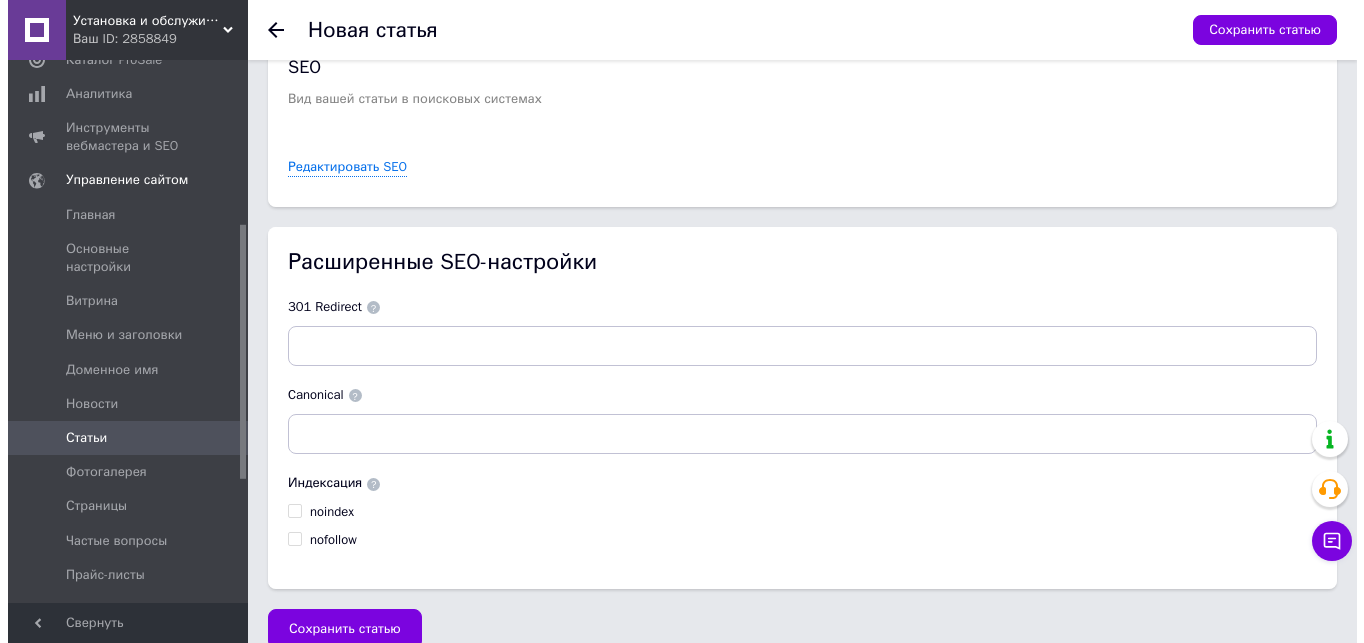 scroll, scrollTop: 929, scrollLeft: 0, axis: vertical 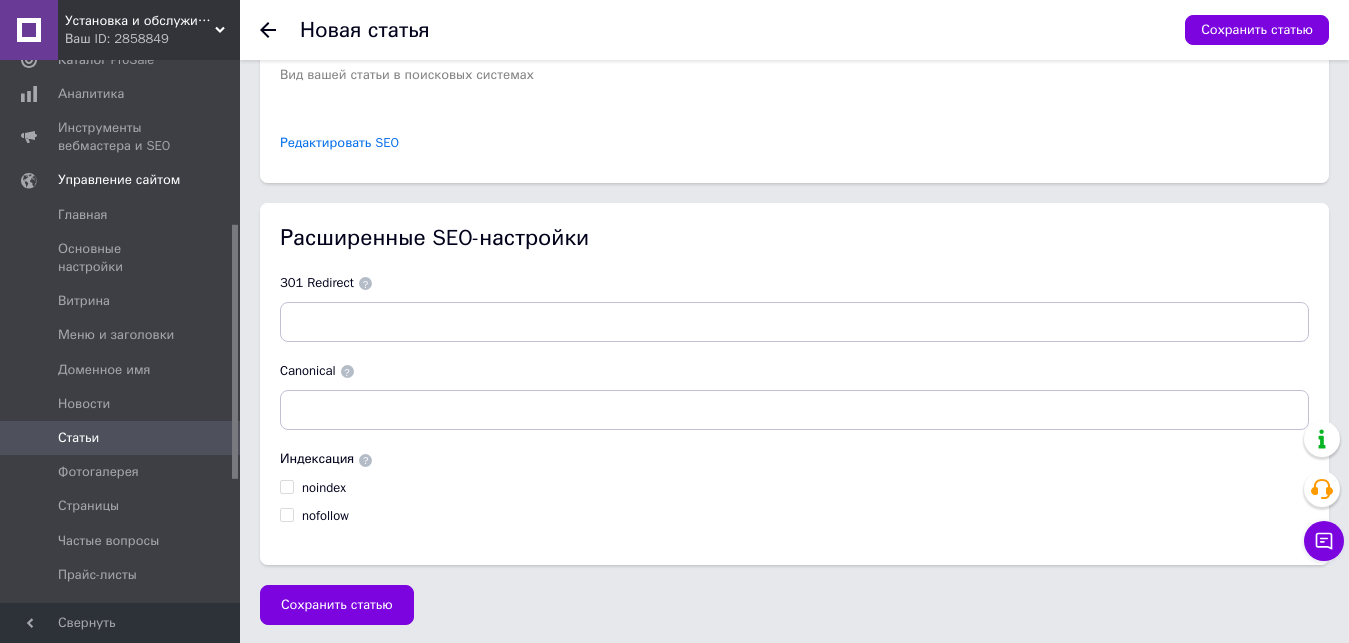 click on "Редактировать SEO" at bounding box center [339, 143] 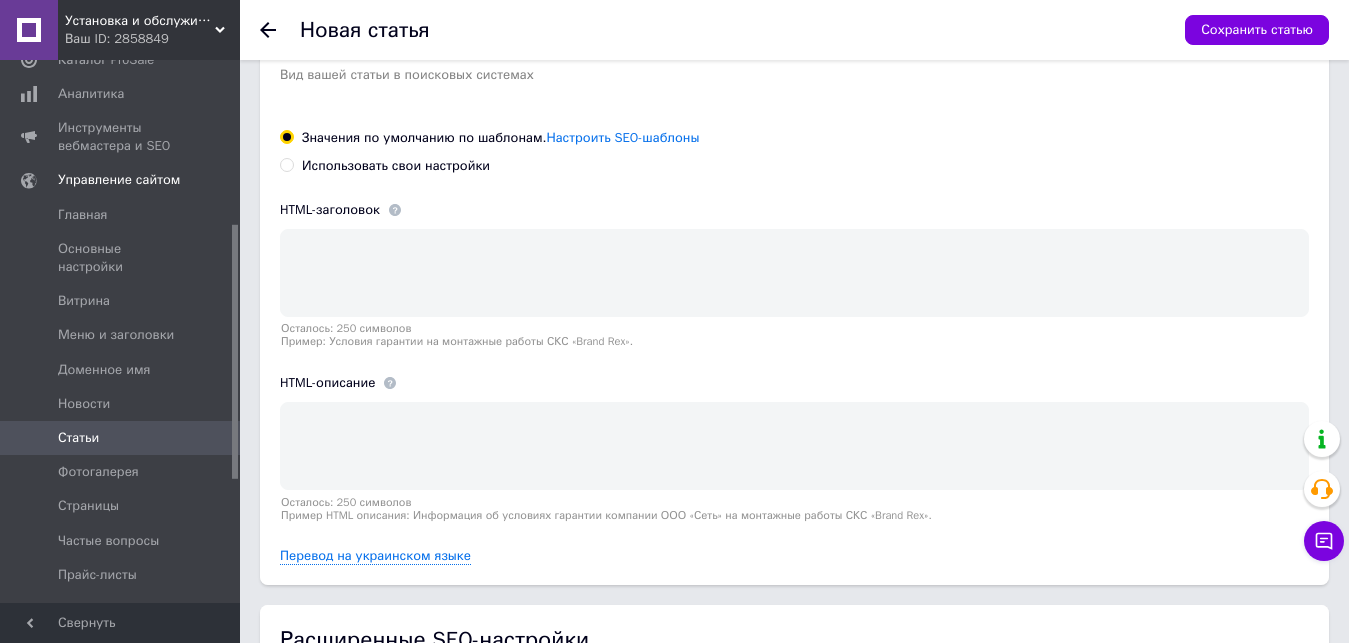 click on "Использовать свои настройки" at bounding box center (286, 164) 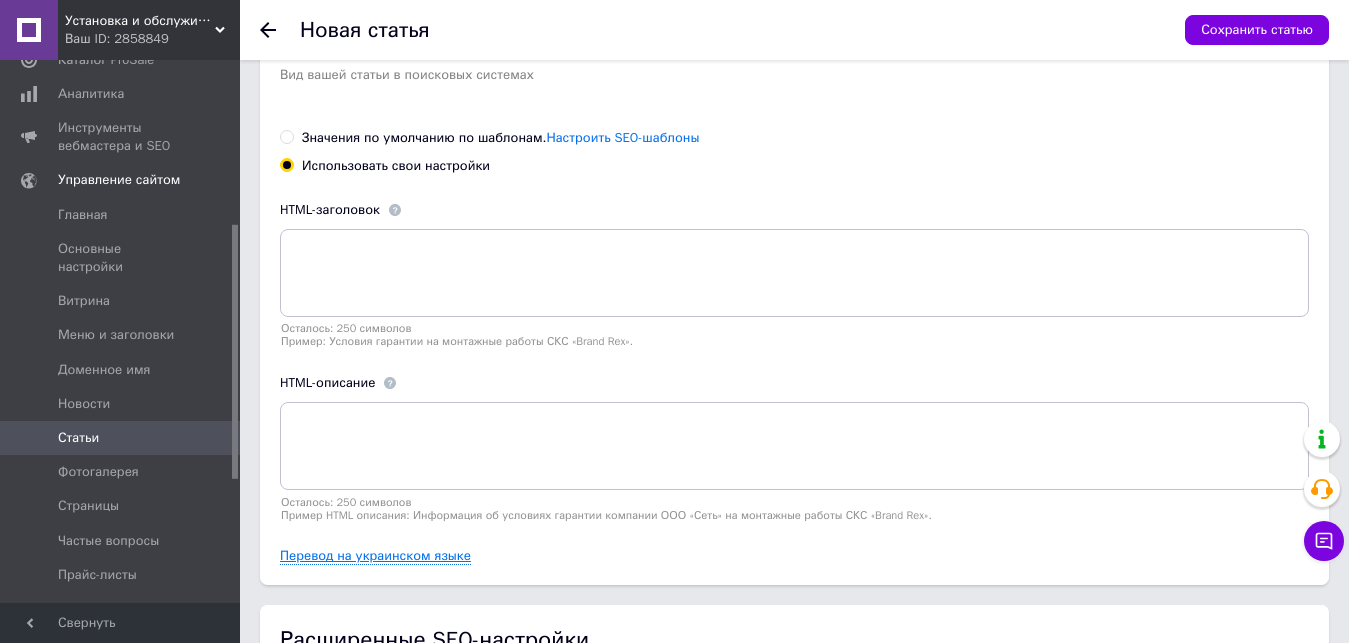 click on "Перевод на украинском языке" at bounding box center (375, 556) 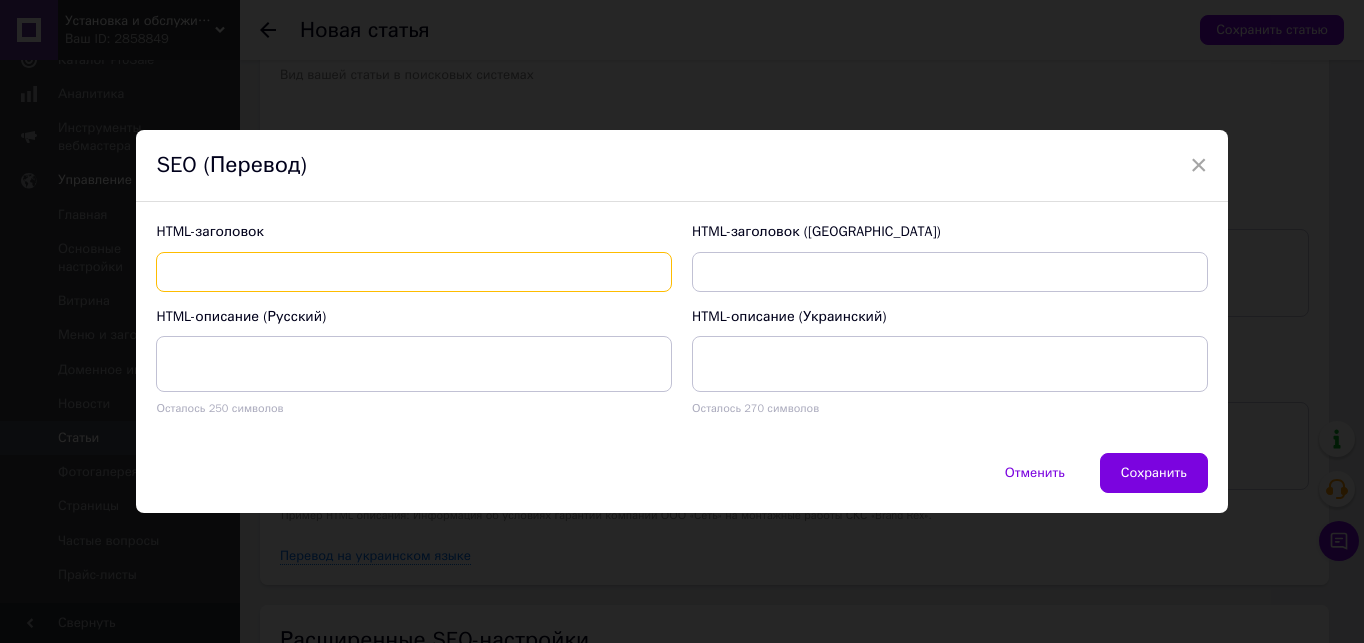 click at bounding box center [414, 272] 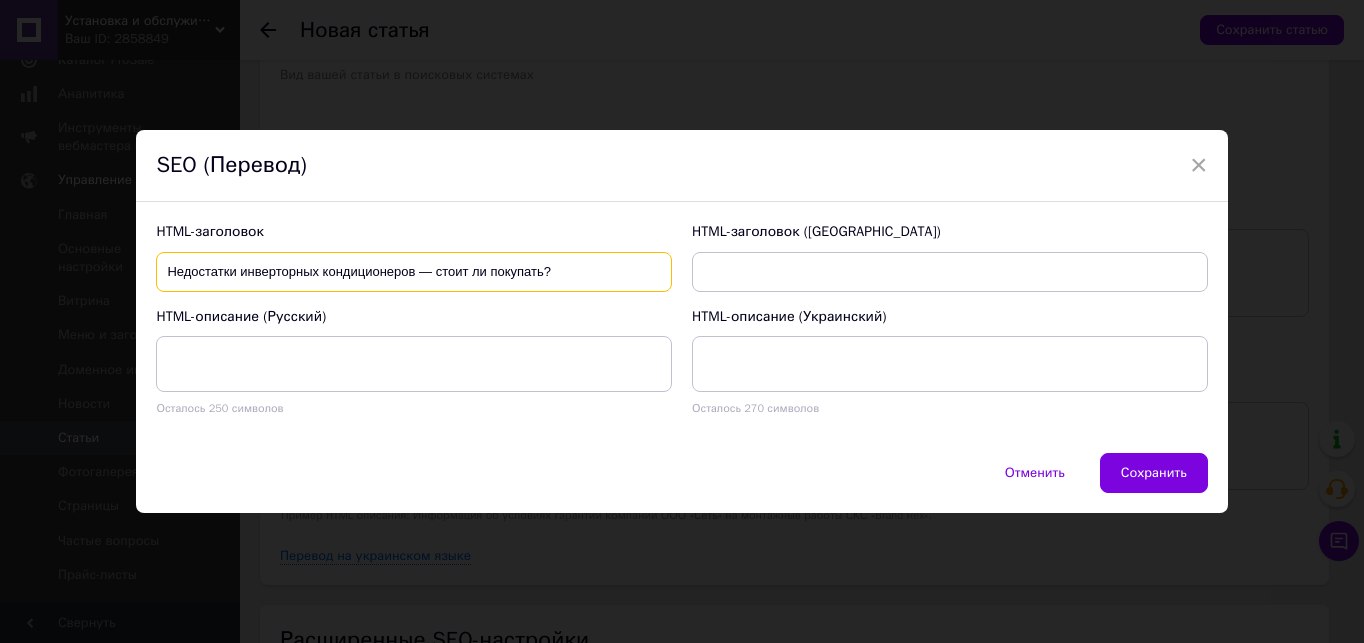 type on "Недостатки инверторных кондиционеров — стоит ли покупать?" 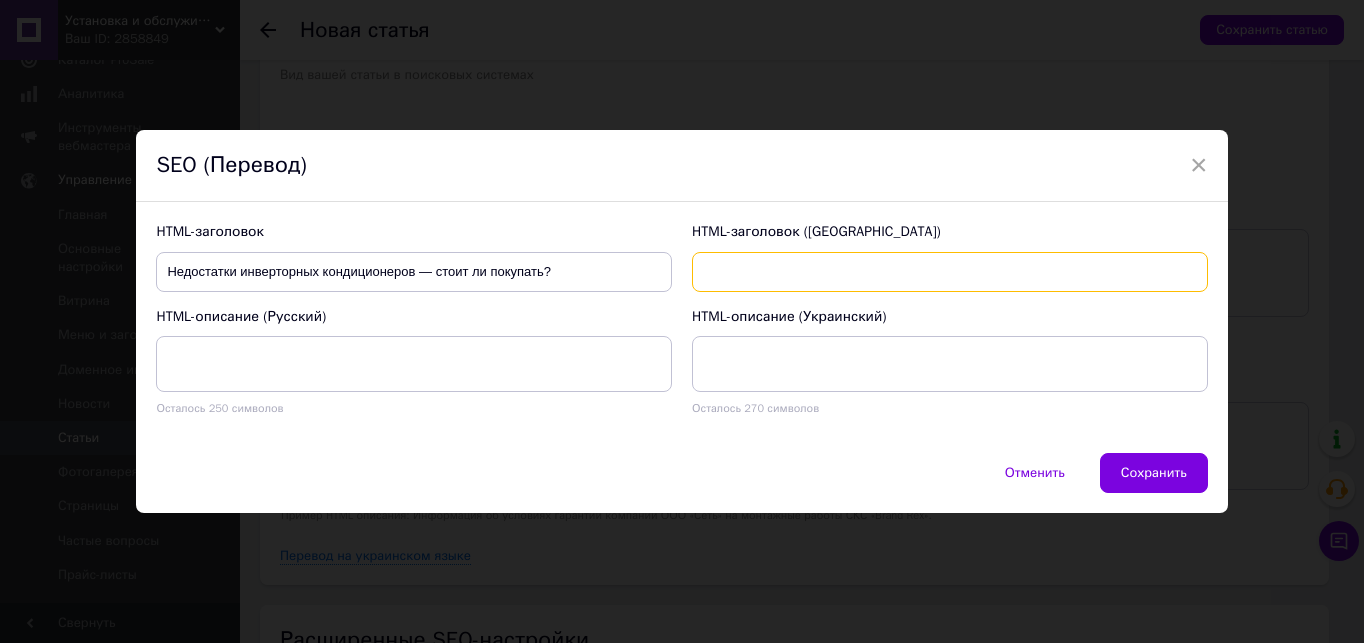 click at bounding box center (950, 272) 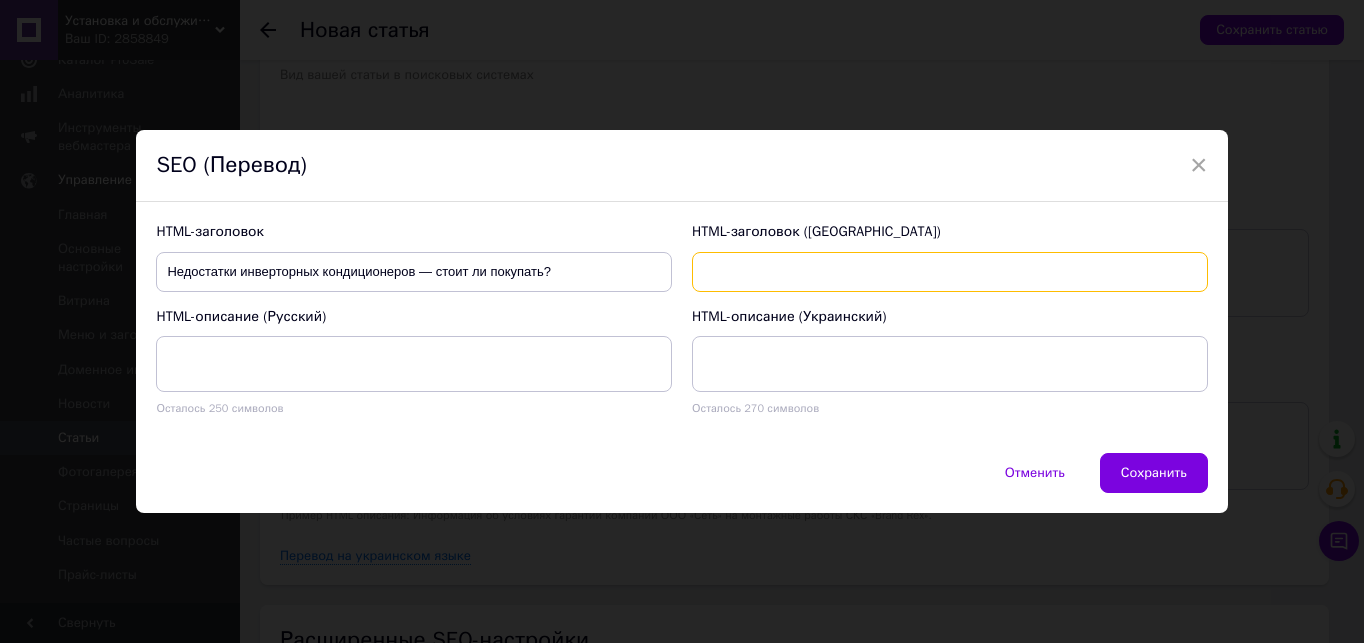 paste on "Недоліки інверторних кондиціонерів — чи варто купувати?" 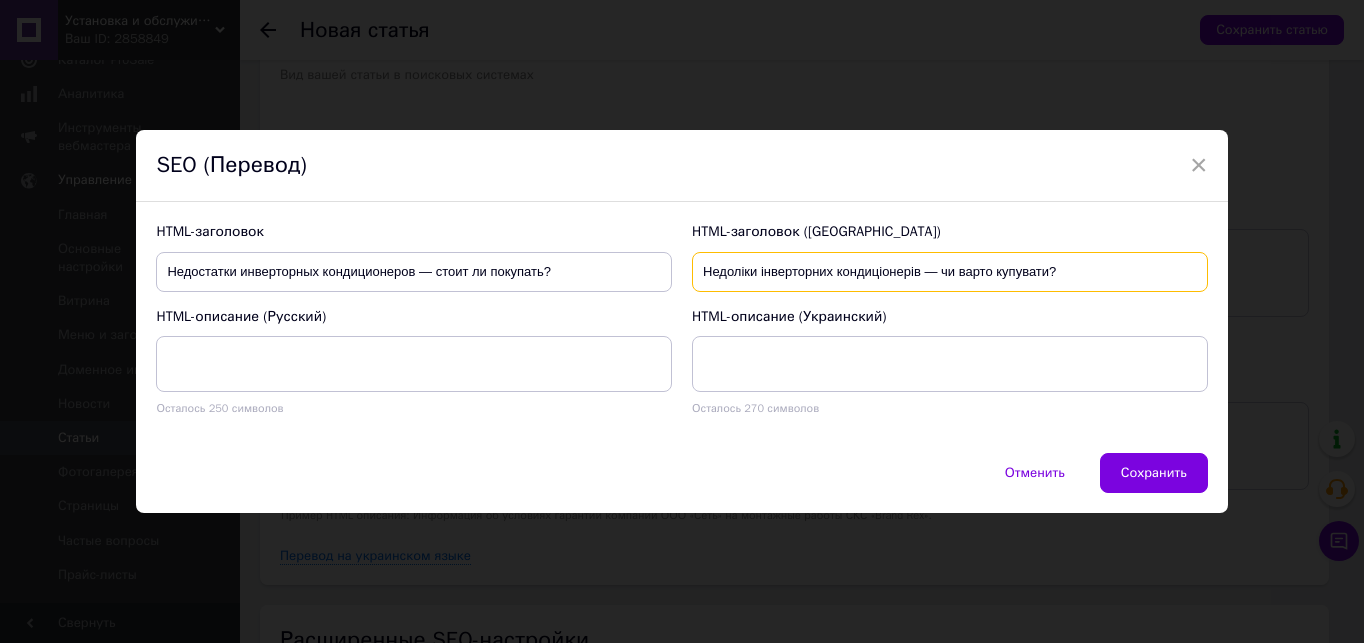 type on "Недоліки інверторних кондиціонерів — чи варто купувати?" 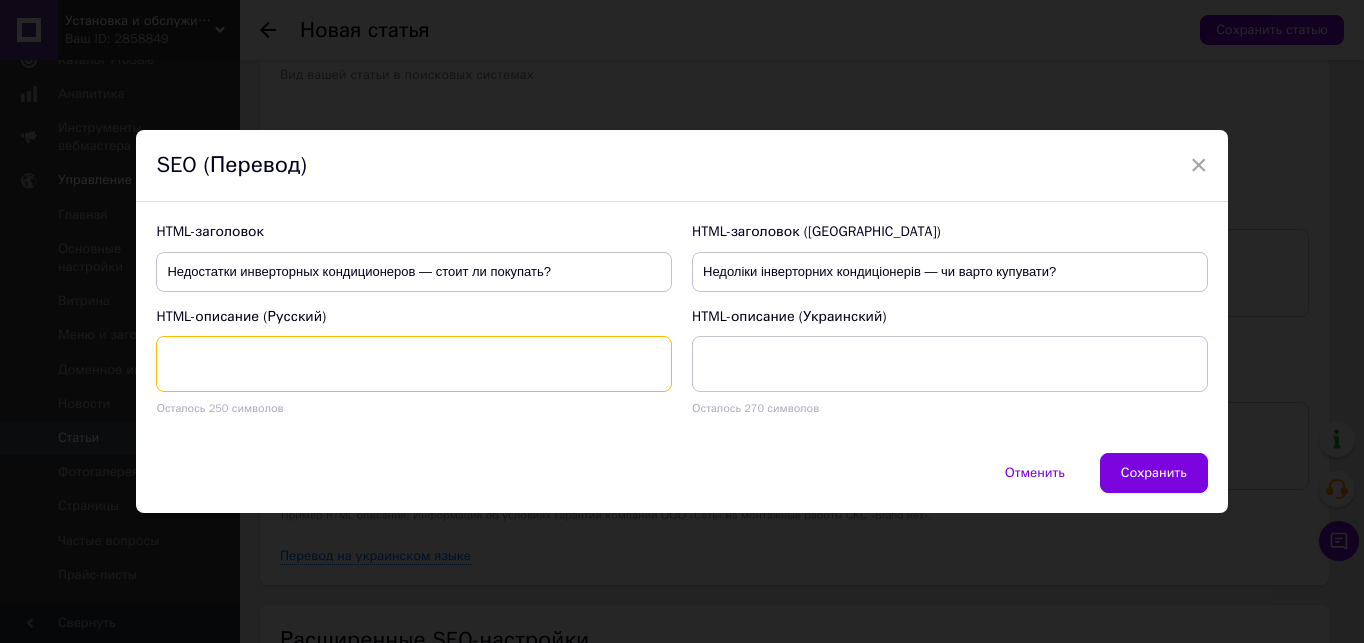click at bounding box center [414, 364] 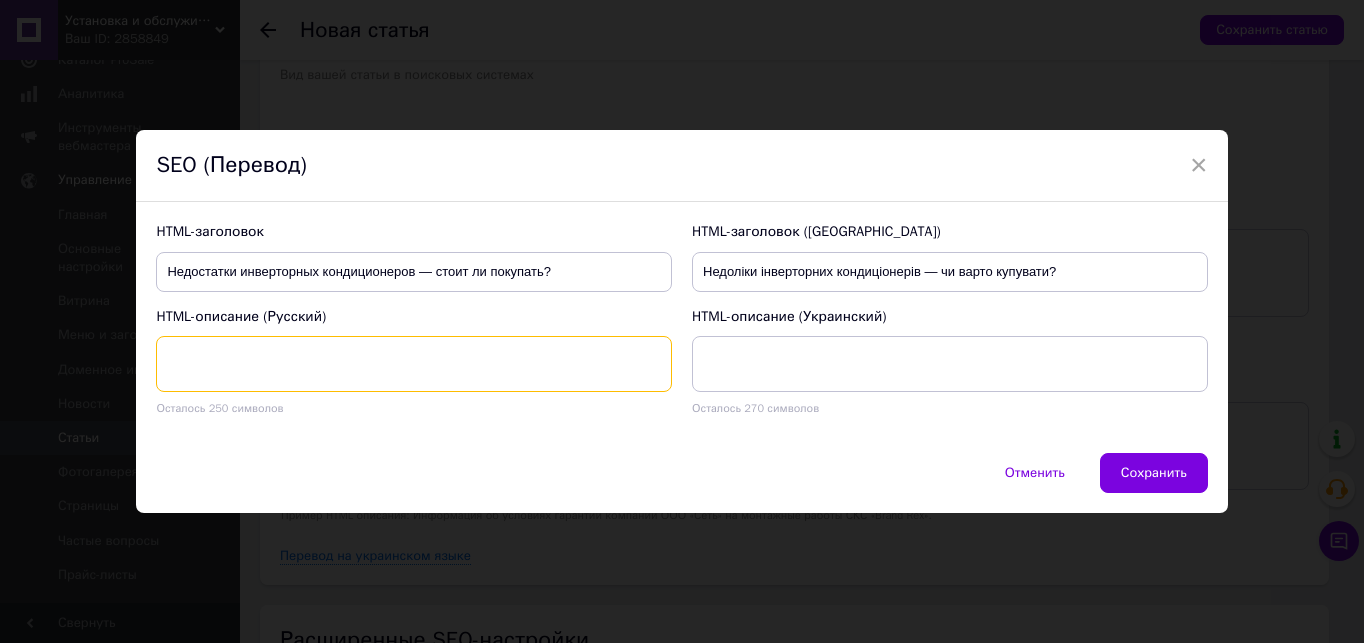 click at bounding box center (414, 364) 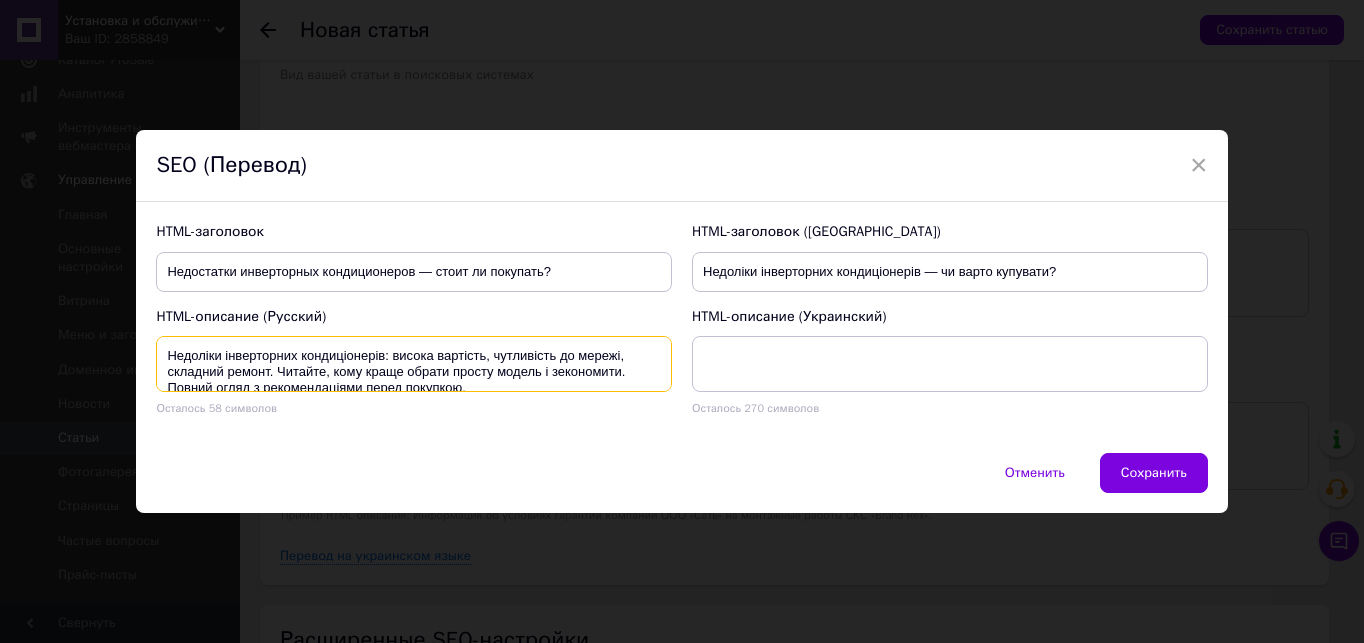 scroll, scrollTop: 4, scrollLeft: 0, axis: vertical 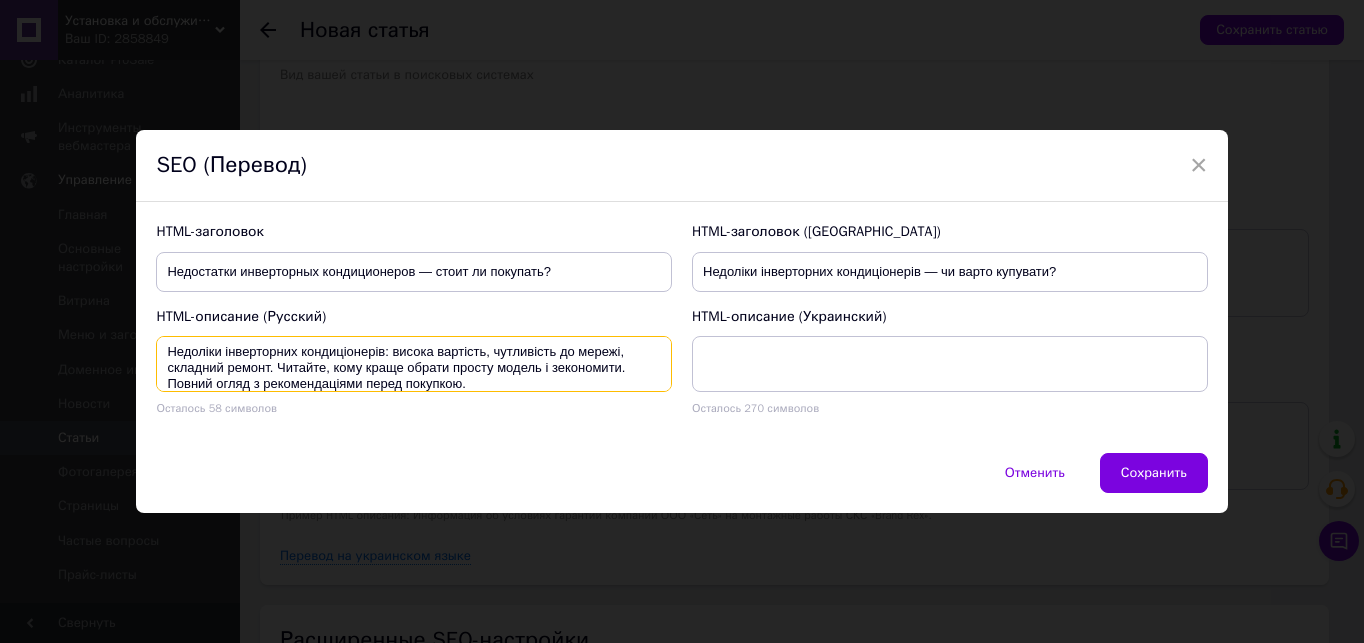 type on "Недоліки інверторних кондиціонерів: висока вартість, чутливість до мережі, складний ремонт. Читайте, кому краще обрати просту модель і зекономити. Повний огляд з рекомендаціями перед покупкою." 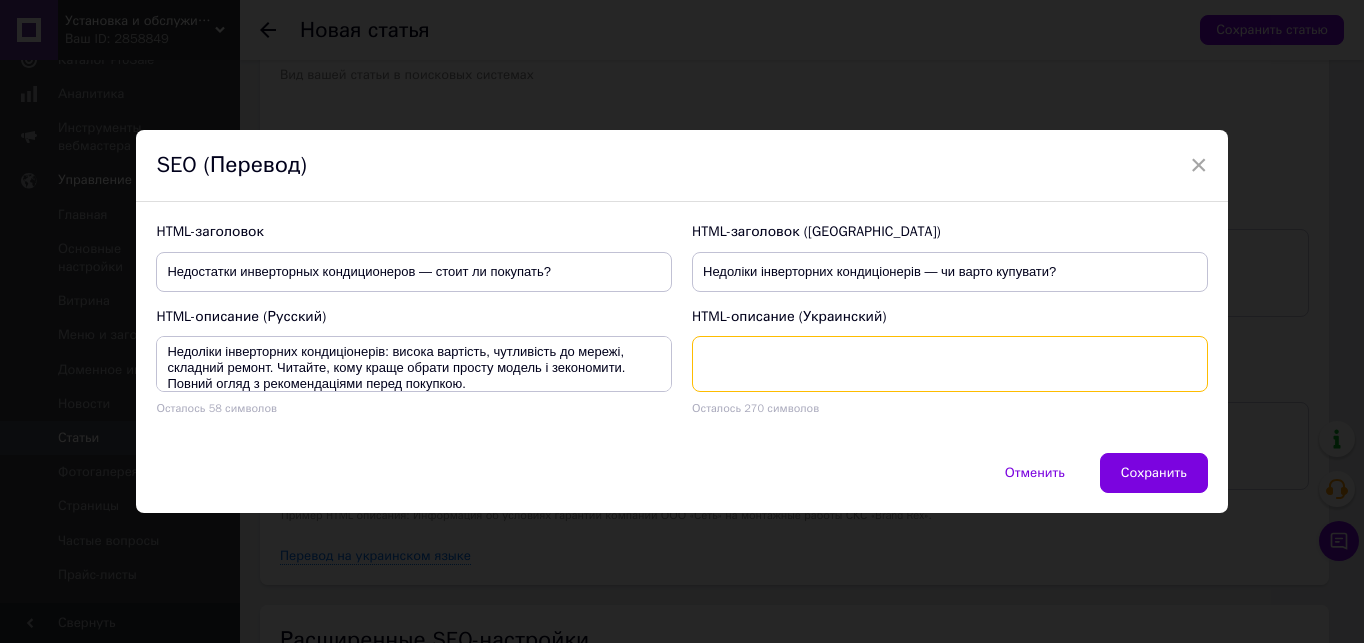 click at bounding box center [950, 364] 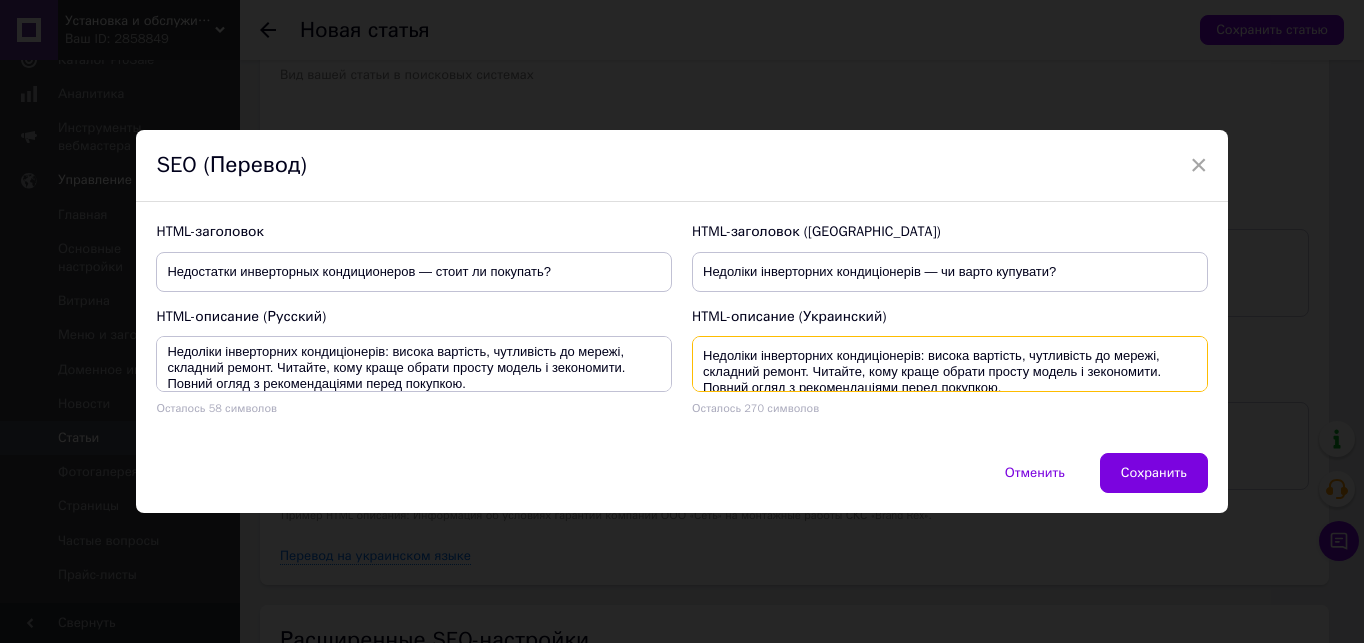 scroll, scrollTop: 4, scrollLeft: 0, axis: vertical 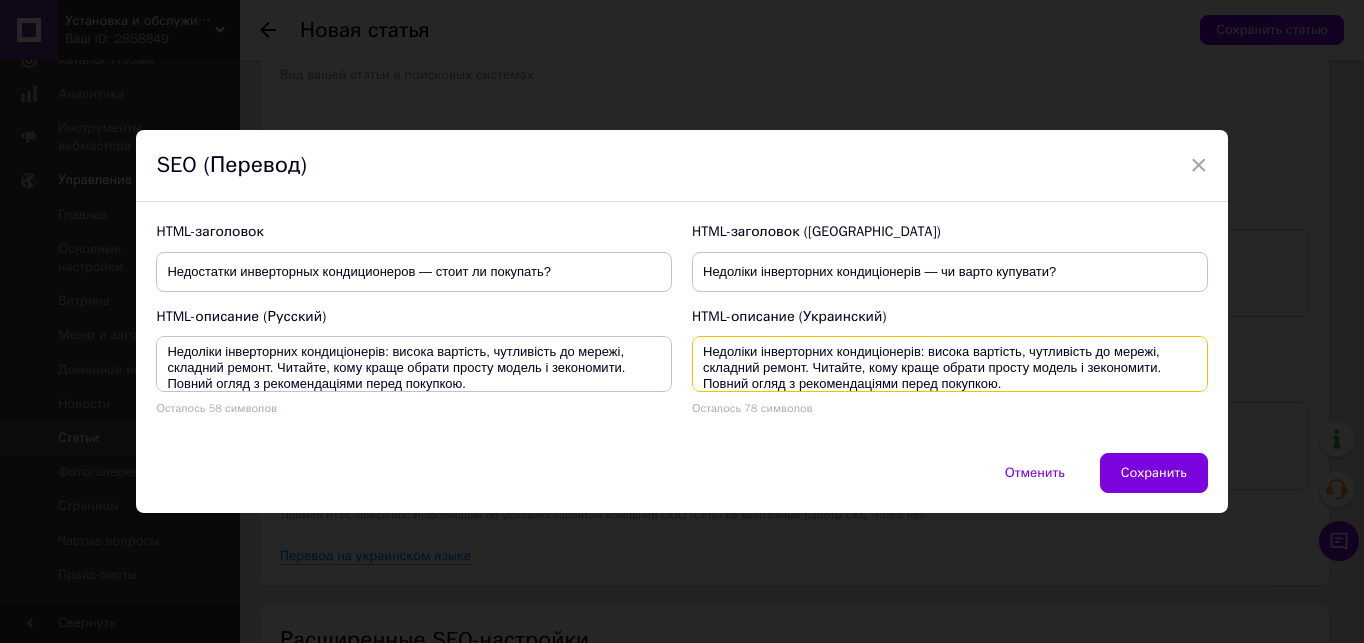type on "Недоліки інверторних кондиціонерів: висока вартість, чутливість до мережі, складний ремонт. Читайте, кому краще обрати просту модель і зекономити. Повний огляд з рекомендаціями перед покупкою." 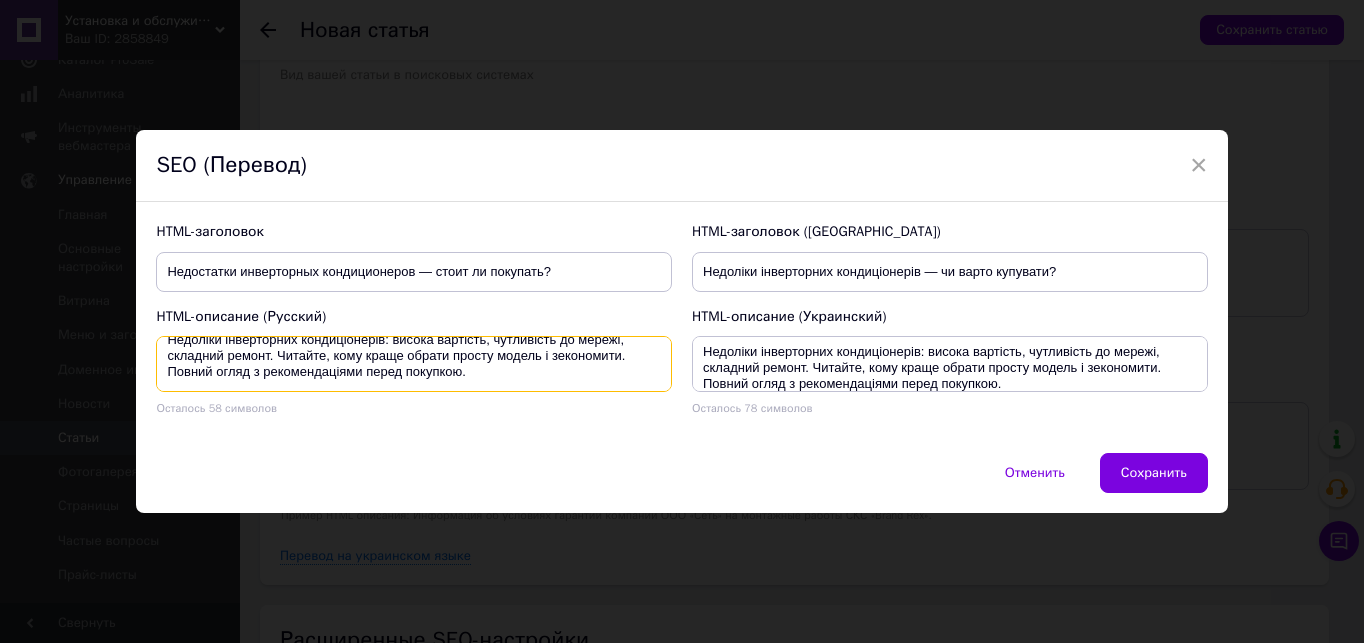 scroll, scrollTop: 0, scrollLeft: 0, axis: both 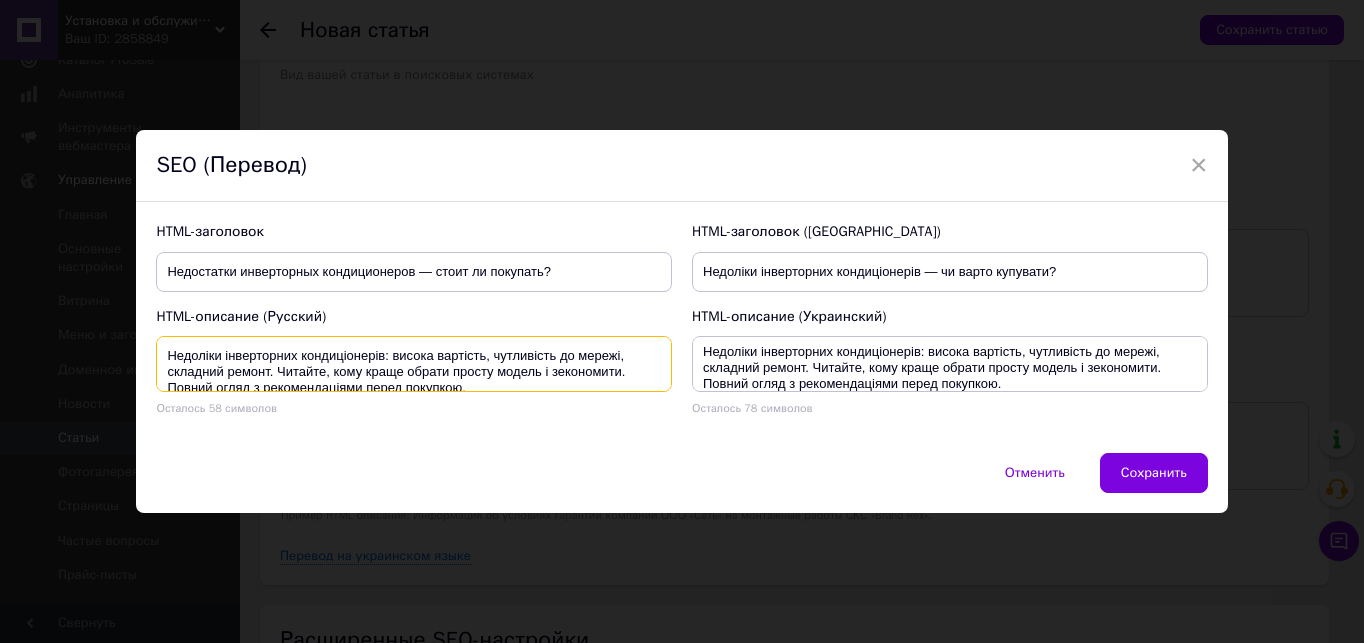 drag, startPoint x: 472, startPoint y: 378, endPoint x: 145, endPoint y: 325, distance: 331.26727 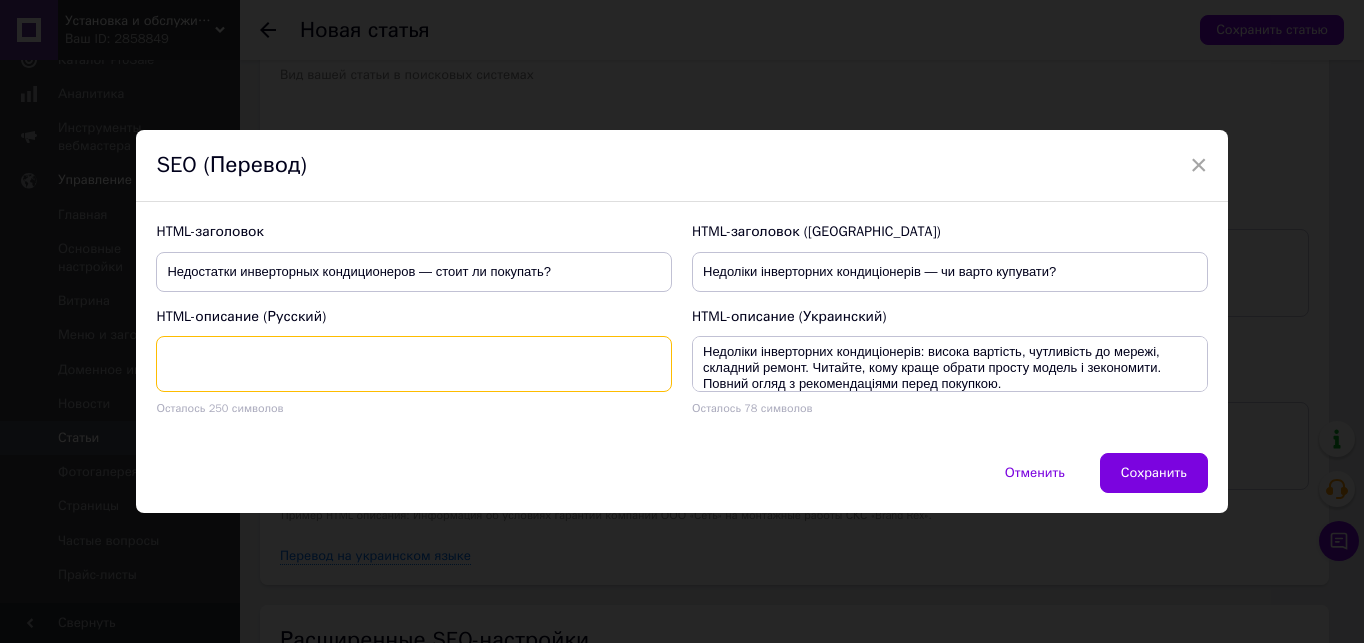 click at bounding box center (414, 364) 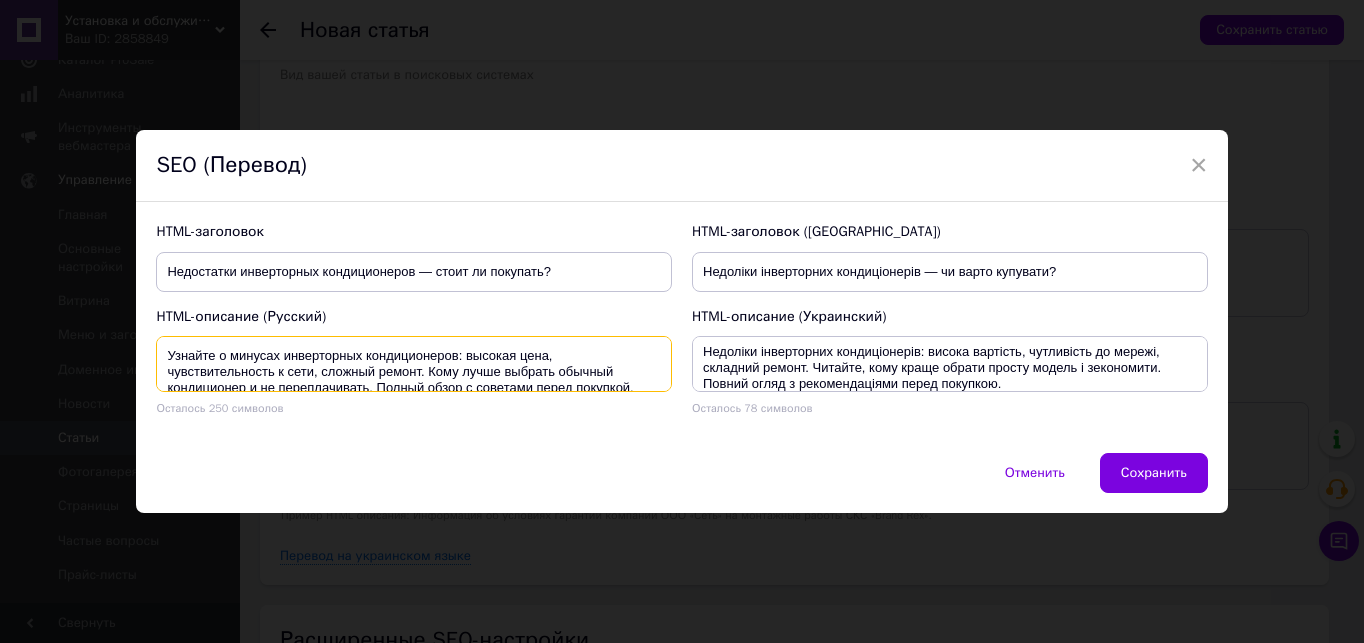 scroll, scrollTop: 4, scrollLeft: 0, axis: vertical 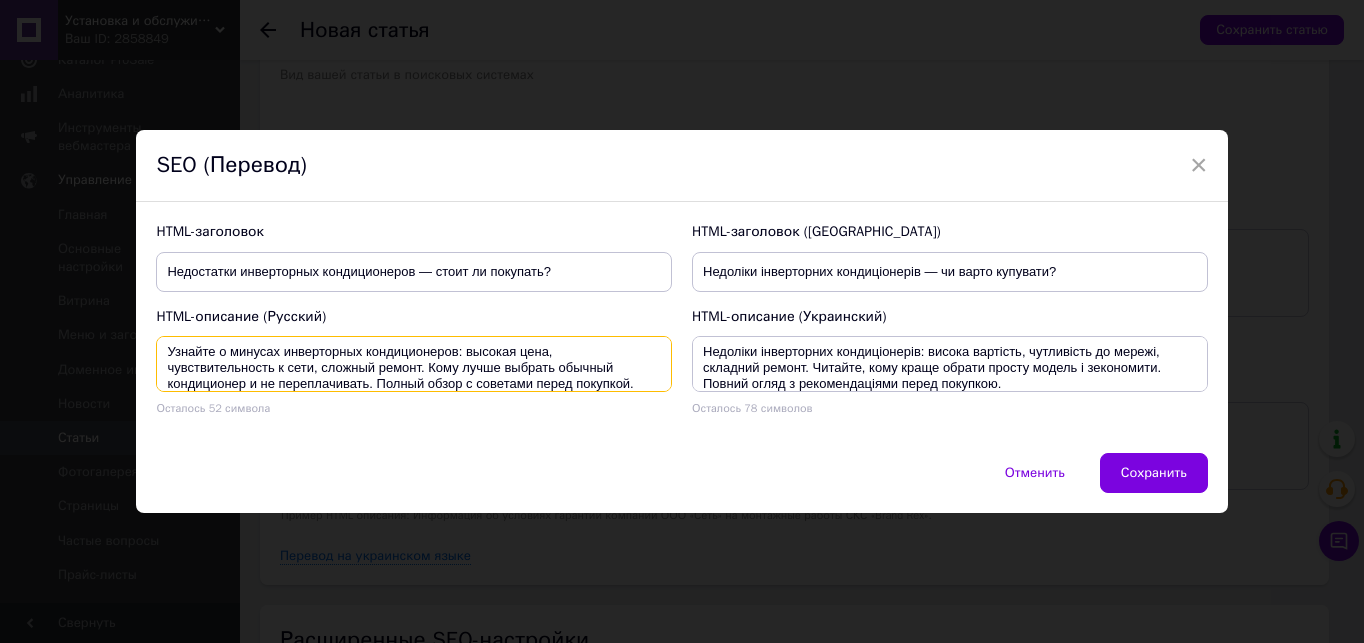 type on "Узнайте о минусах инверторных кондиционеров: высокая цена, чувствительность к сети, сложный ремонт. Кому лучше выбрать обычный кондиционер и не переплачивать. Полный обзор с советами перед покупкой." 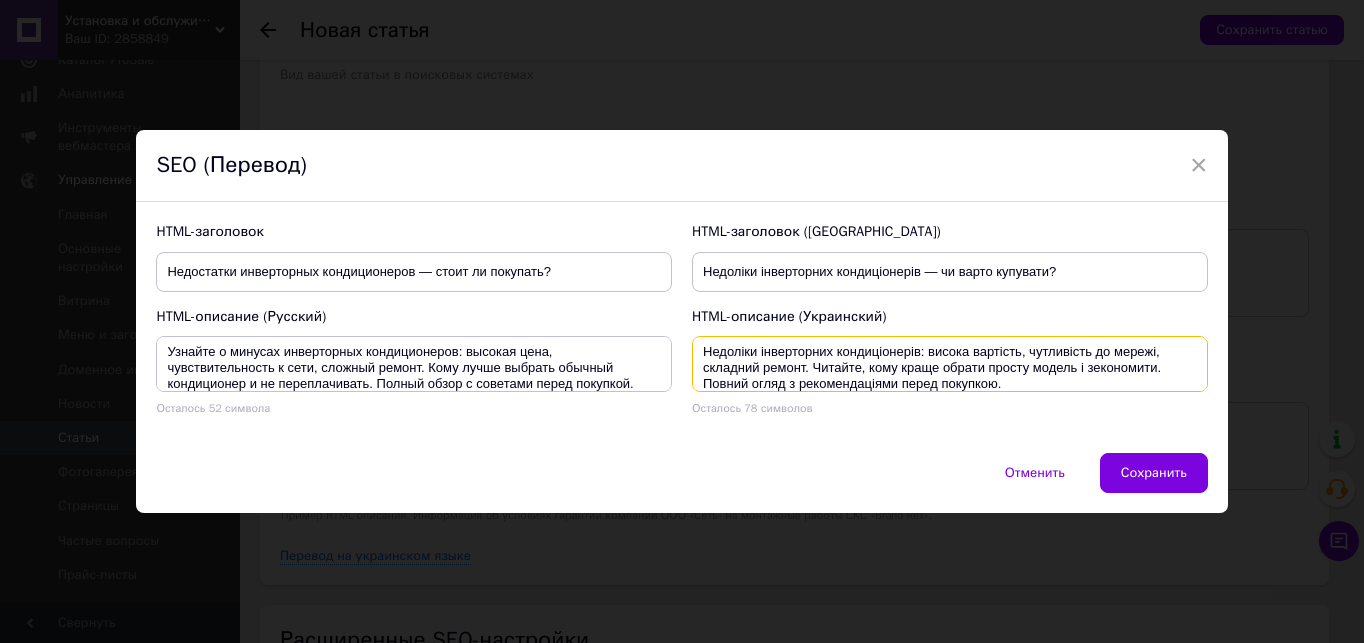 scroll, scrollTop: 16, scrollLeft: 0, axis: vertical 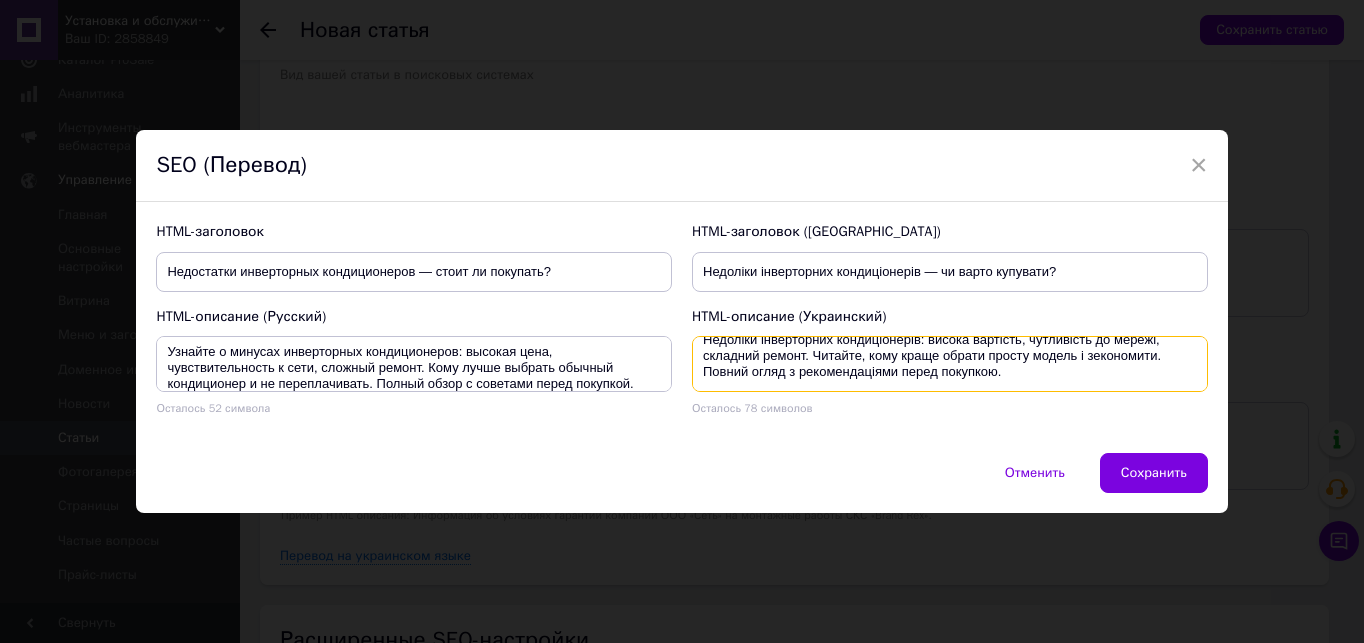 drag, startPoint x: 699, startPoint y: 344, endPoint x: 1055, endPoint y: 394, distance: 359.49408 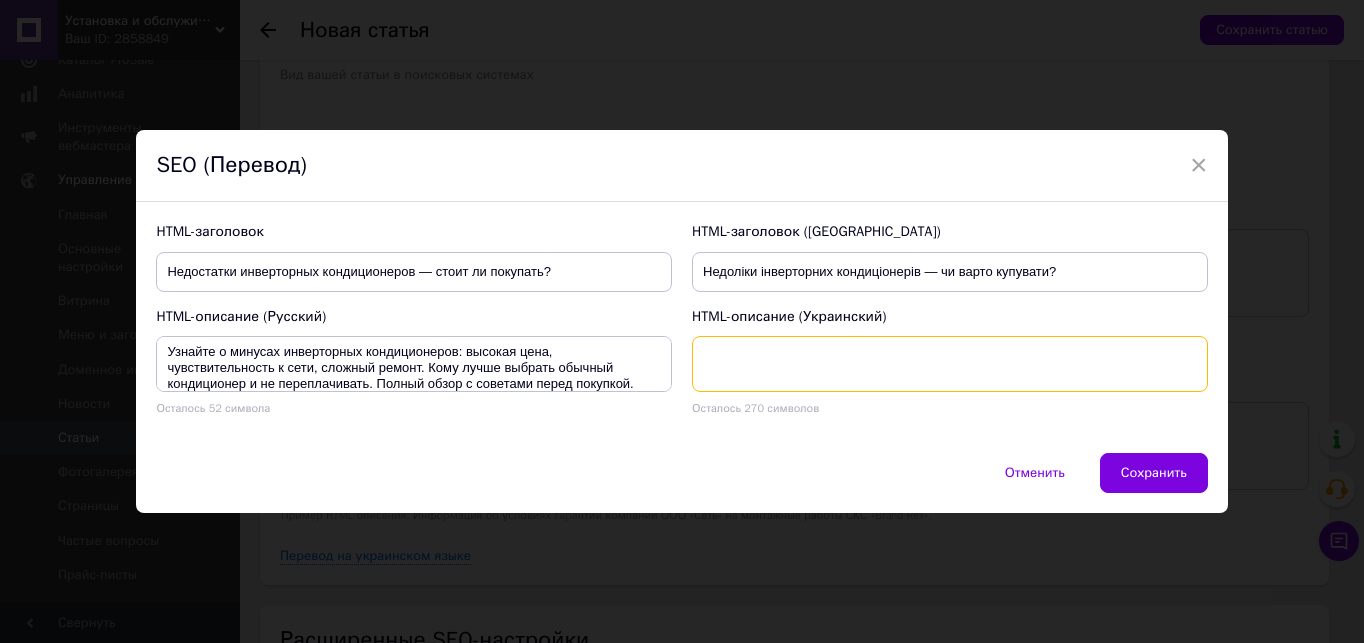 scroll, scrollTop: 0, scrollLeft: 0, axis: both 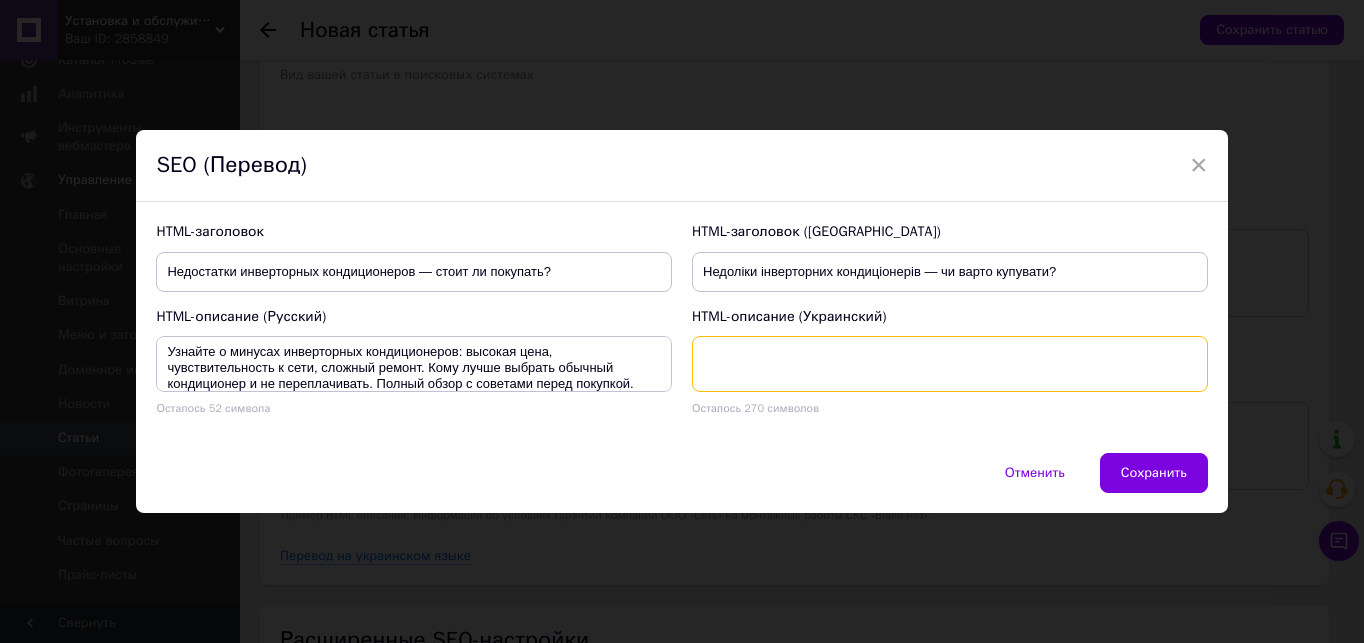 paste on "Недоліки інверторних кондиціонерів: висока вартість, чутливість до мережі, складний ремонт. Читайте, кому краще обрати просту модель і зекономити. Повний огляд з рекомендаціями перед покупкою." 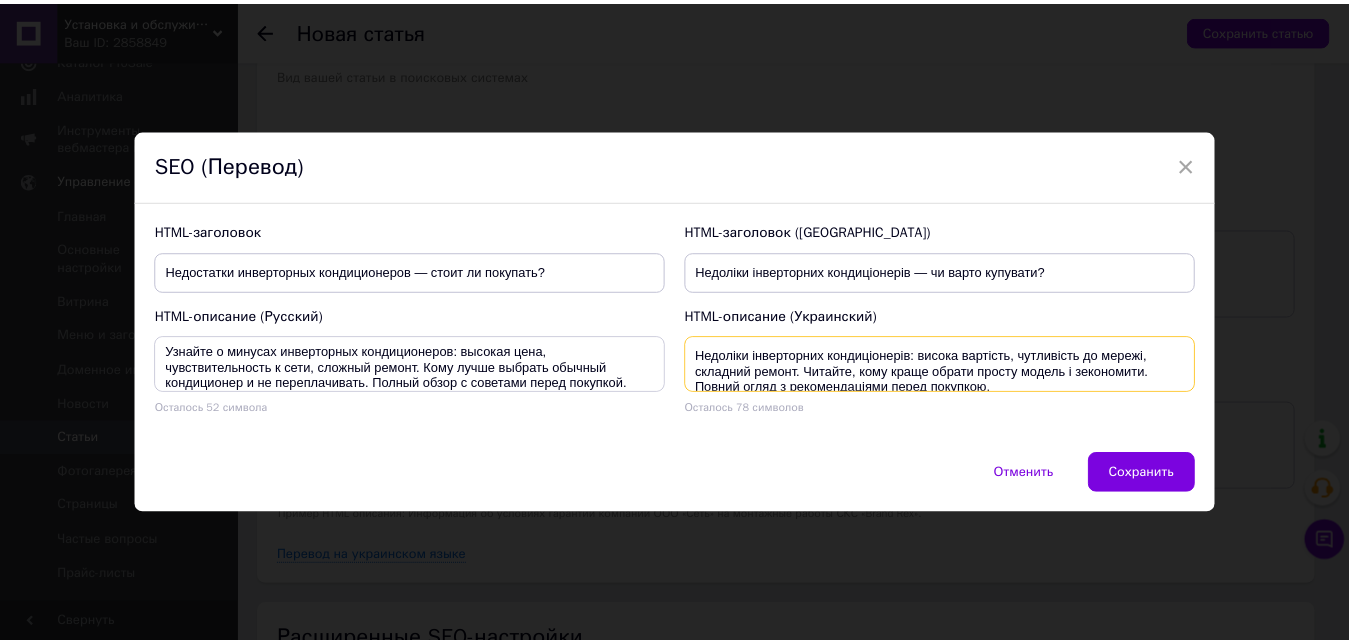 scroll, scrollTop: 4, scrollLeft: 0, axis: vertical 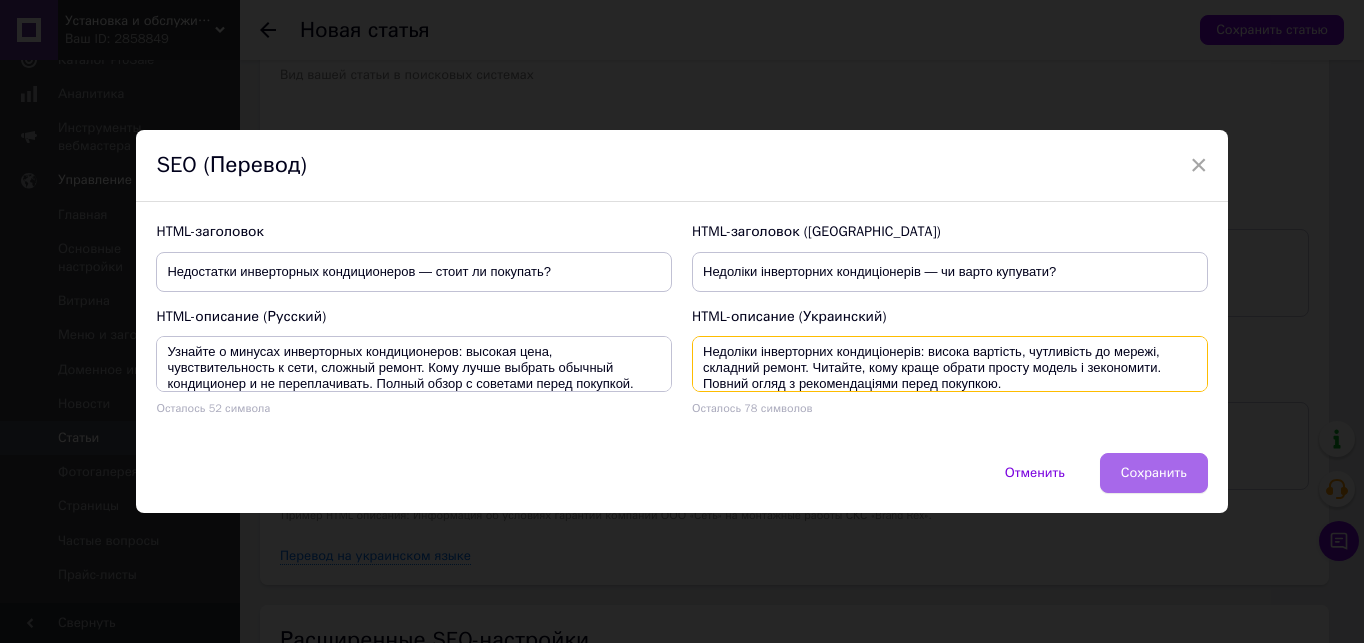 type on "Недоліки інверторних кондиціонерів: висока вартість, чутливість до мережі, складний ремонт. Читайте, кому краще обрати просту модель і зекономити. Повний огляд з рекомендаціями перед покупкою." 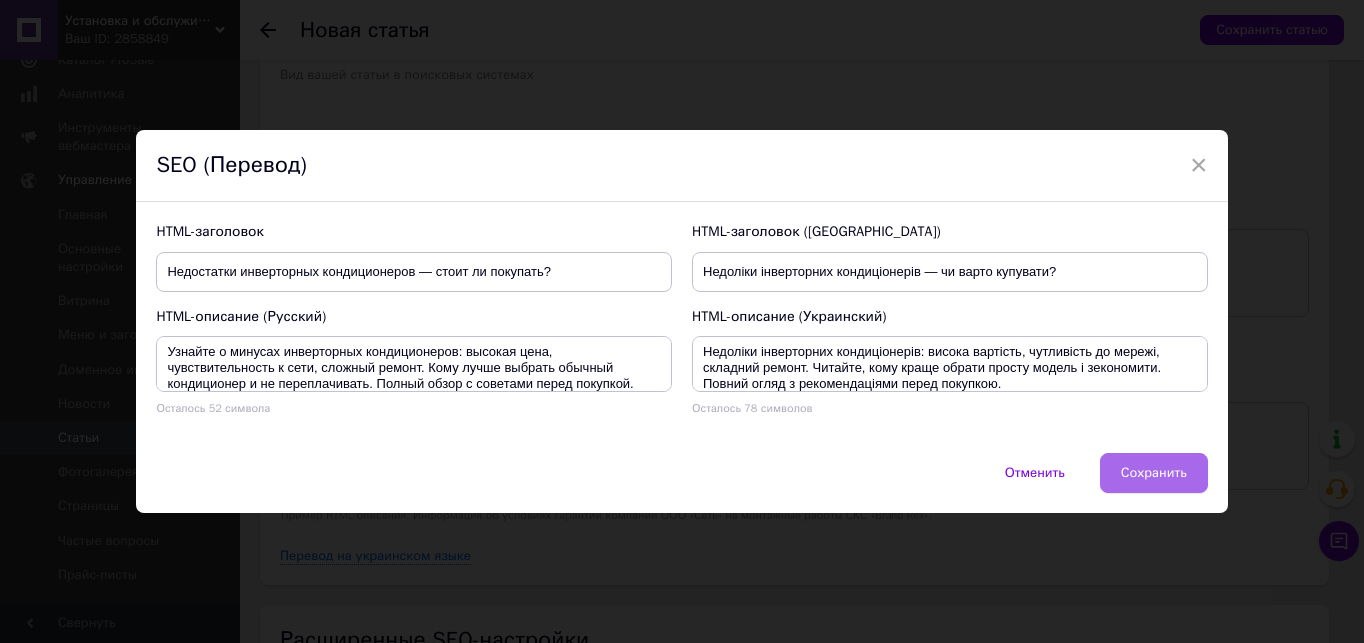 click on "Сохранить" at bounding box center (1154, 473) 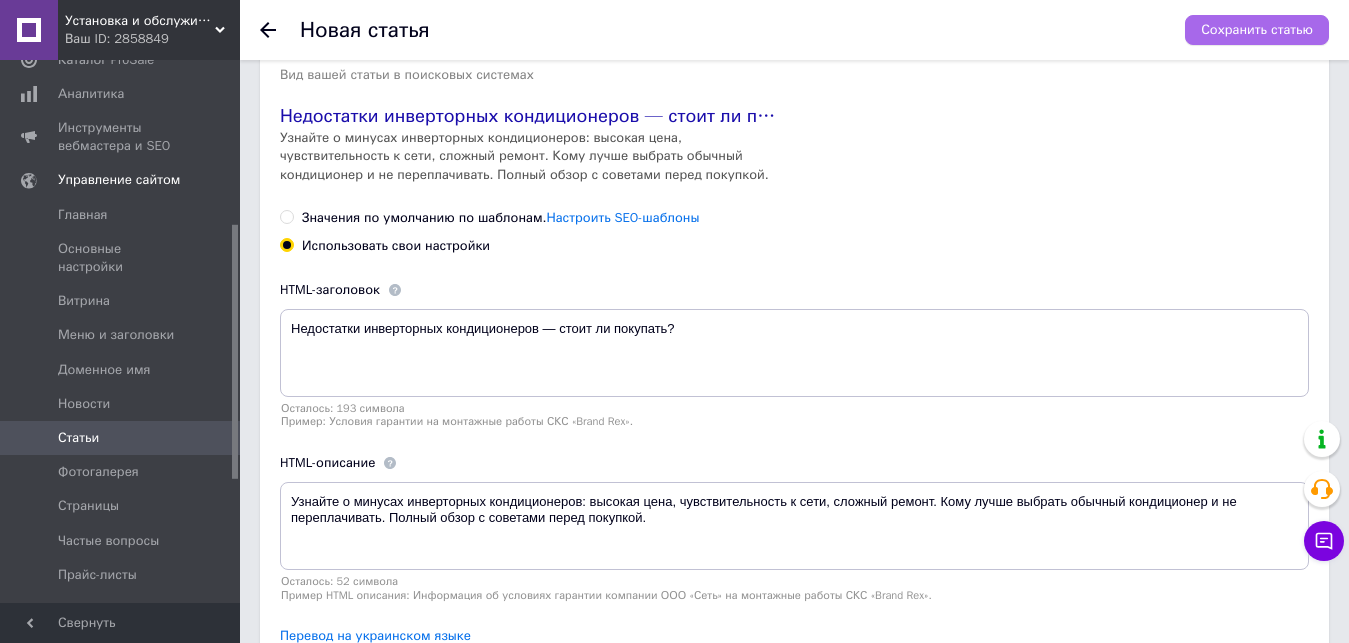 click on "Сохранить статью" at bounding box center (1257, 30) 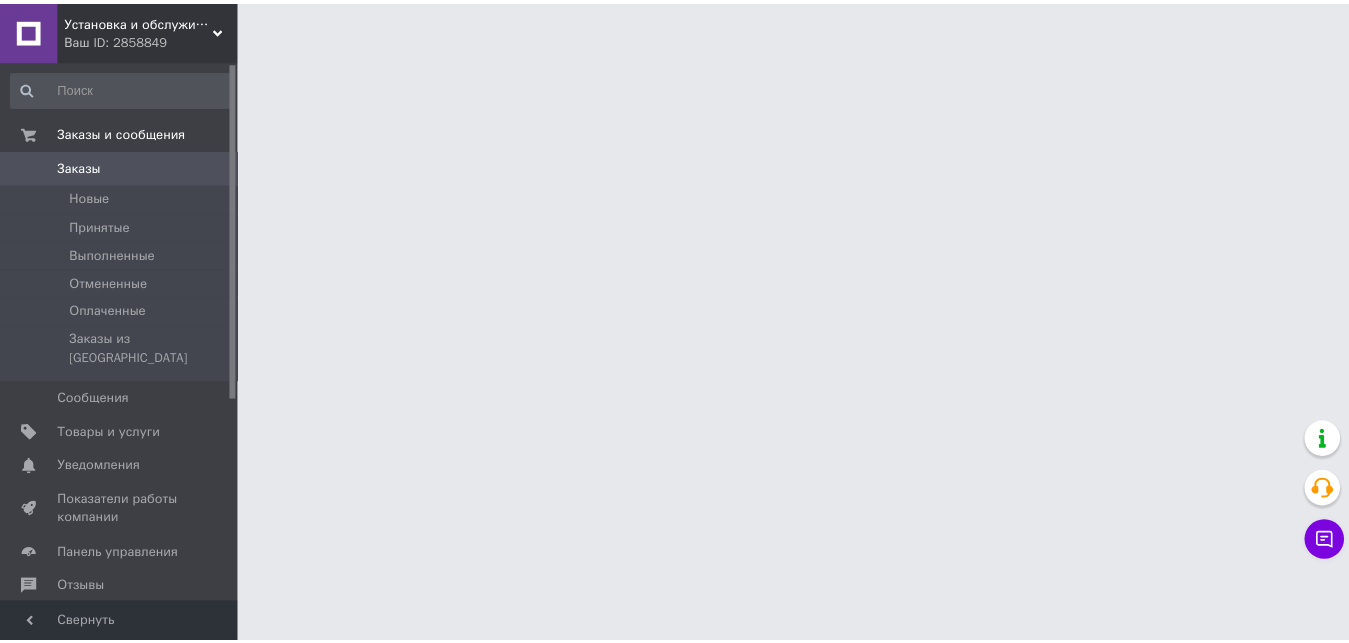 scroll, scrollTop: 0, scrollLeft: 0, axis: both 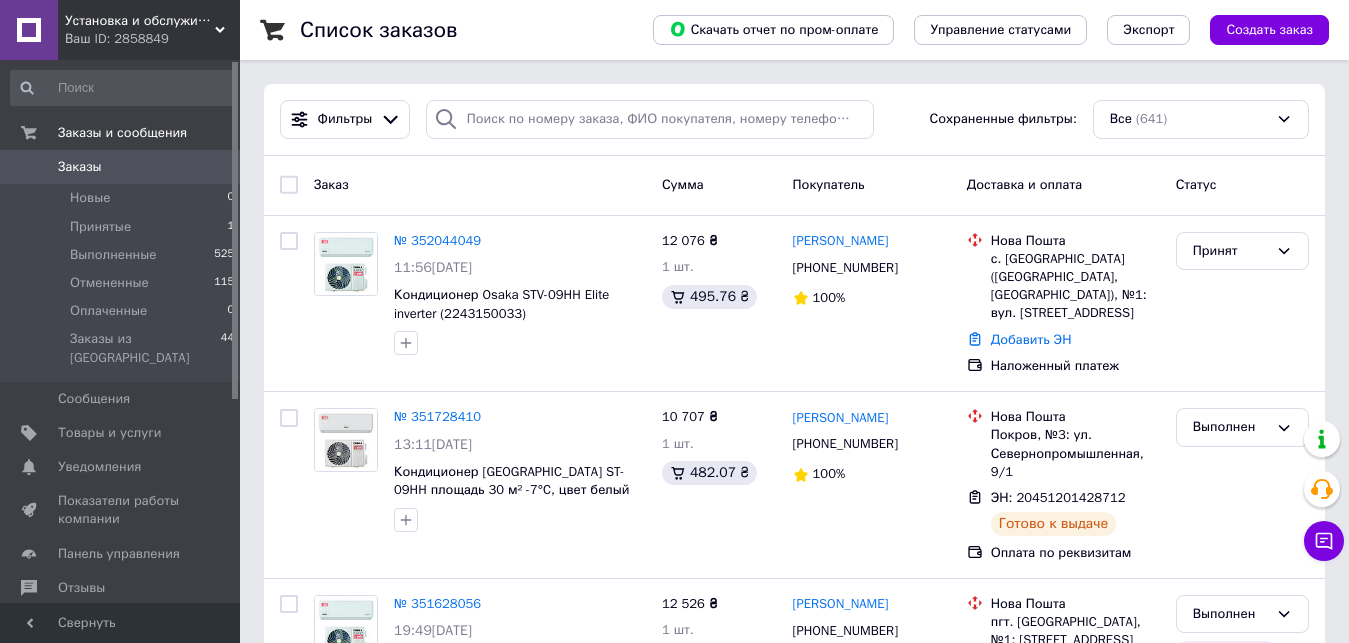 click on "Установка и обслуживание кондиционеров, сплит-систем" at bounding box center (140, 21) 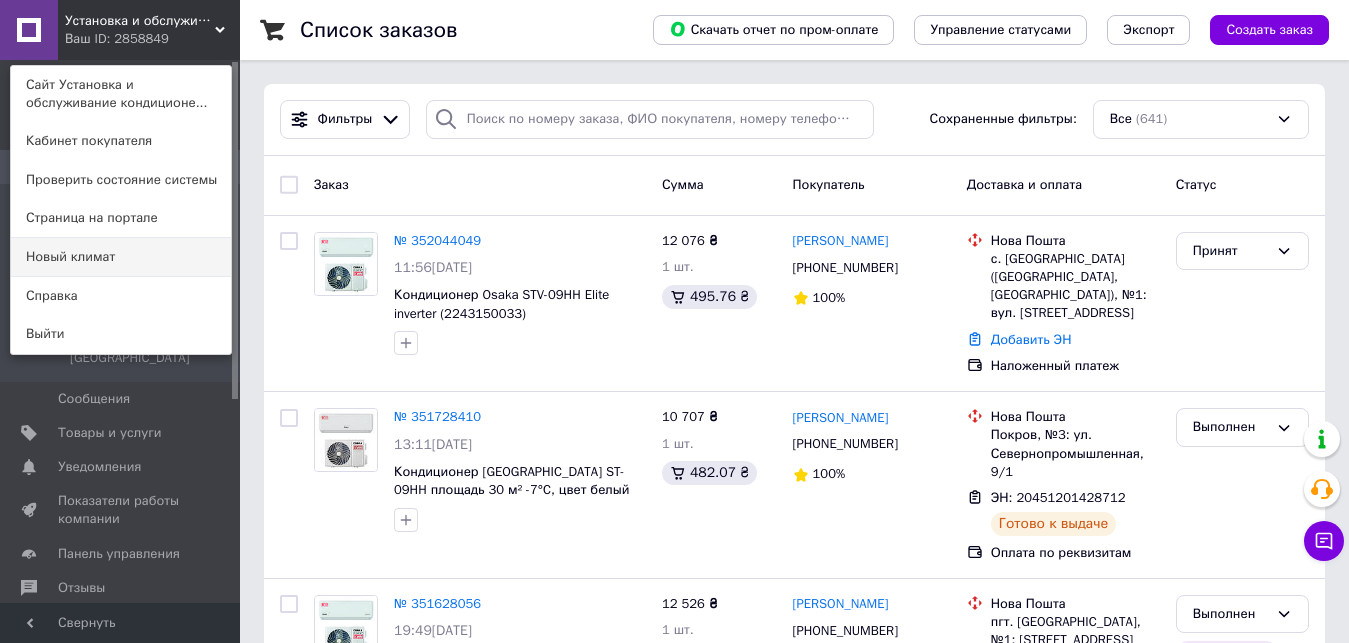 click on "Новый климат" at bounding box center (121, 257) 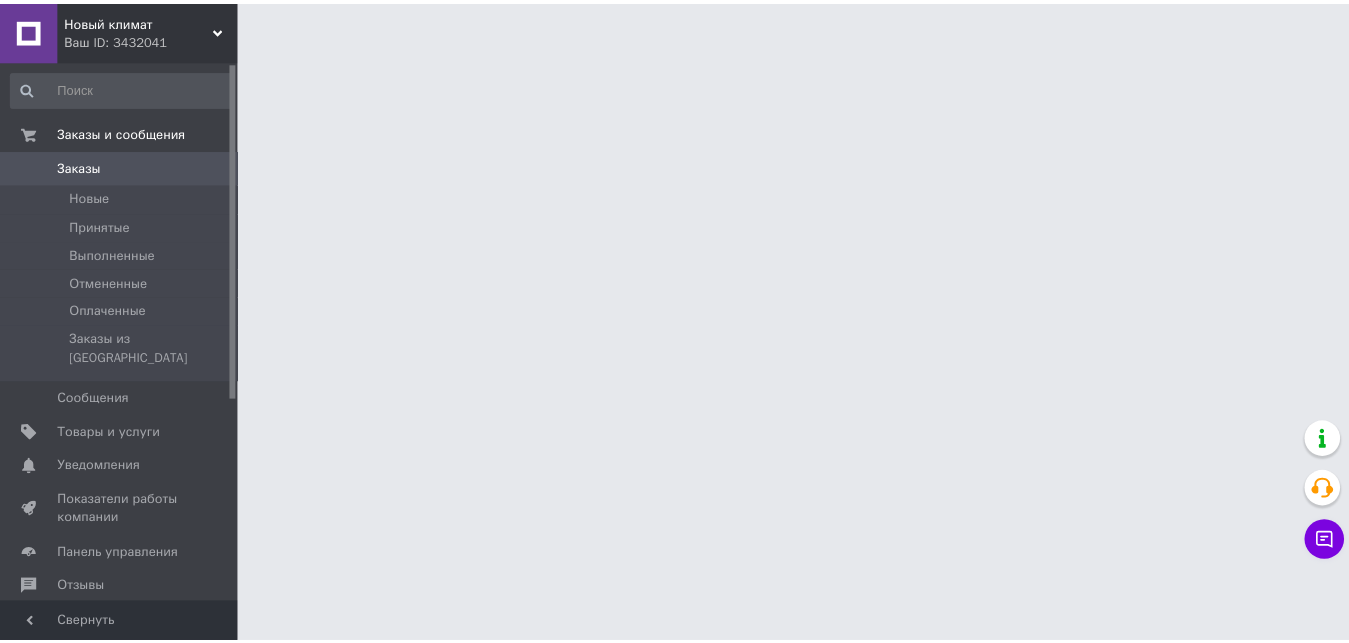 scroll, scrollTop: 0, scrollLeft: 0, axis: both 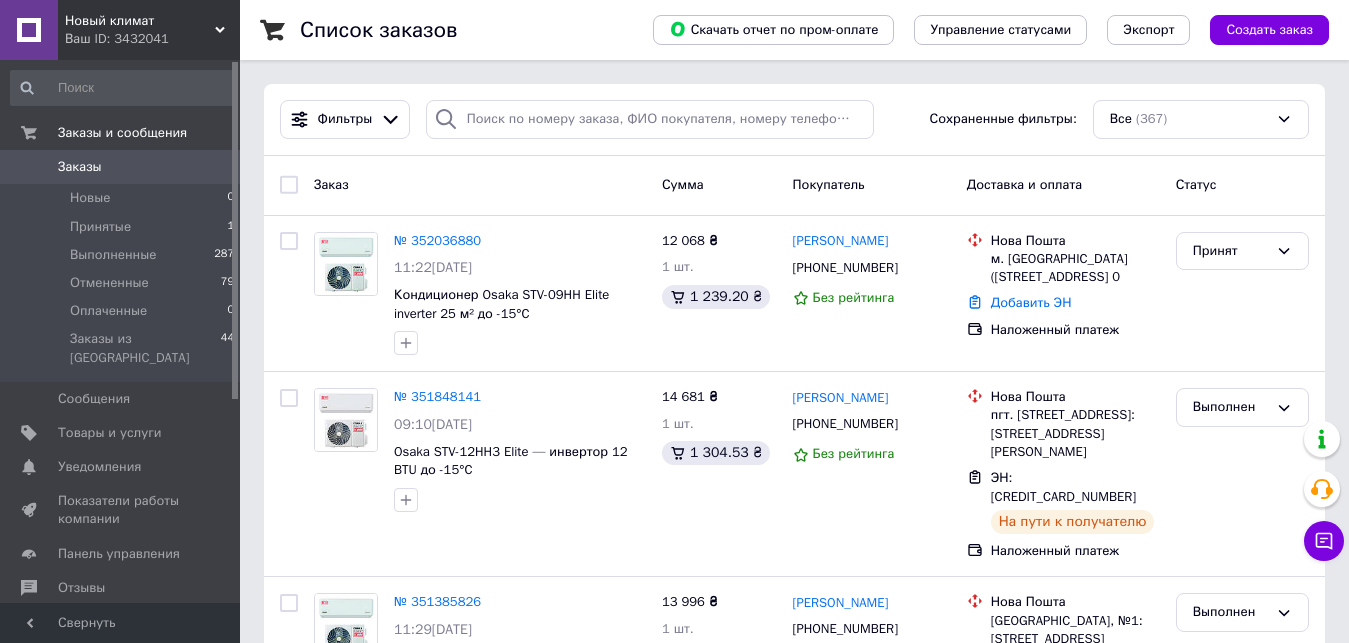 click on "Список заказов   Скачать отчет по пром-оплате Управление статусами Экспорт Создать заказ Фильтры Сохраненные фильтры: Все (367) Заказ Сумма Покупатель Доставка и оплата Статус № 352036880 11:22[DATE] Кондиционер Osaka STV-09HH Elite inverter 25 м² до -15°C 12 068 ₴ 1 шт. 1 239.20 ₴ [PERSON_NAME] [PHONE_NUMBER] Без рейтинга Нова Пошта м. [GEOGRAPHIC_DATA] ([STREET_ADDRESS] 0 Добавить ЭН Наложенный платеж Принят № 351848141 09:10[DATE] [GEOGRAPHIC_DATA]-12HH3 Elite — инвертор 12 BTU до -15°C 14 681 ₴ 1 шт. 1 304.53 ₴ [PERSON_NAME] [PHONE_NUMBER] Без рейтинга Нова Пошта ЭН: [CREDIT_CARD_NUMBER] На пути к получателю 1 шт. 1" at bounding box center (794, 1955) 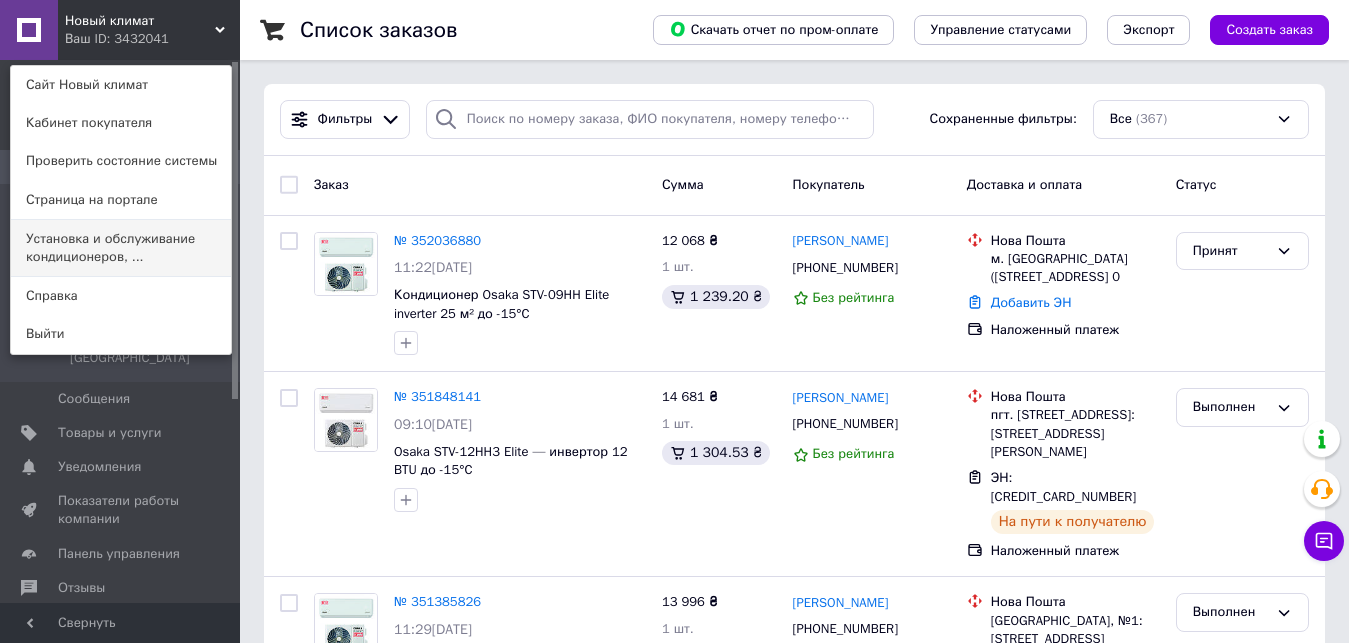 click on "Установка и обслуживание кондиционеров, ..." at bounding box center (121, 248) 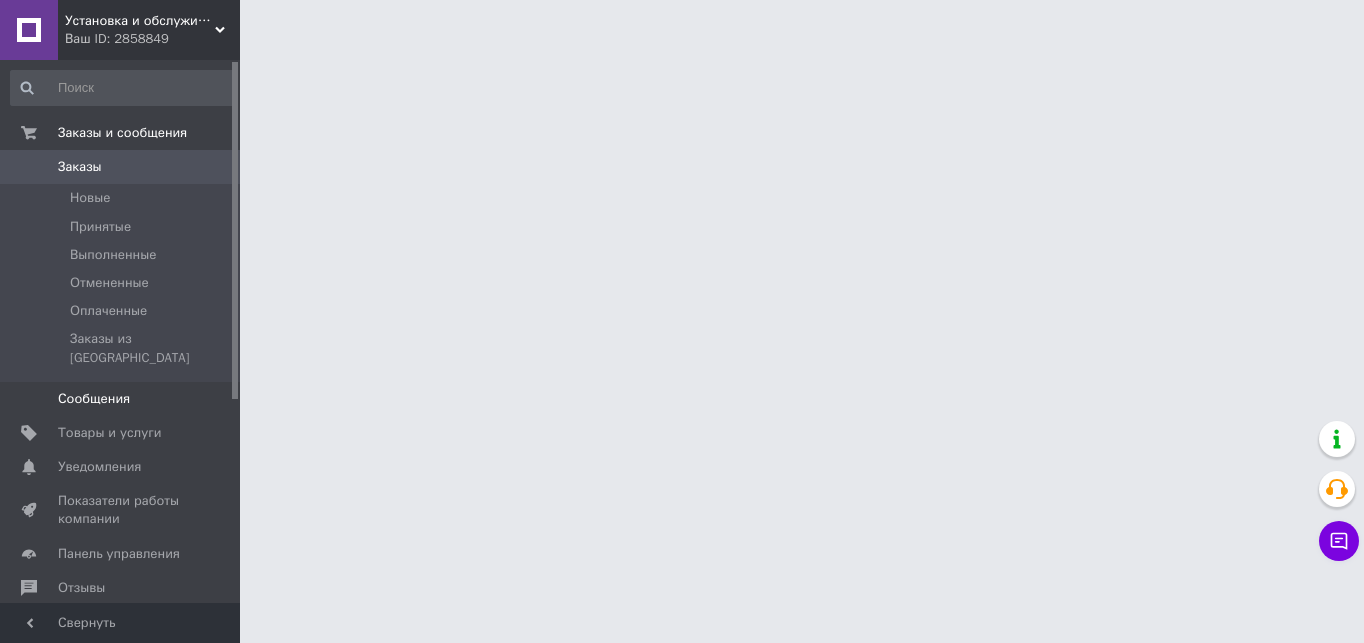 scroll, scrollTop: 0, scrollLeft: 0, axis: both 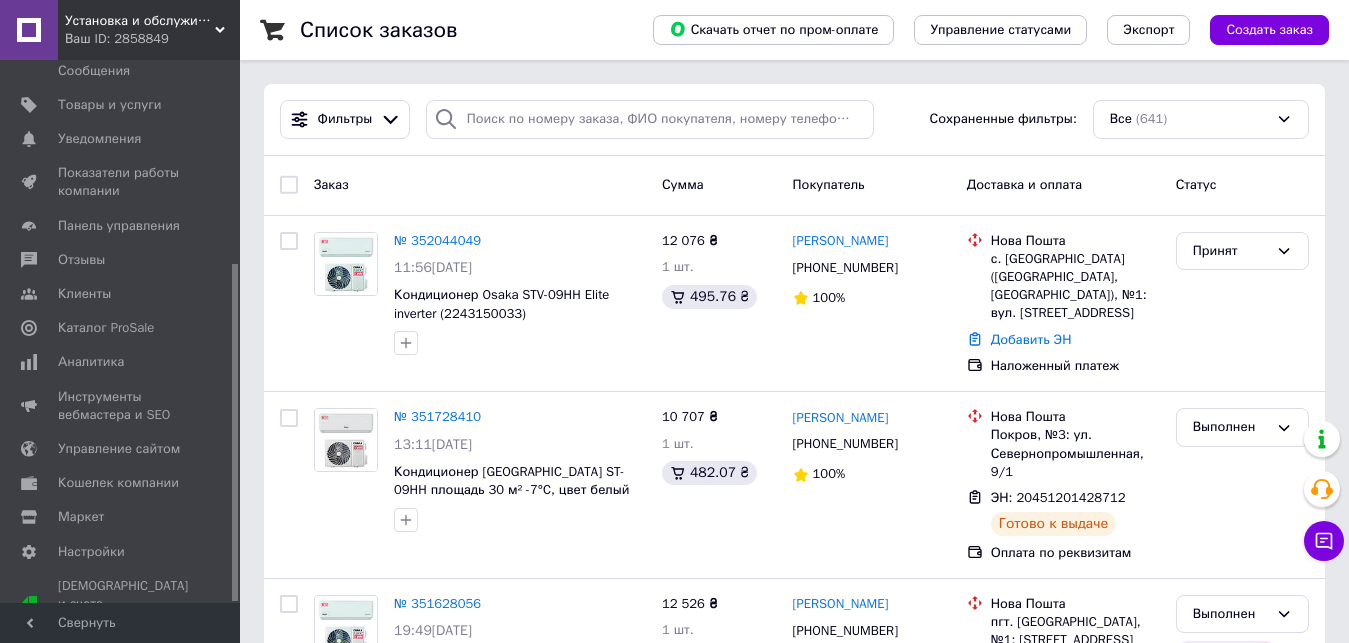 click on "Установка и обслуживание кондиционеров, сплит-систем" at bounding box center [140, 21] 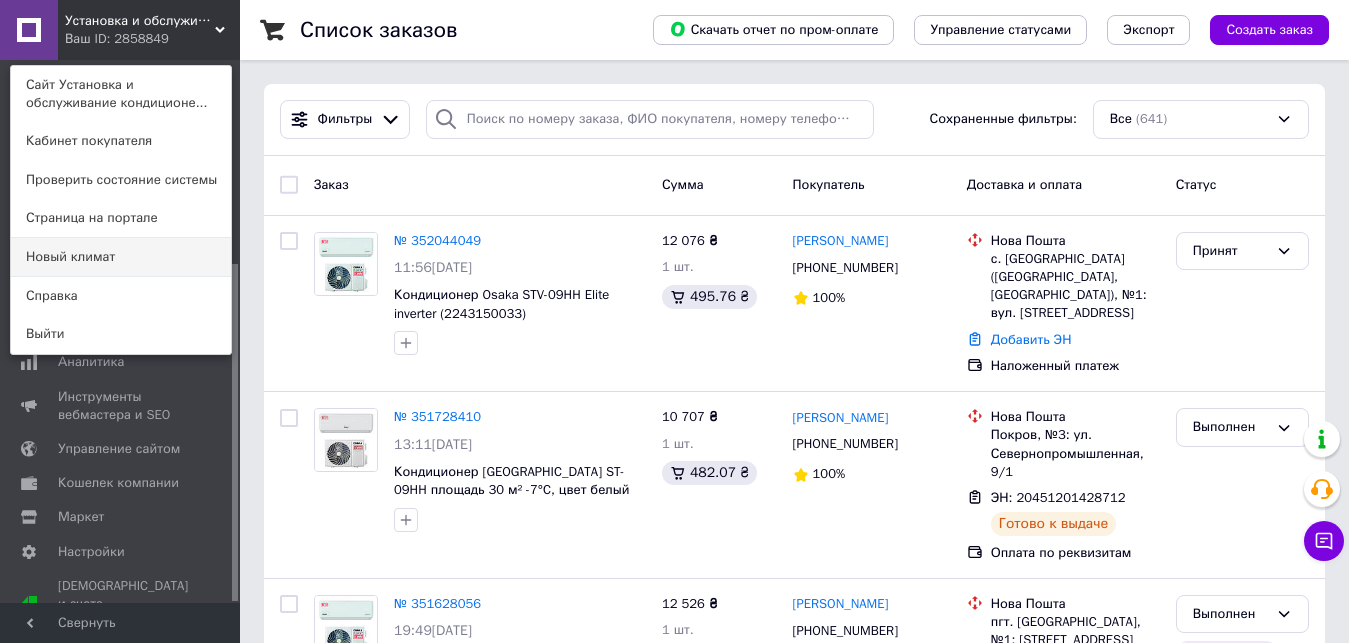 click on "Новый климат" at bounding box center [121, 257] 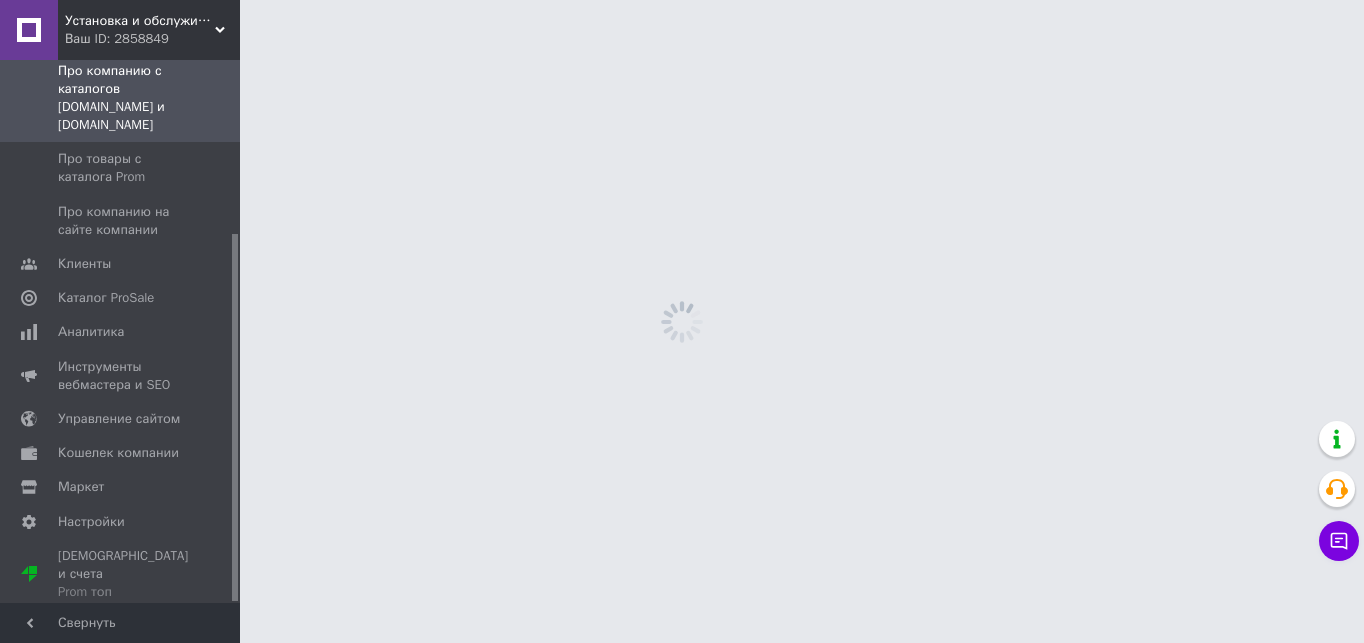 scroll, scrollTop: 256, scrollLeft: 0, axis: vertical 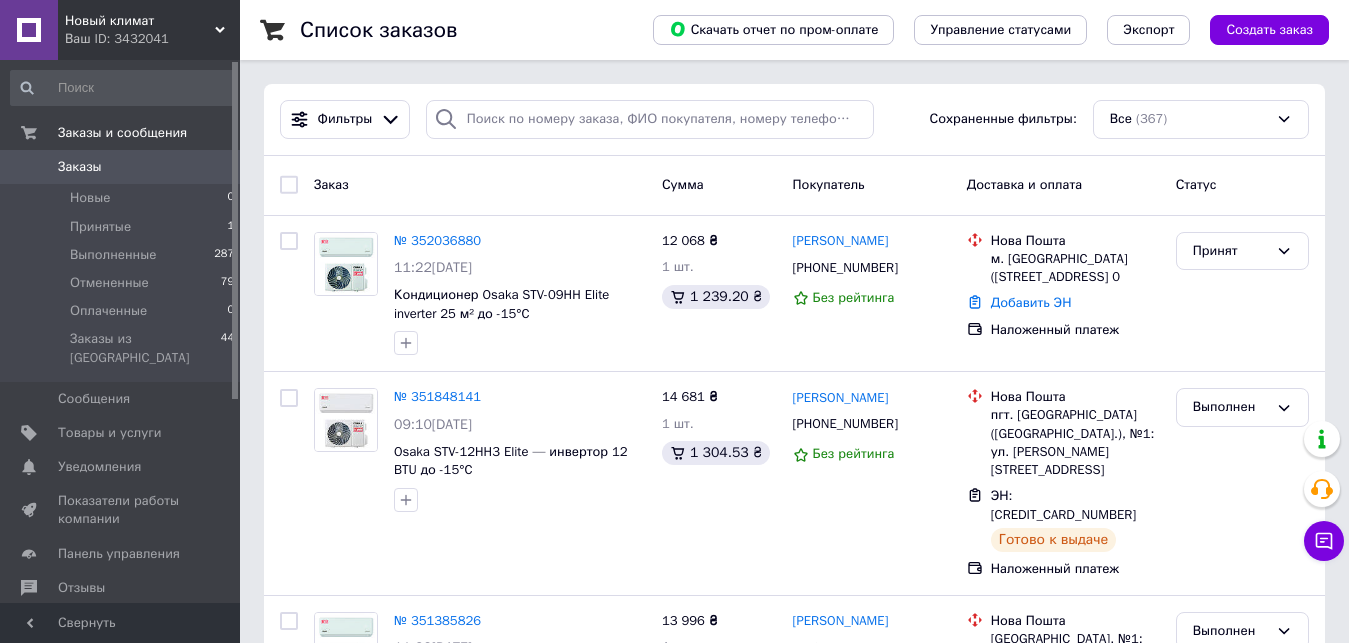 click on "Новый климат" at bounding box center [140, 21] 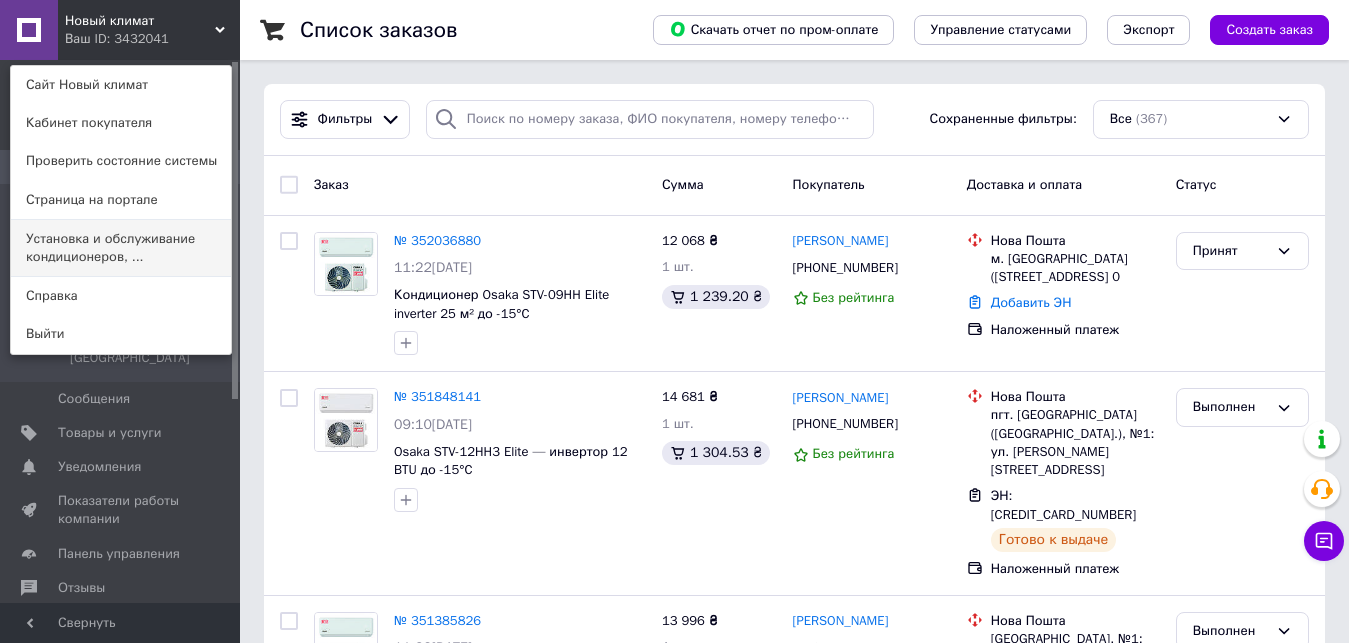 click on "Установка и обслуживание кондиционеров, ..." at bounding box center (121, 248) 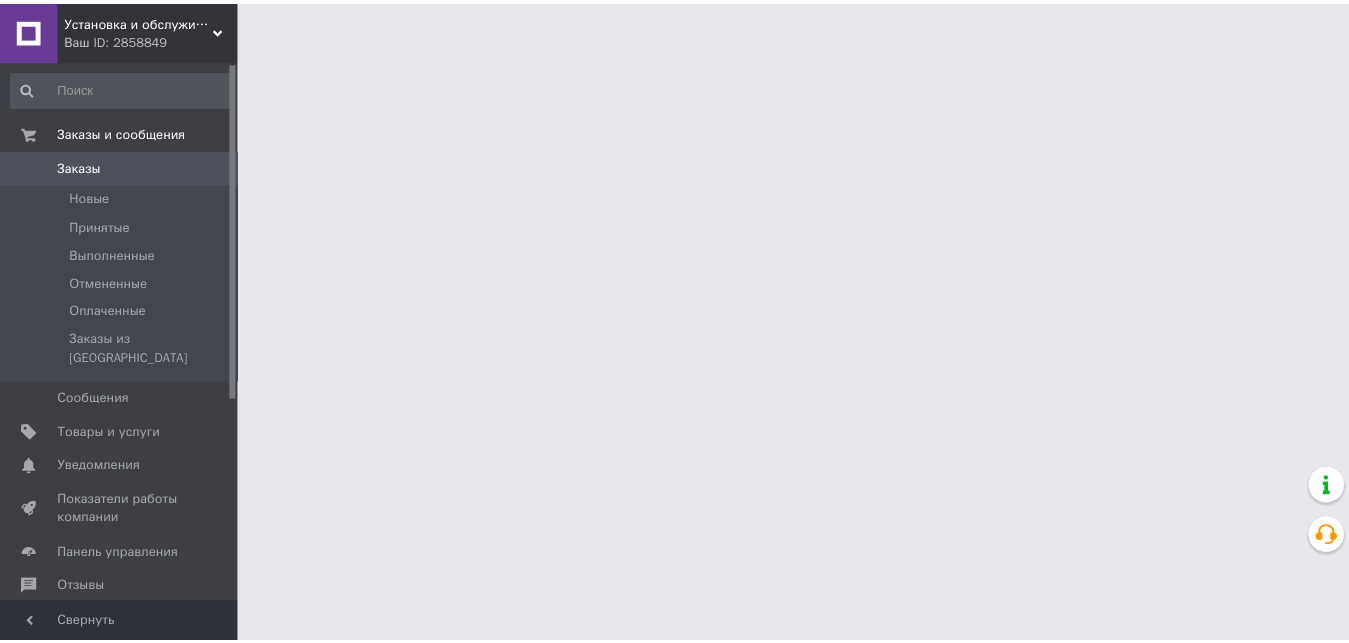 scroll, scrollTop: 0, scrollLeft: 0, axis: both 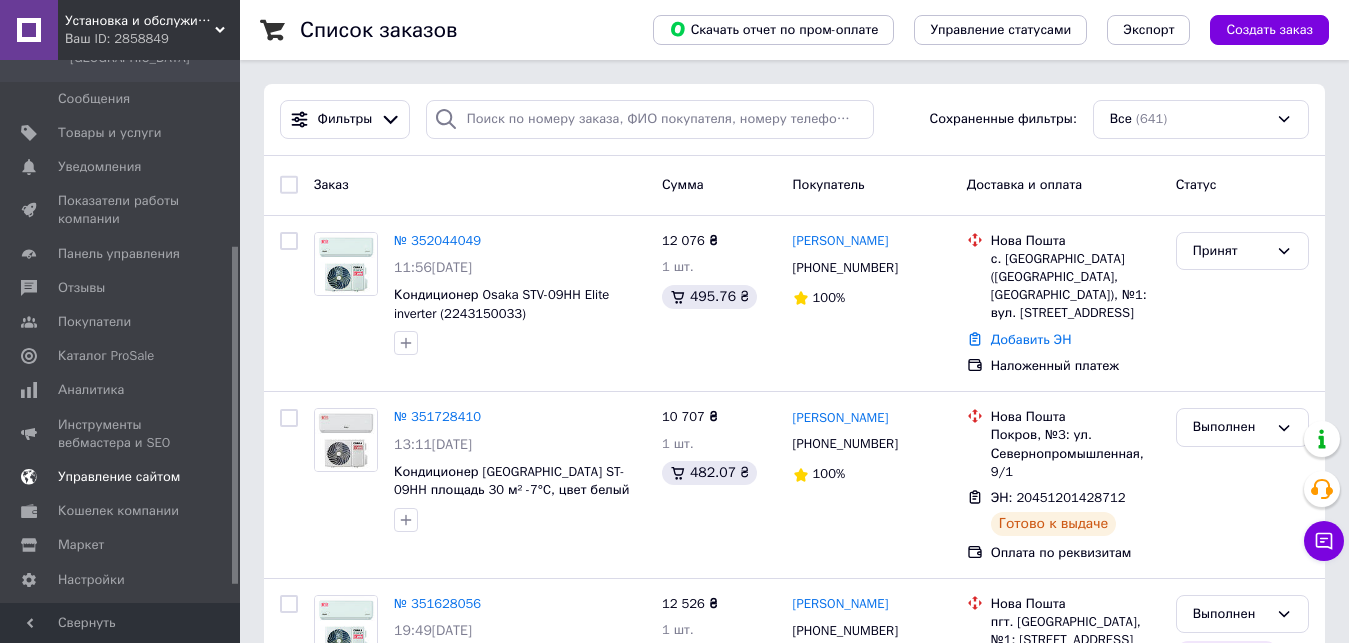 click on "Управление сайтом" at bounding box center (119, 477) 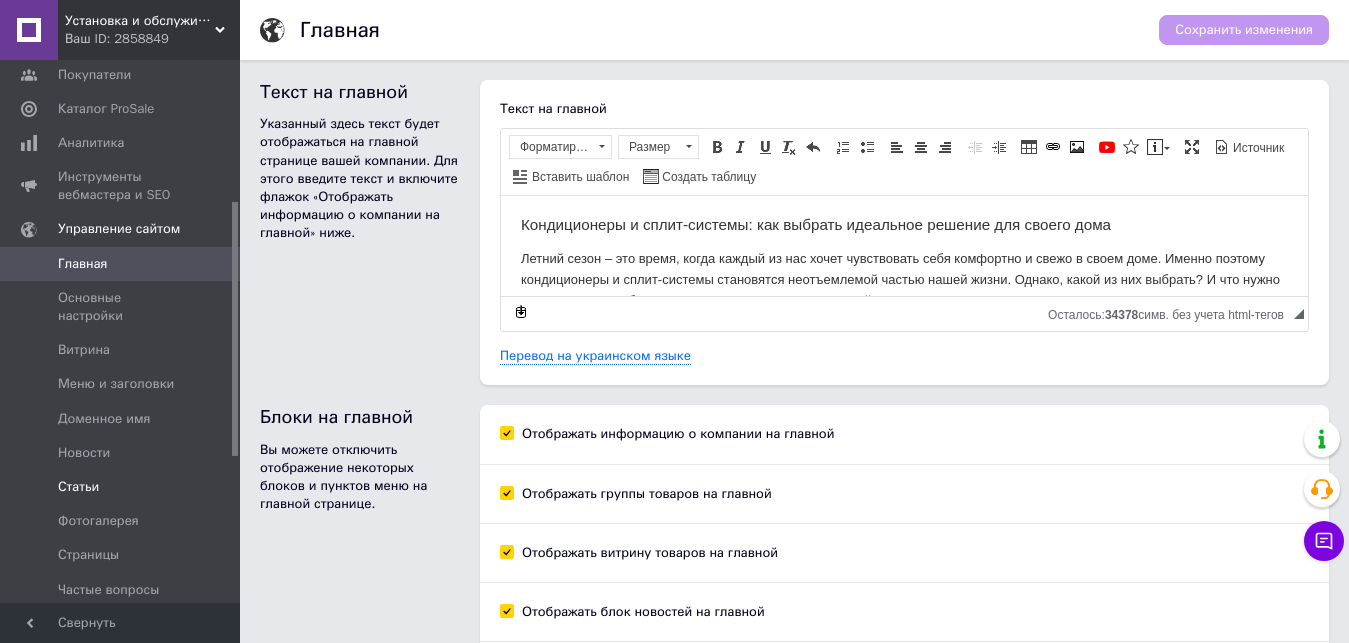 scroll, scrollTop: 0, scrollLeft: 0, axis: both 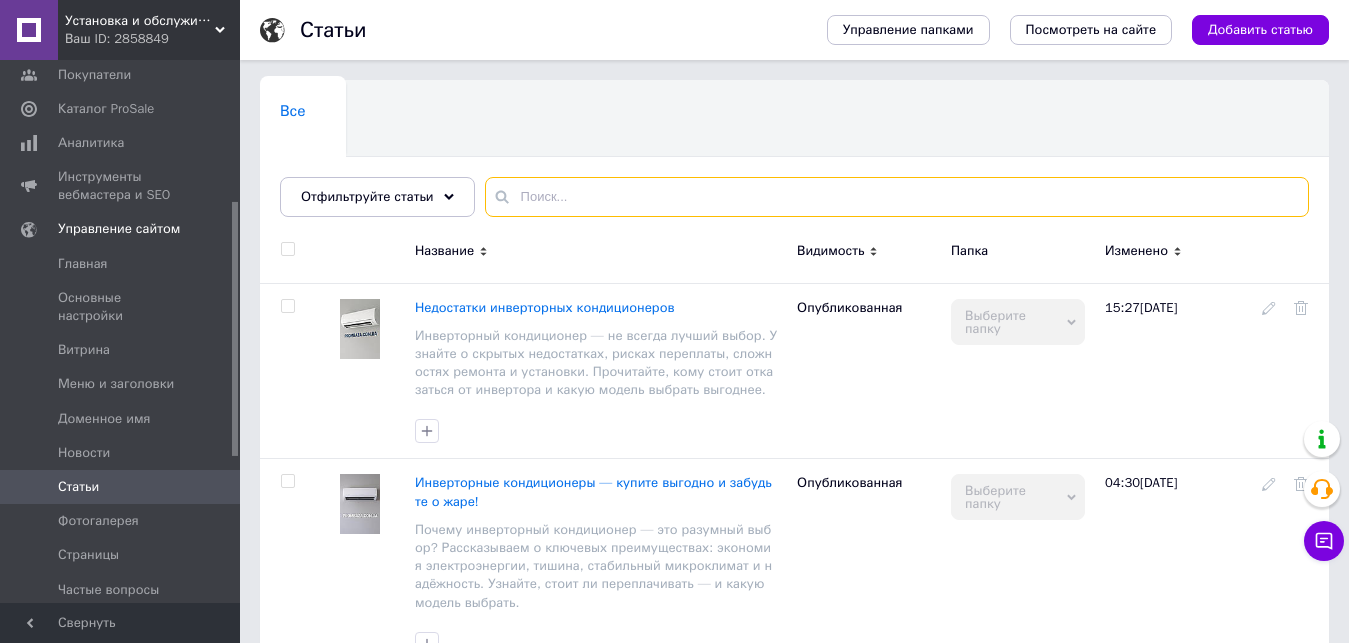 click at bounding box center [897, 197] 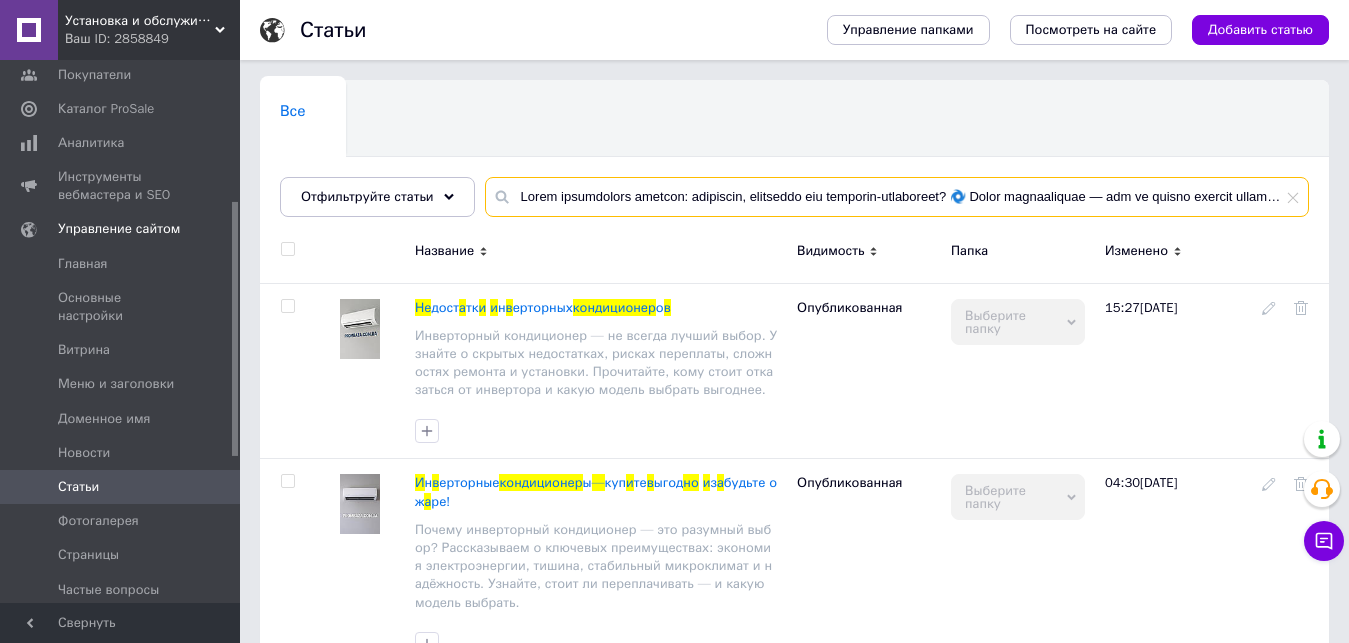 scroll, scrollTop: 0, scrollLeft: 28836, axis: horizontal 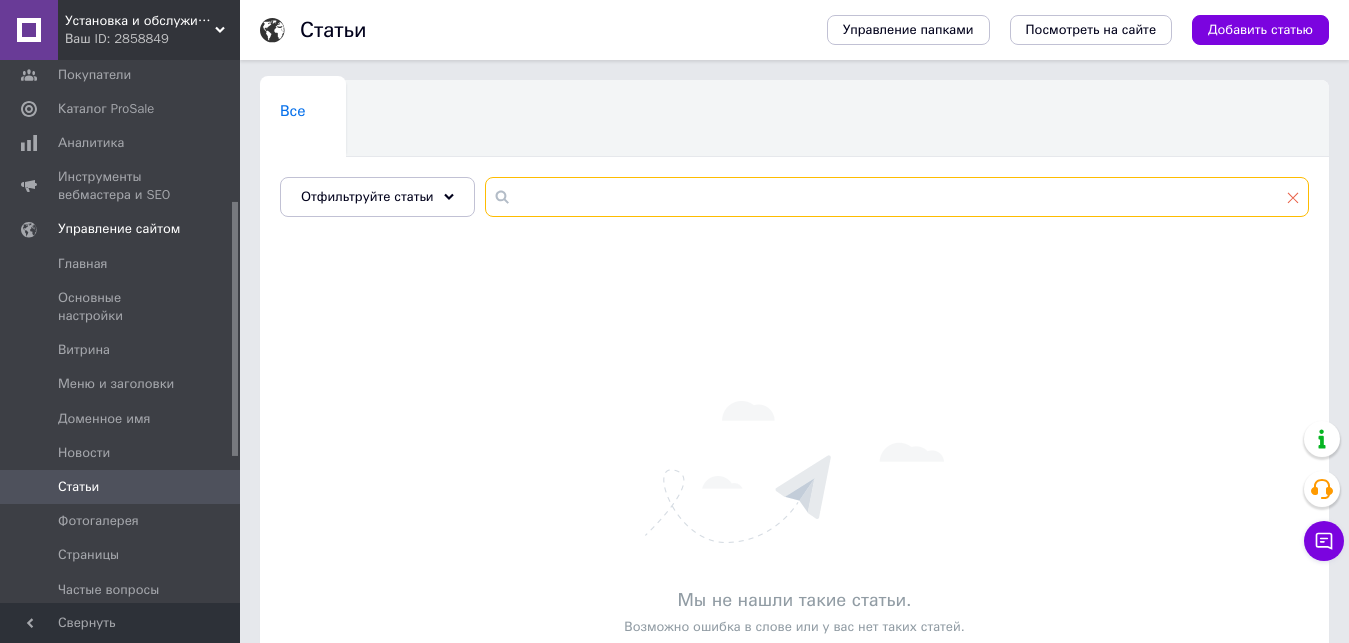 type on "Какой кондиционер выбрать: настенный, мобильный или напольно-потолочный? 🌀 Выбор кондиционера — это не просто покупка техники, а инвестиция в комфорт на годы. Но какой тип устройства подойдёт именно вам: настенный, мобильный или напольно-потолочный? Разберёмся вместе, чтобы вы могли сделать правильный выбор и наслаждаться прохладой уже этим летом. ❄️  Настенные кондиционеры — универсальный выбор для дома Настенные сплит-системы — самый популярный вариант для квартир, офисов и частных домов. Они отличаются тихой работой, энергоэффективностью и возможностью обогрева в межсезонье. Устанавливаются стационарно и требуют монтажа, зато обеспечивают стабильную и равномерную температуру.  💡 Подходят для: жилых комнат, спален, кабинетов 🔥 Плюсы: энергоэффективность, широкий функционал, эстетика ⚠️ Минусы: необходима установка, нельзя переносить  Мобильные кондиционеры — решение без монтажа Мобильные кондиционеры — выбор для тех, кто не хочет врезаться в стены. Они не требуют установки и легко перемещаются по квартир..." 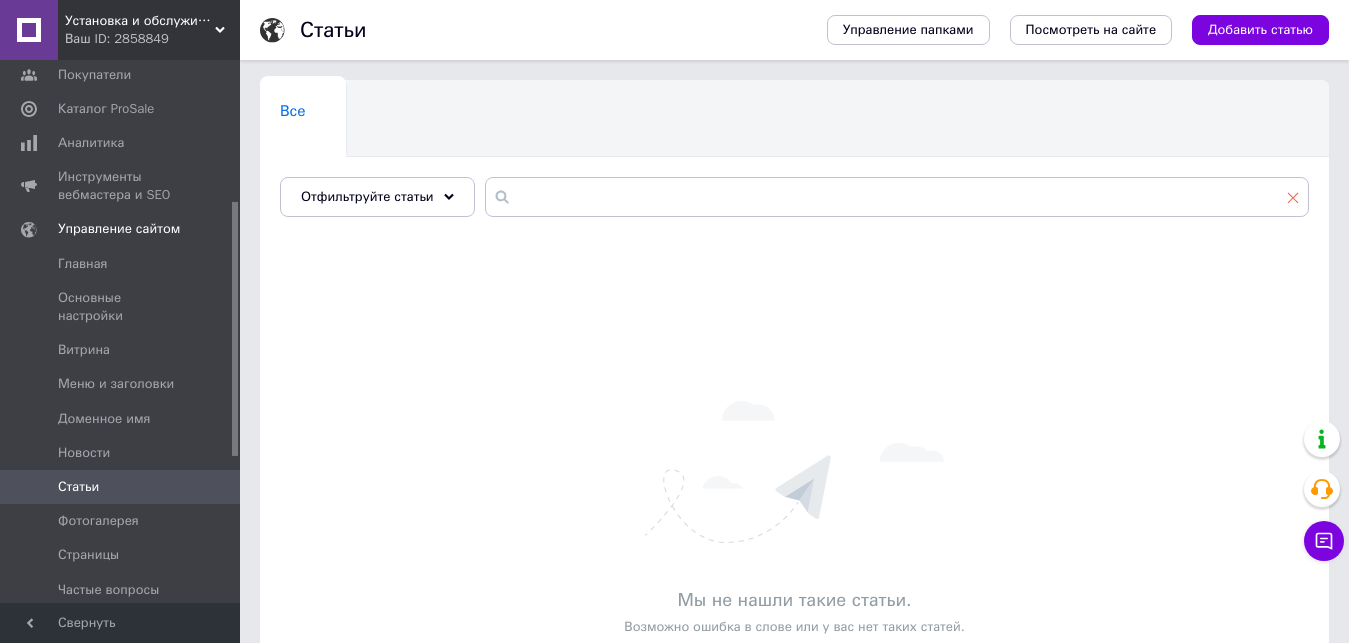 scroll, scrollTop: 0, scrollLeft: 0, axis: both 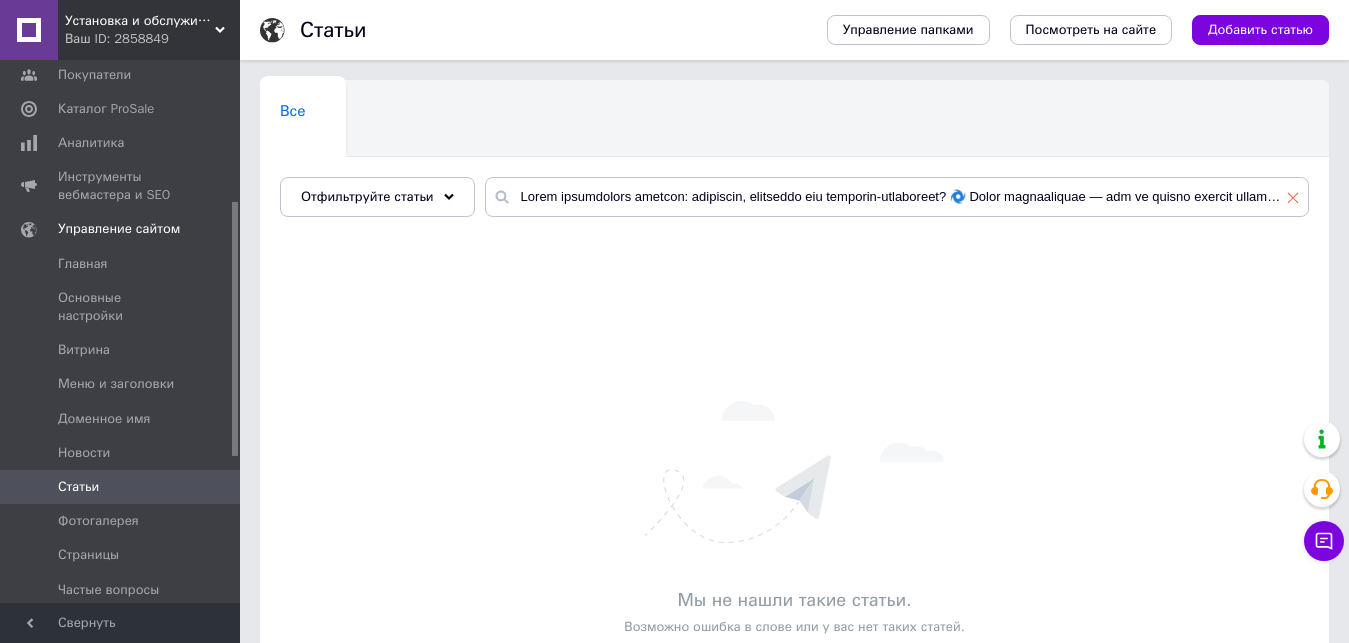 click 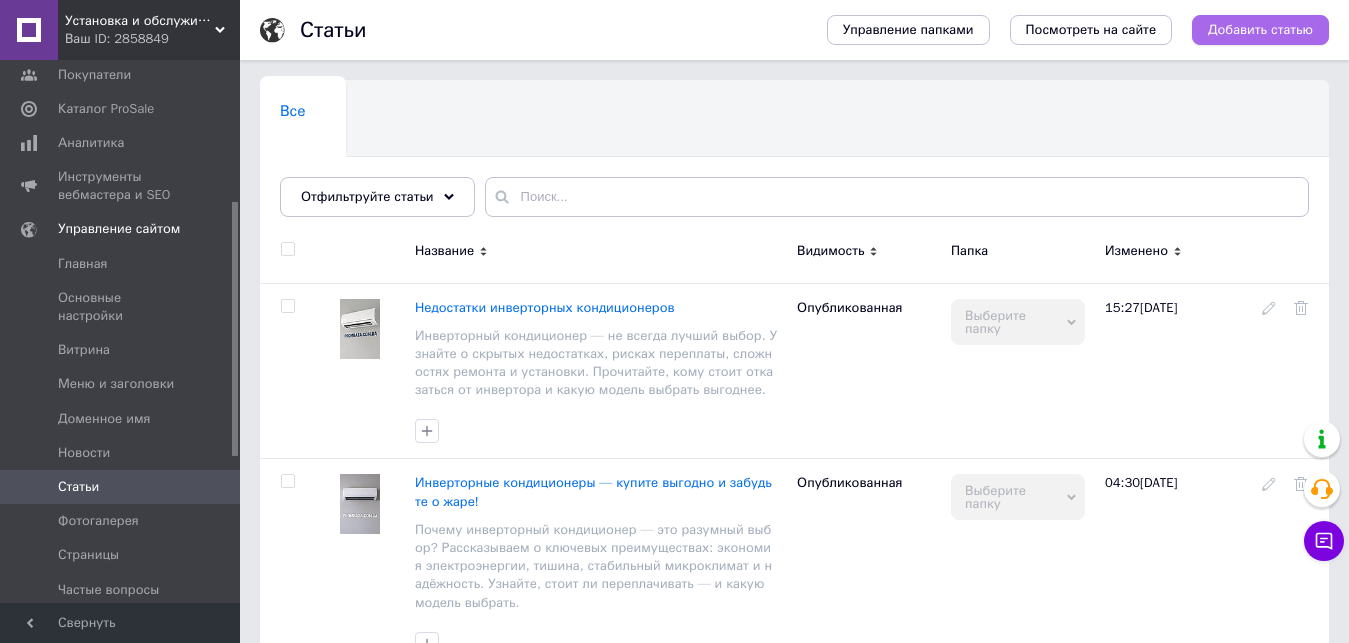 click on "Добавить статью" at bounding box center [1260, 30] 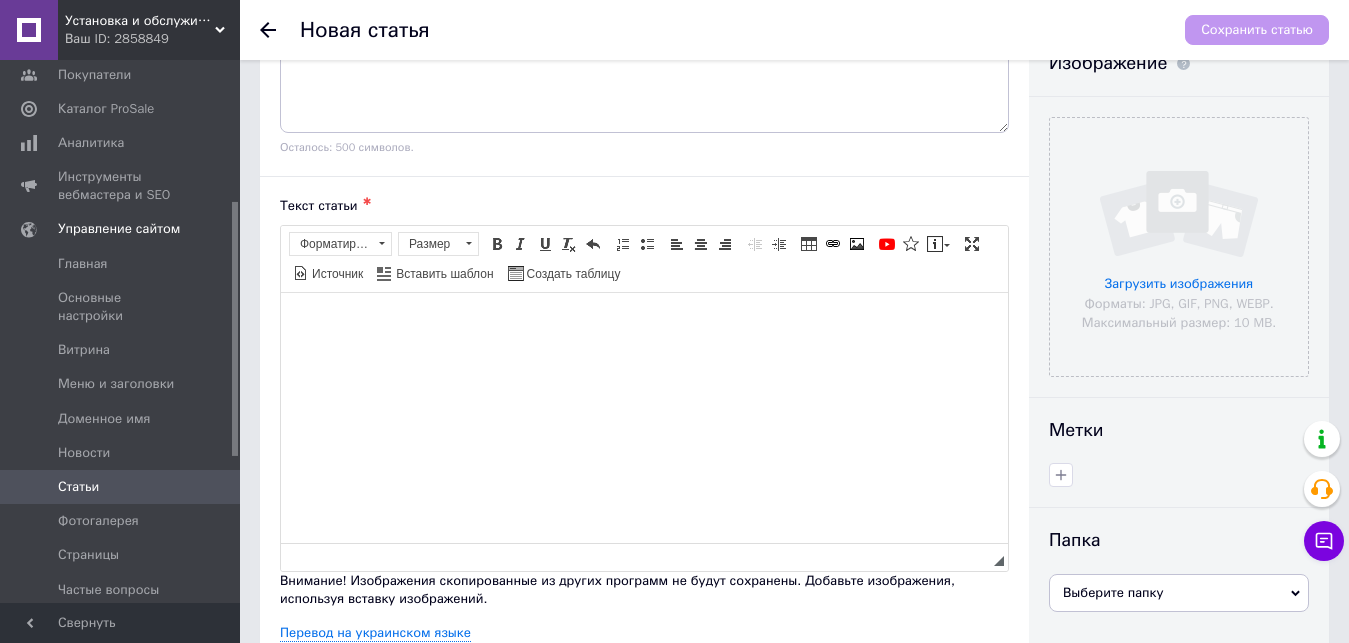 scroll, scrollTop: 300, scrollLeft: 0, axis: vertical 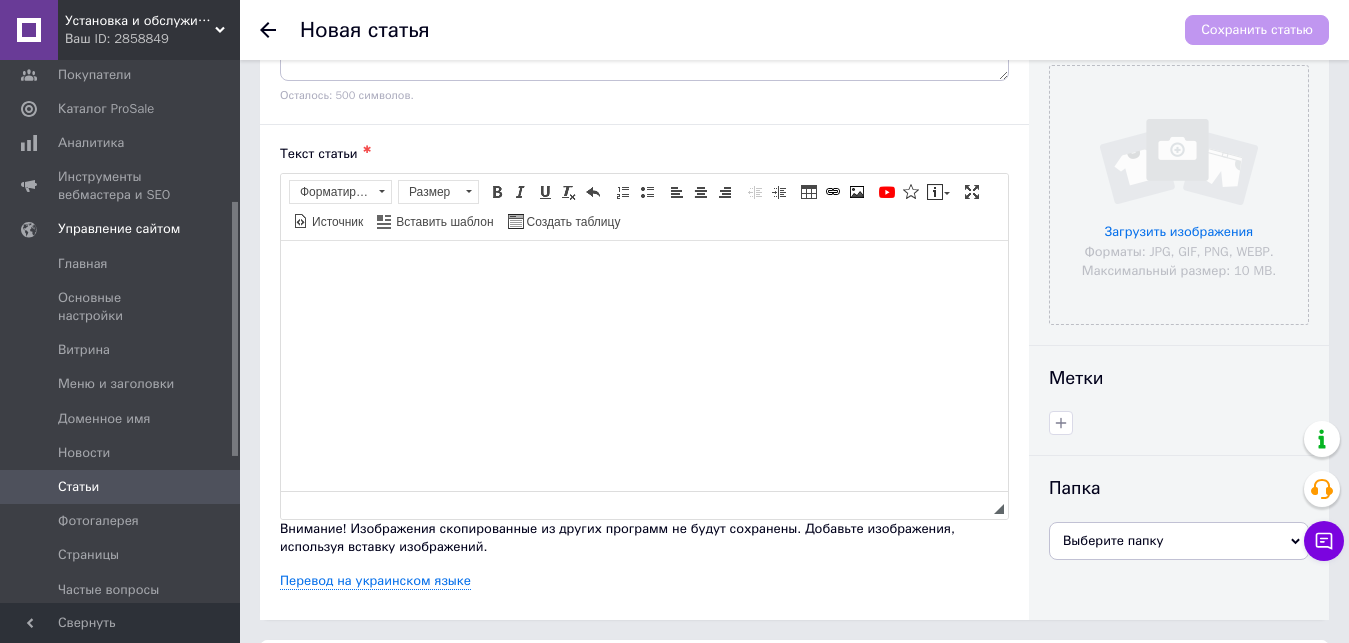 click on "Статьи" at bounding box center [78, 487] 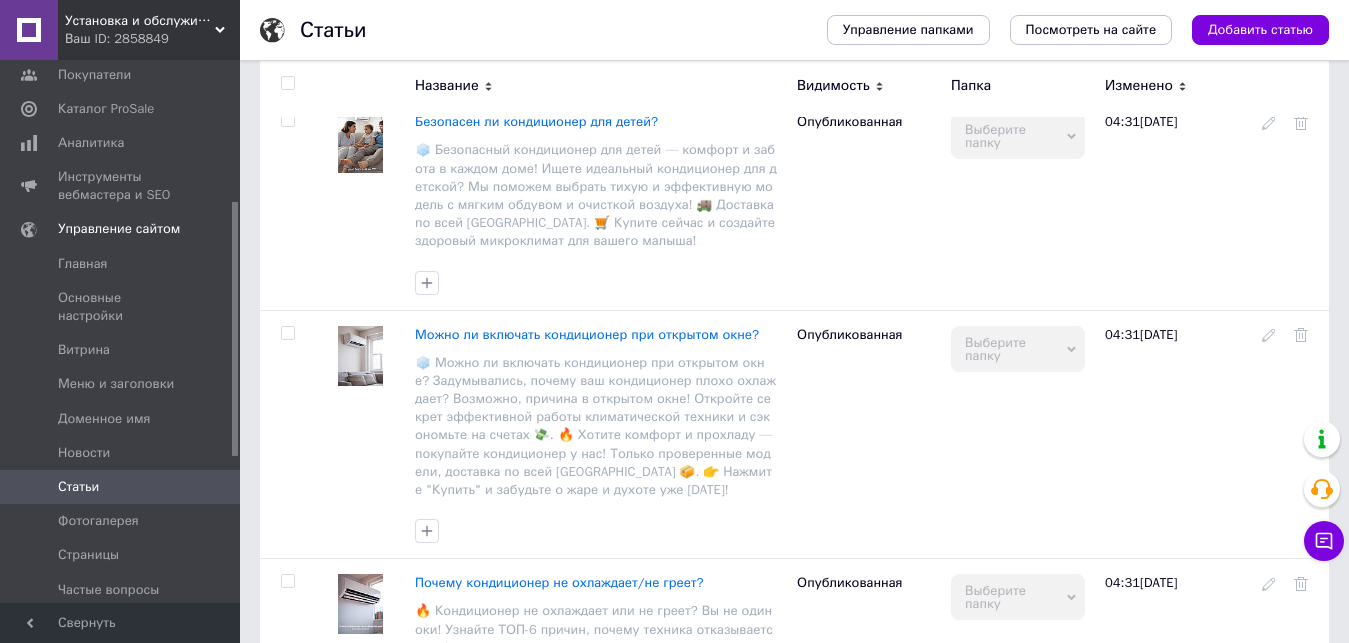 scroll, scrollTop: 4000, scrollLeft: 0, axis: vertical 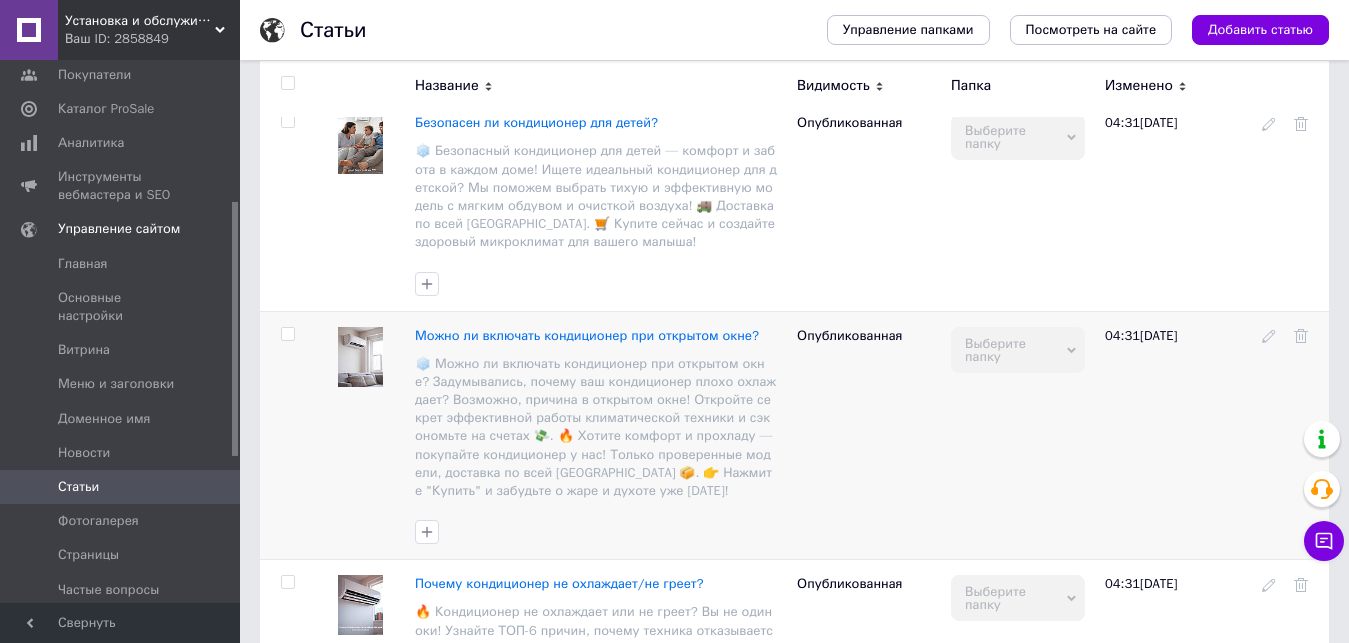 click on "Можно ли включать кондиционер при открытом окне?" at bounding box center (587, 335) 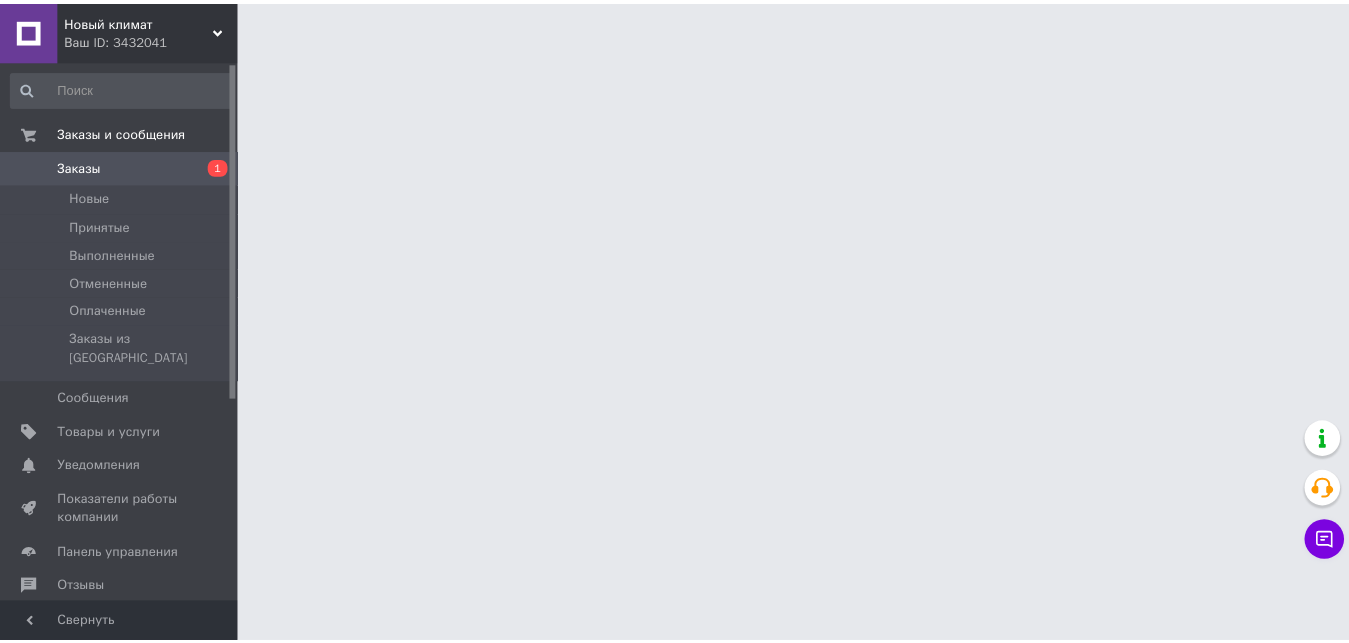scroll, scrollTop: 0, scrollLeft: 0, axis: both 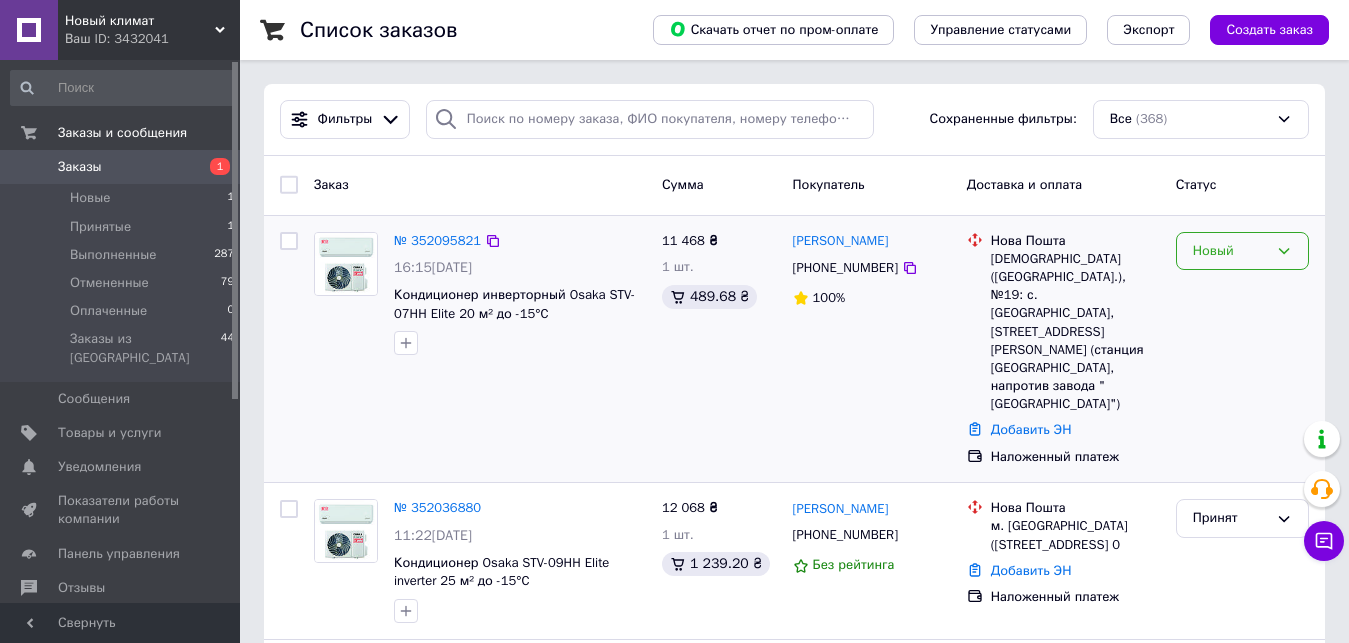 click on "Новый" at bounding box center (1230, 251) 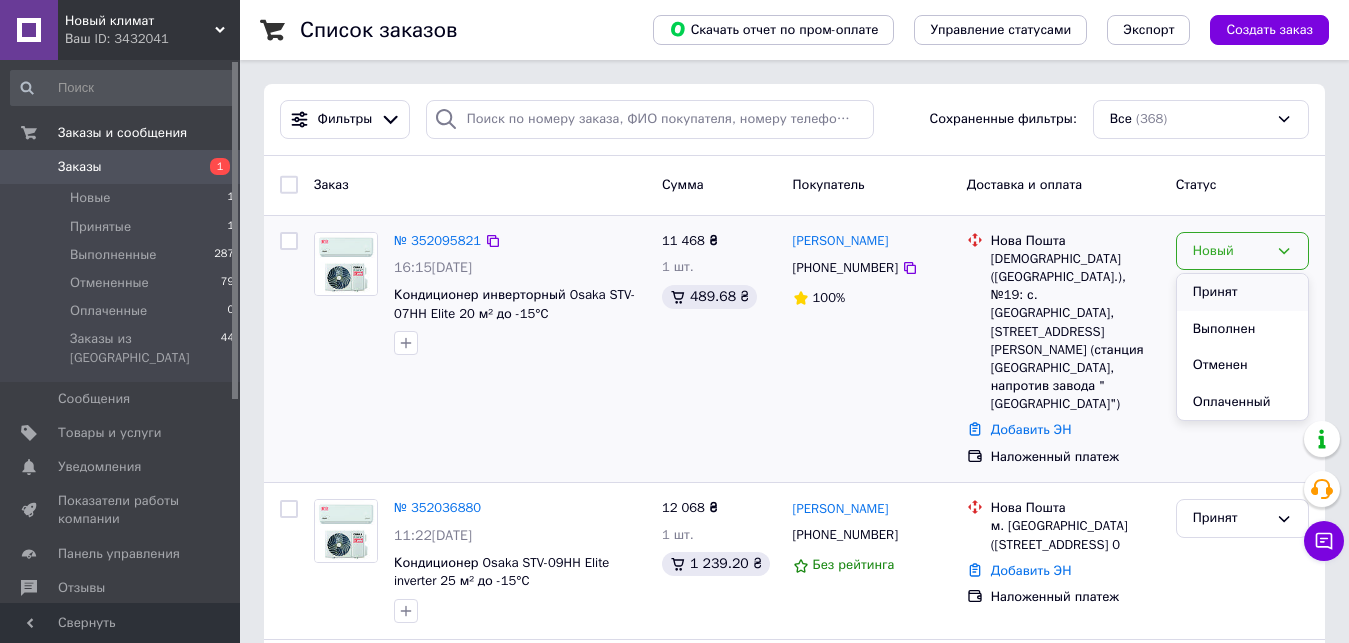 click on "Принят" at bounding box center (1242, 292) 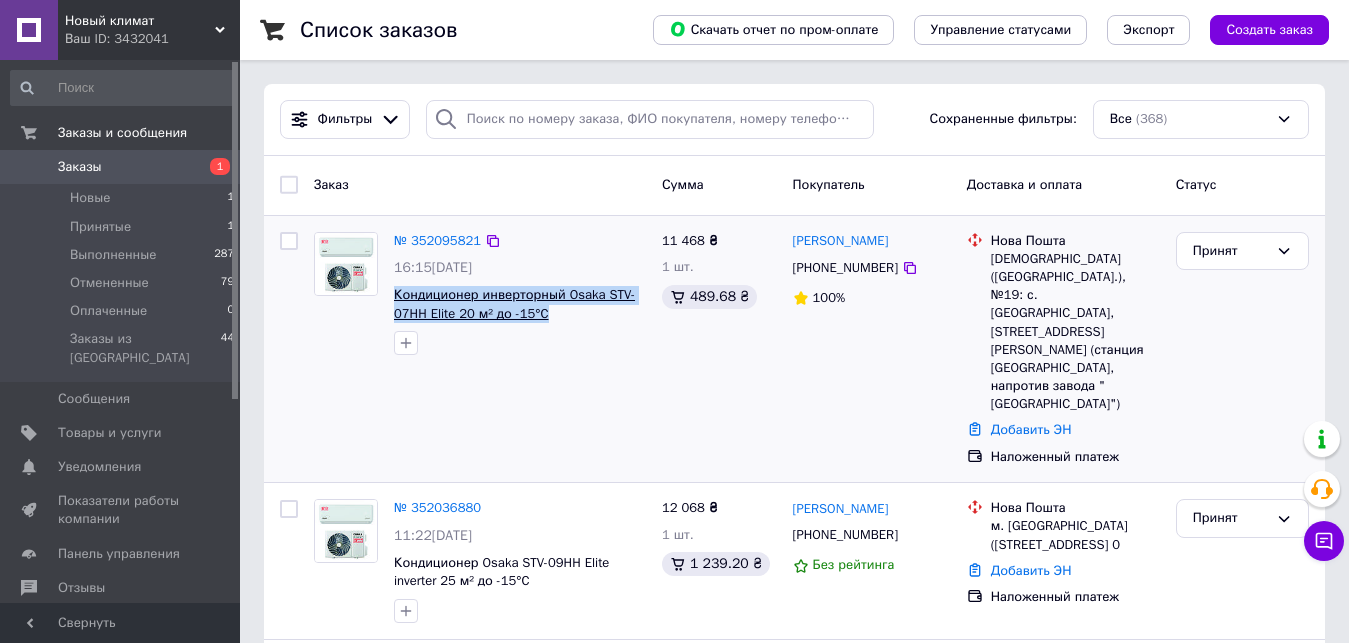 drag, startPoint x: 544, startPoint y: 314, endPoint x: 396, endPoint y: 289, distance: 150.09663 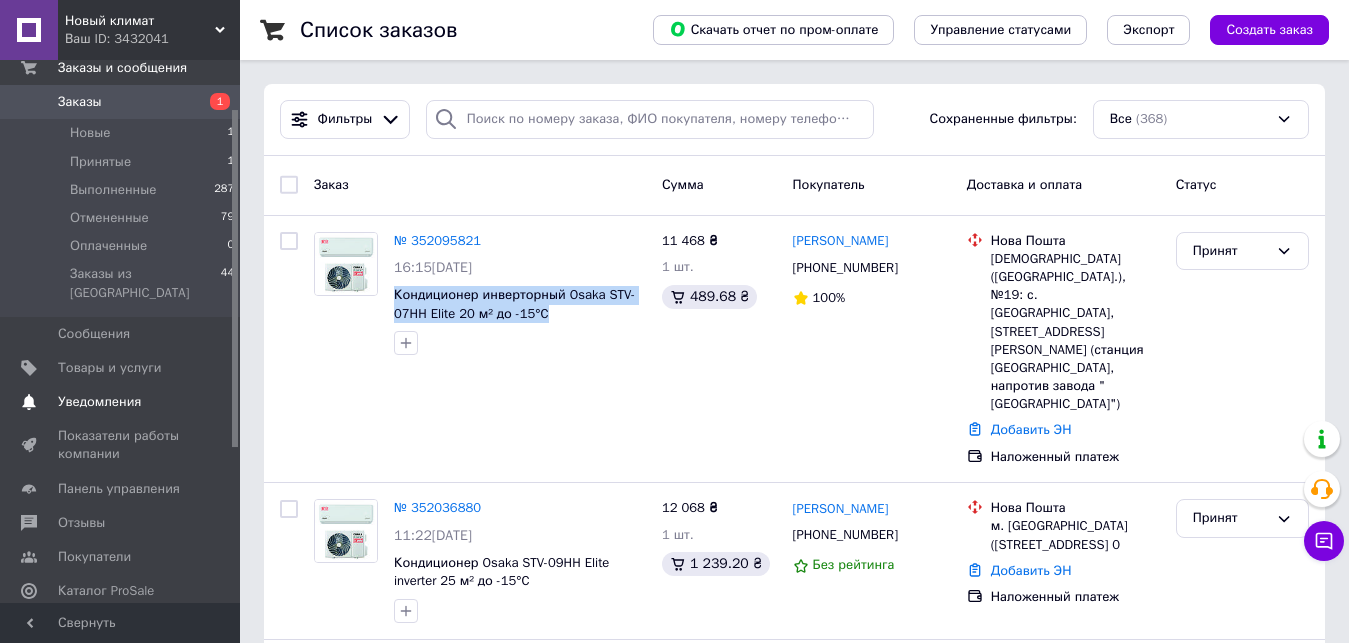 scroll, scrollTop: 100, scrollLeft: 0, axis: vertical 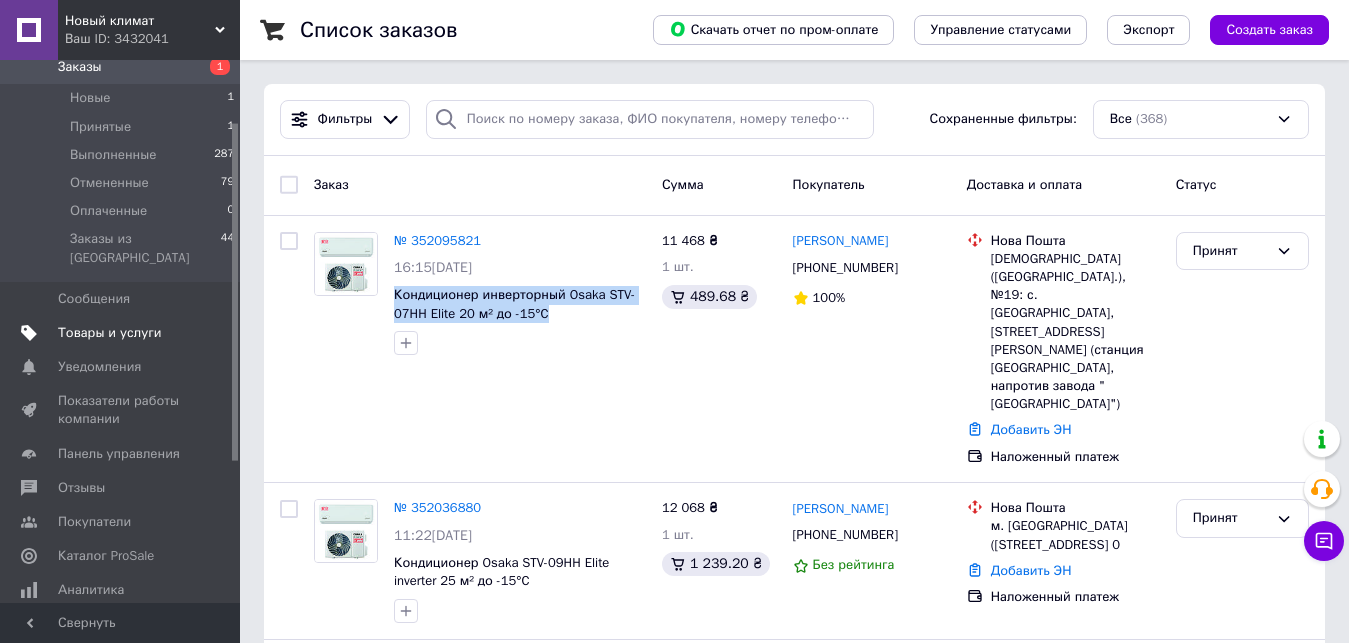 click on "Товары и услуги" at bounding box center (110, 333) 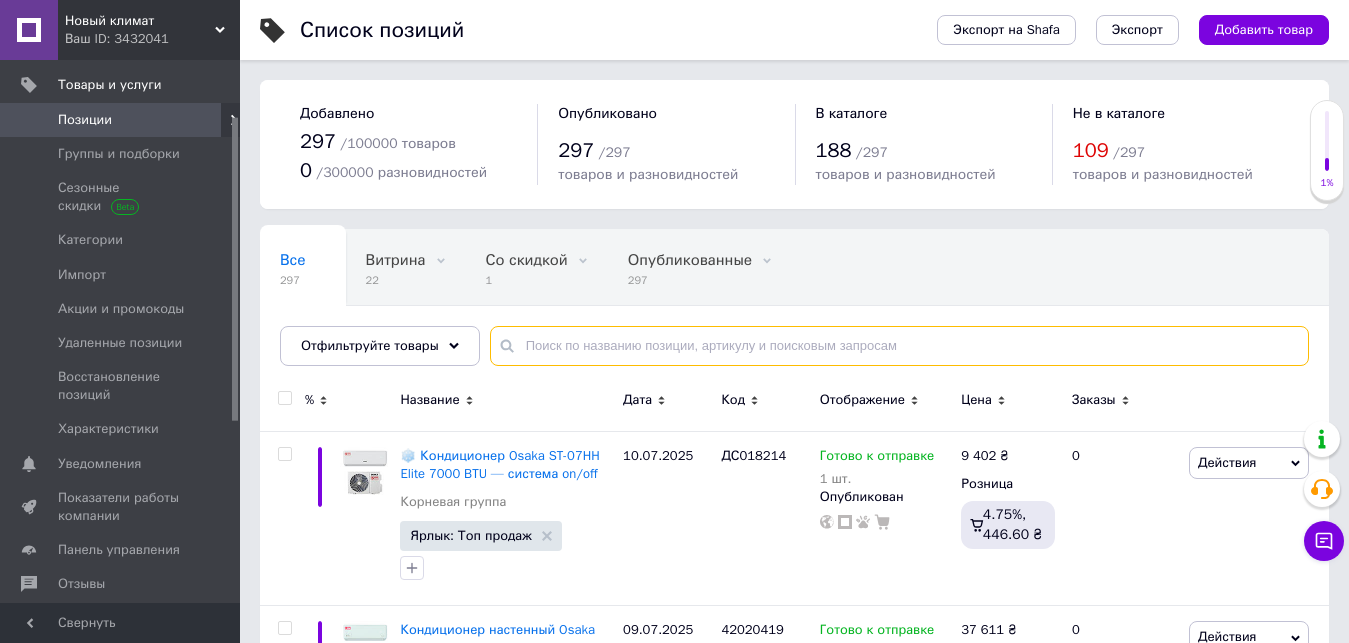 click at bounding box center (899, 346) 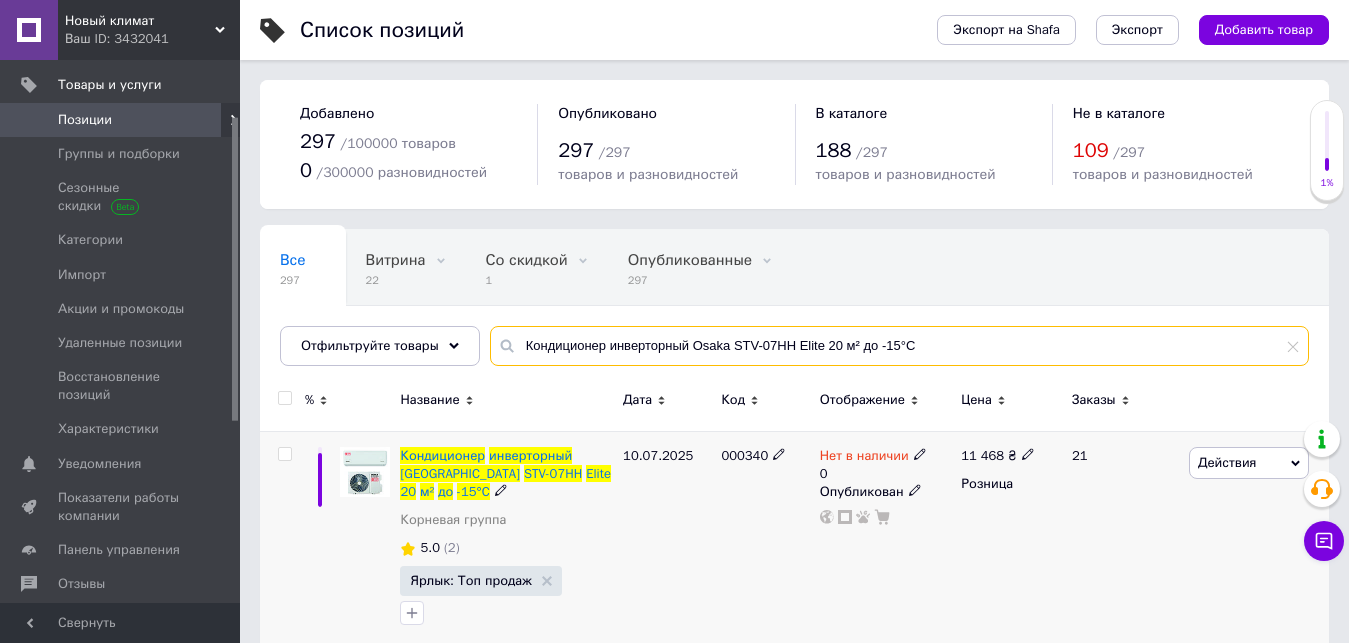 type on "Кондиционер инверторный Osaka STV-07HH Elite 20 м² до -15°C" 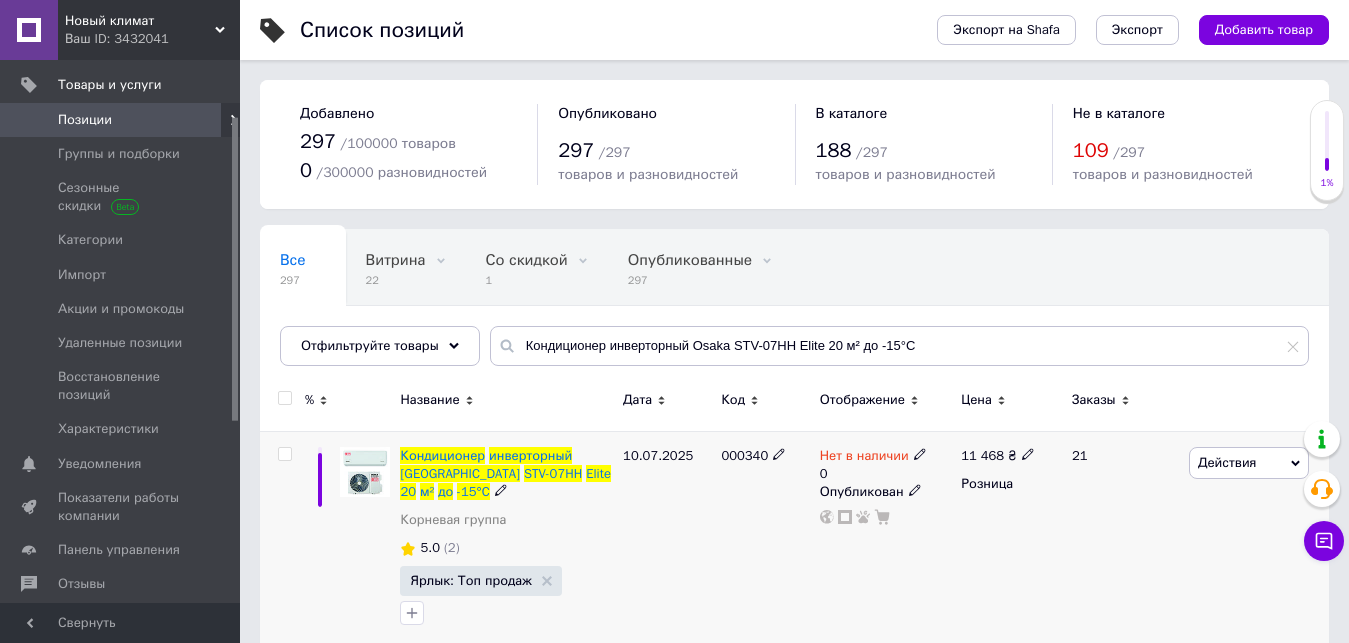 click 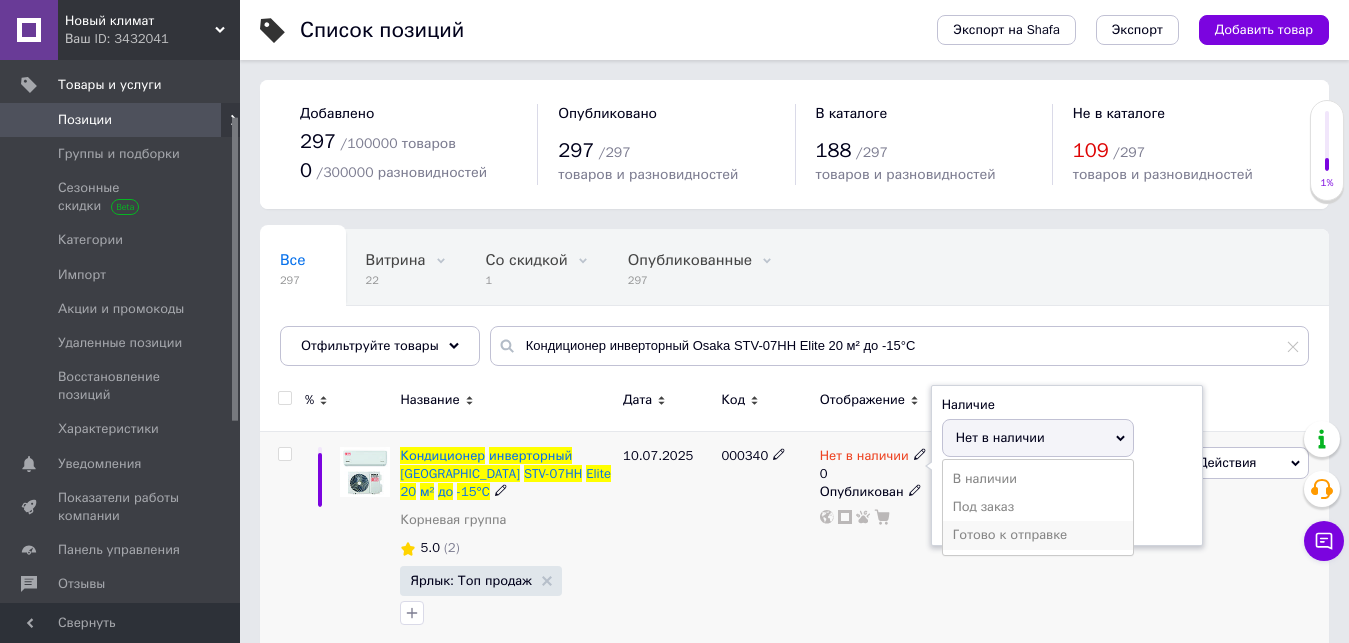 click on "Готово к отправке" at bounding box center (1038, 535) 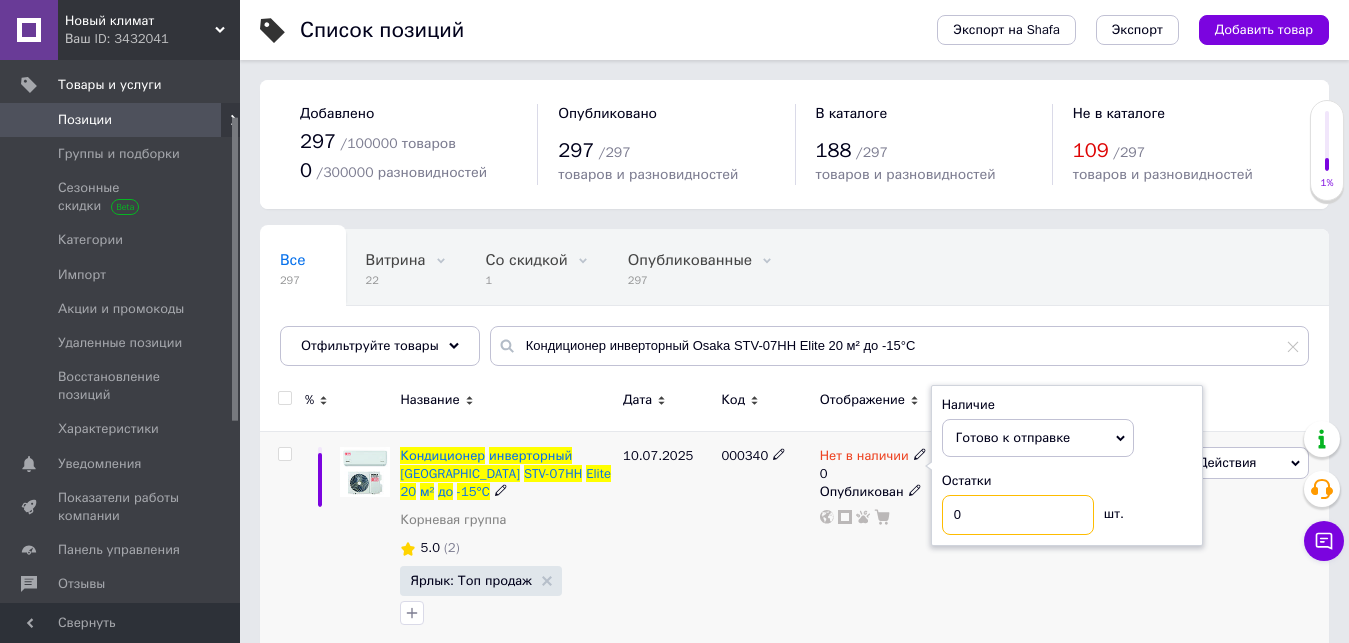 drag, startPoint x: 976, startPoint y: 512, endPoint x: 946, endPoint y: 516, distance: 30.265491 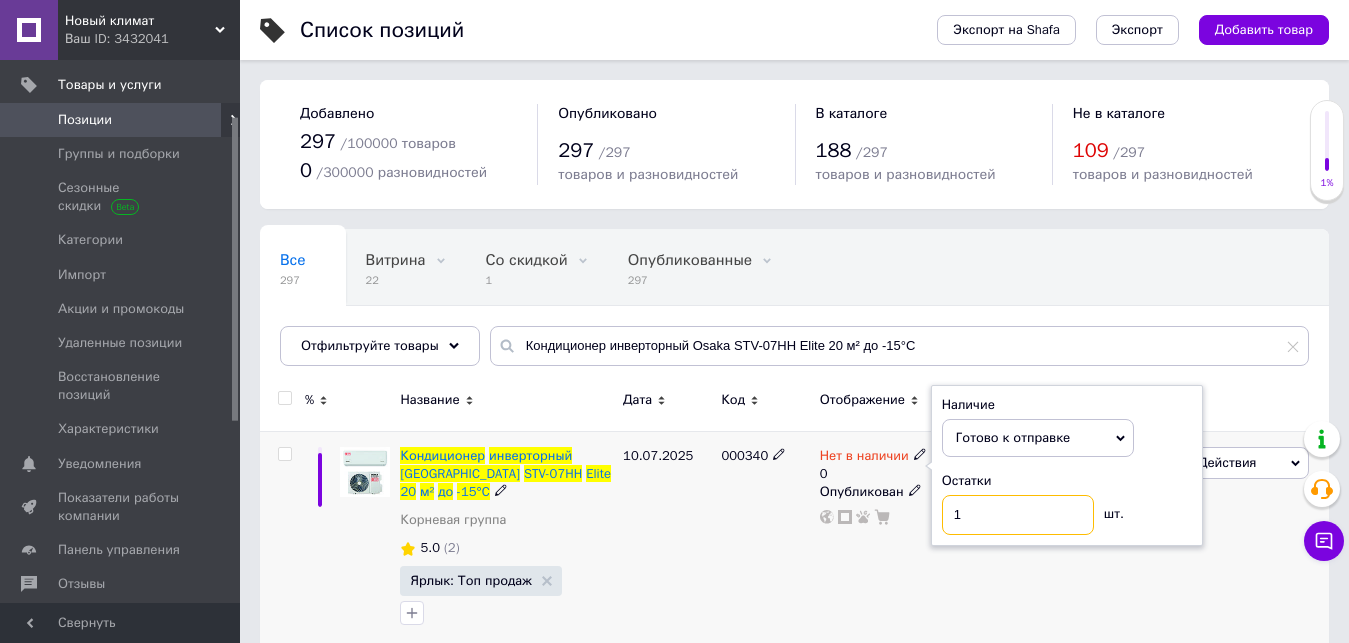 type on "1" 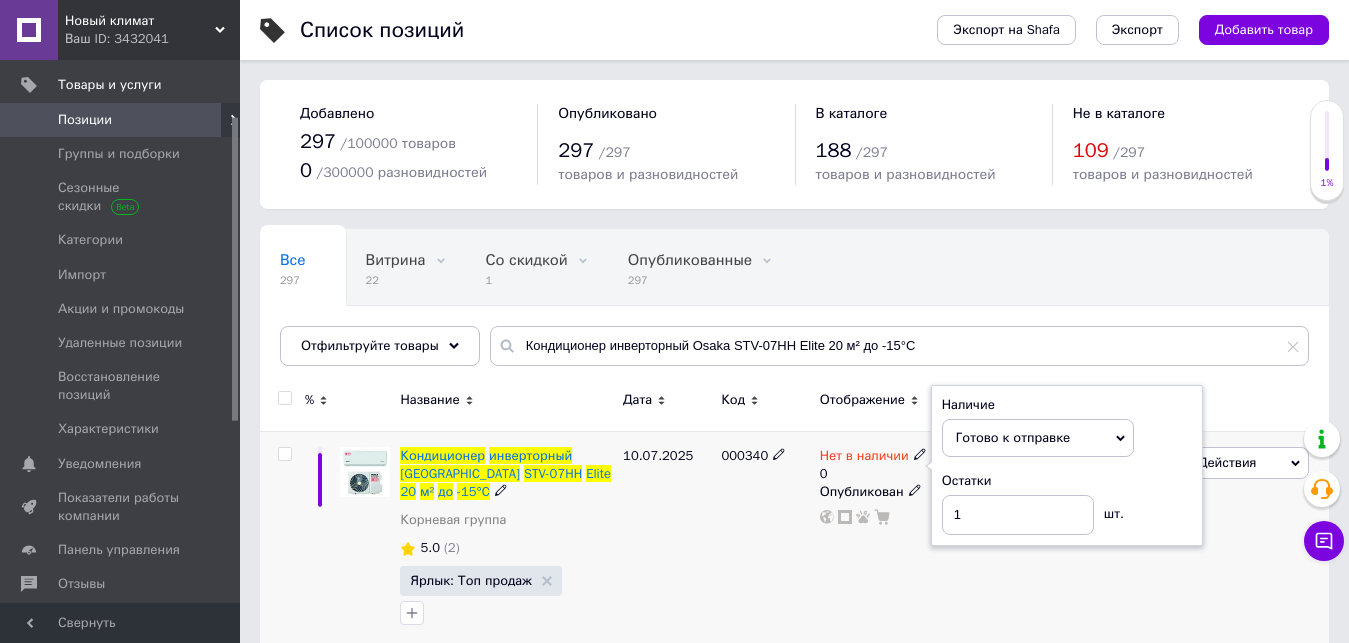 click on "000340" at bounding box center (765, 540) 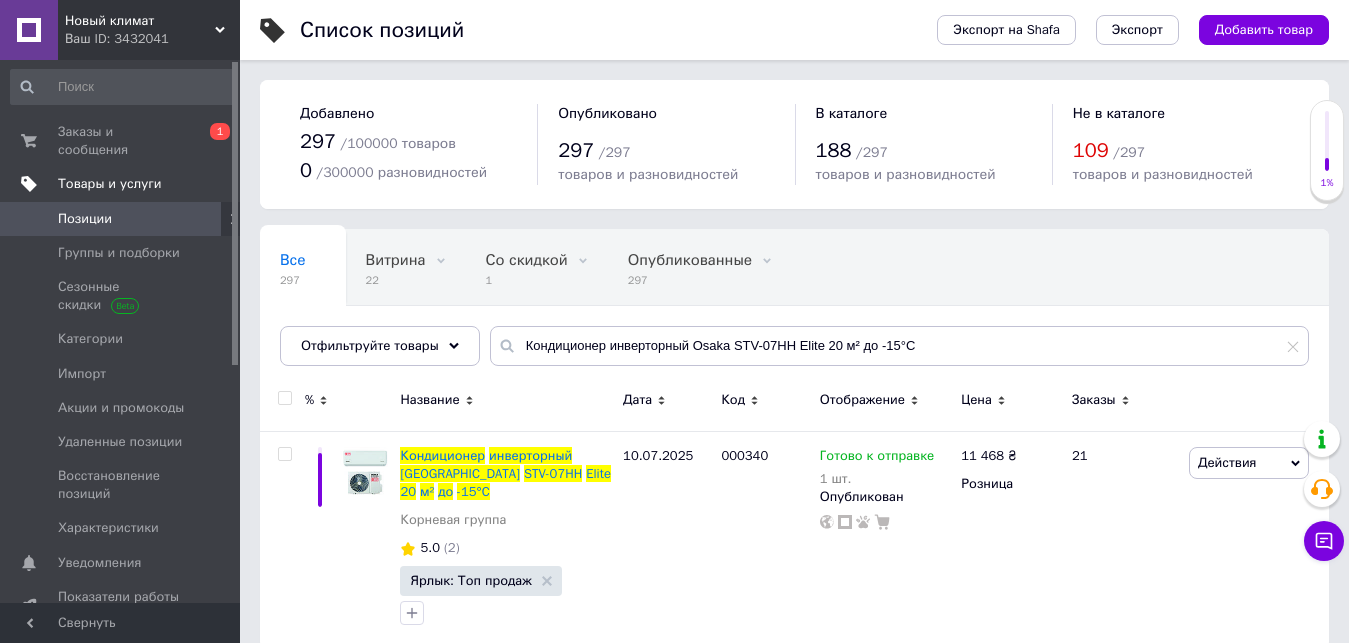 scroll, scrollTop: 0, scrollLeft: 0, axis: both 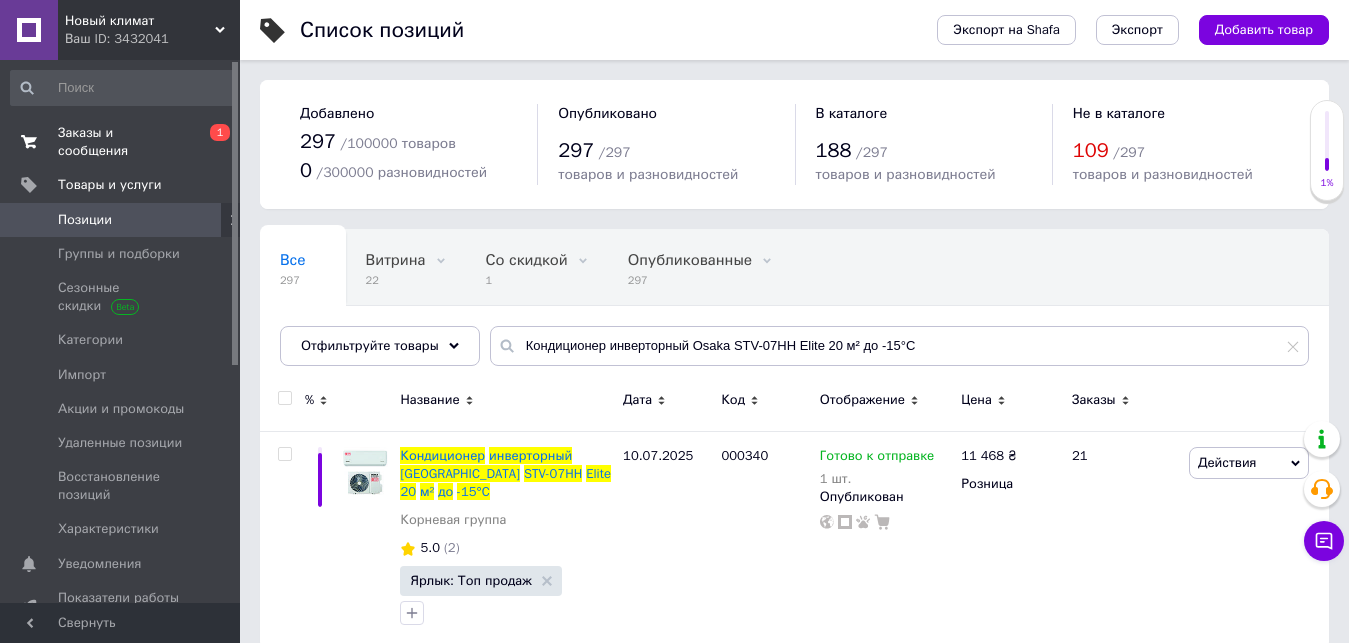 click on "Заказы и сообщения" at bounding box center (121, 142) 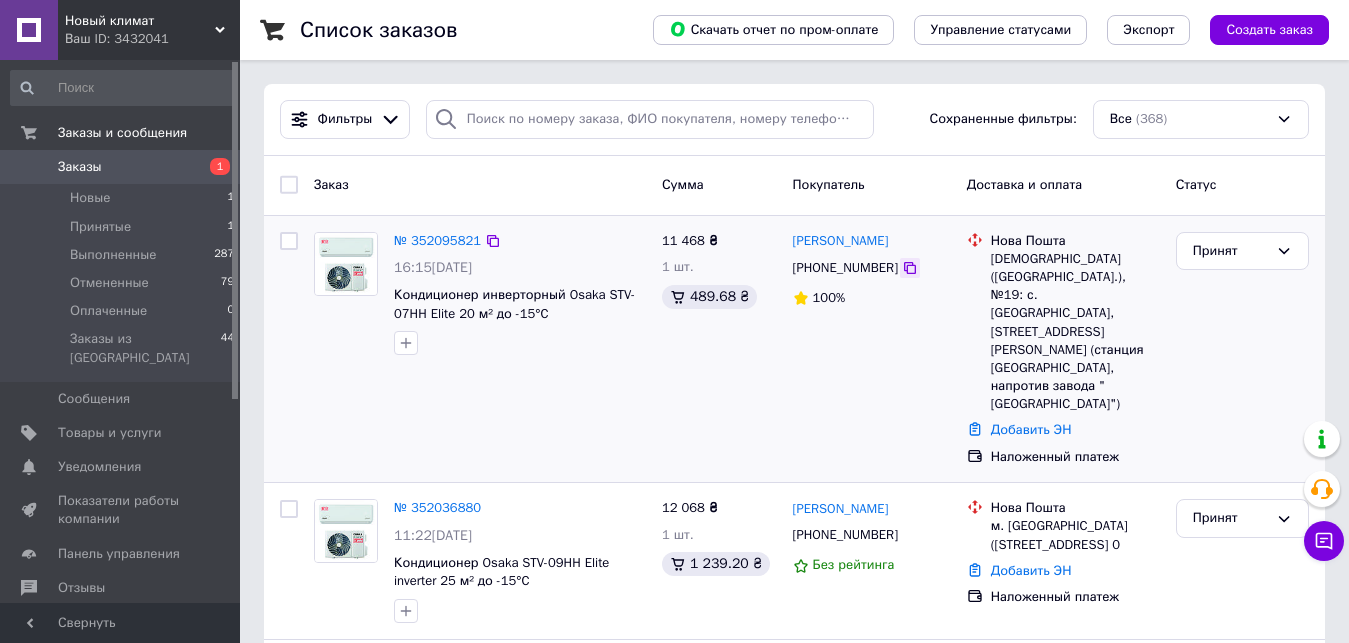 click 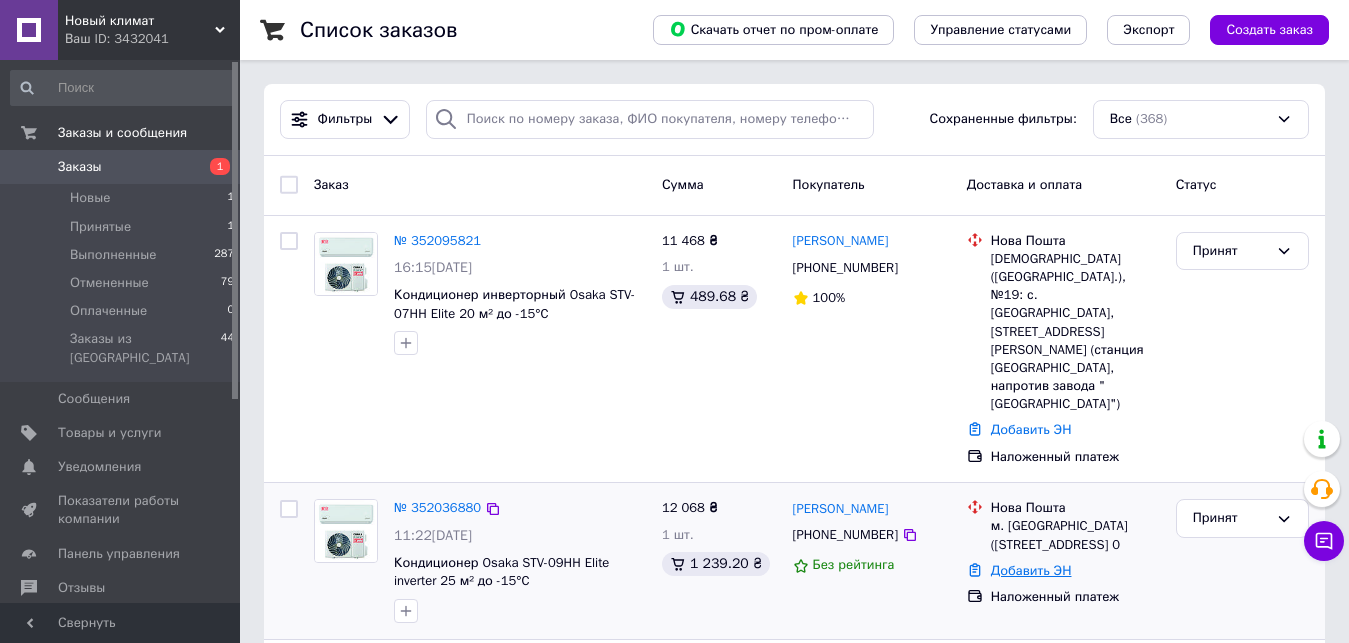 click on "Добавить ЭН" at bounding box center (1031, 570) 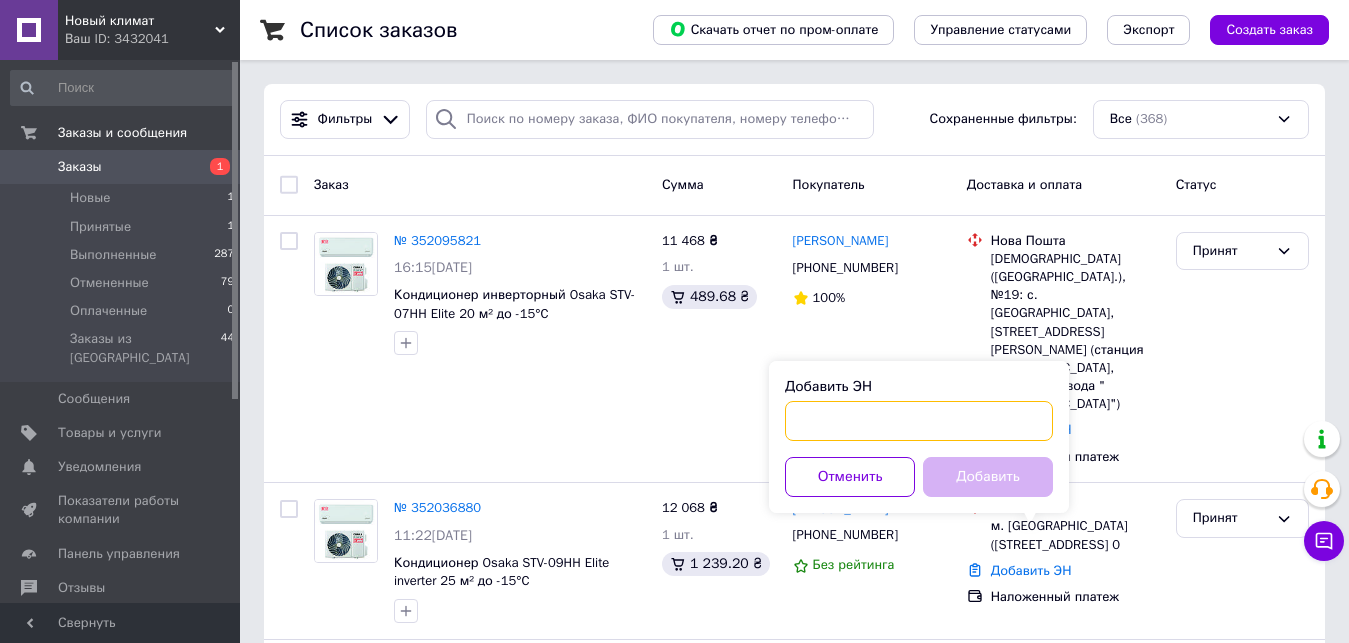click on "Добавить ЭН" at bounding box center [919, 421] 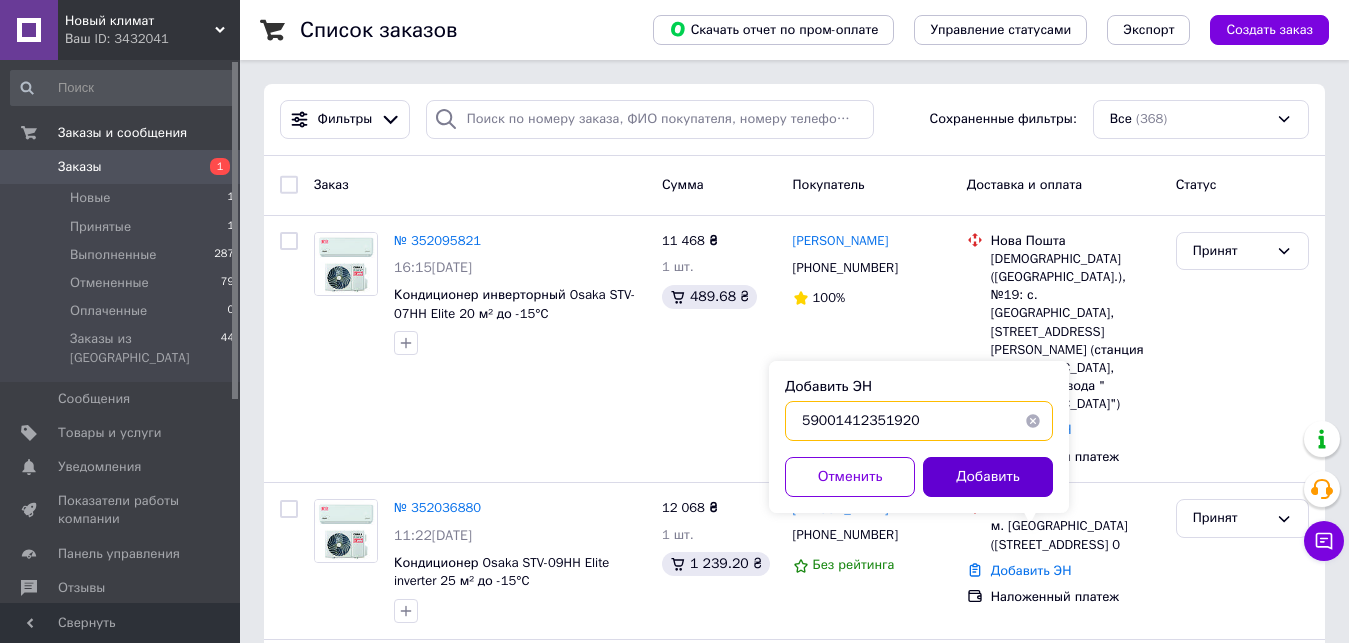 type on "59001412351920" 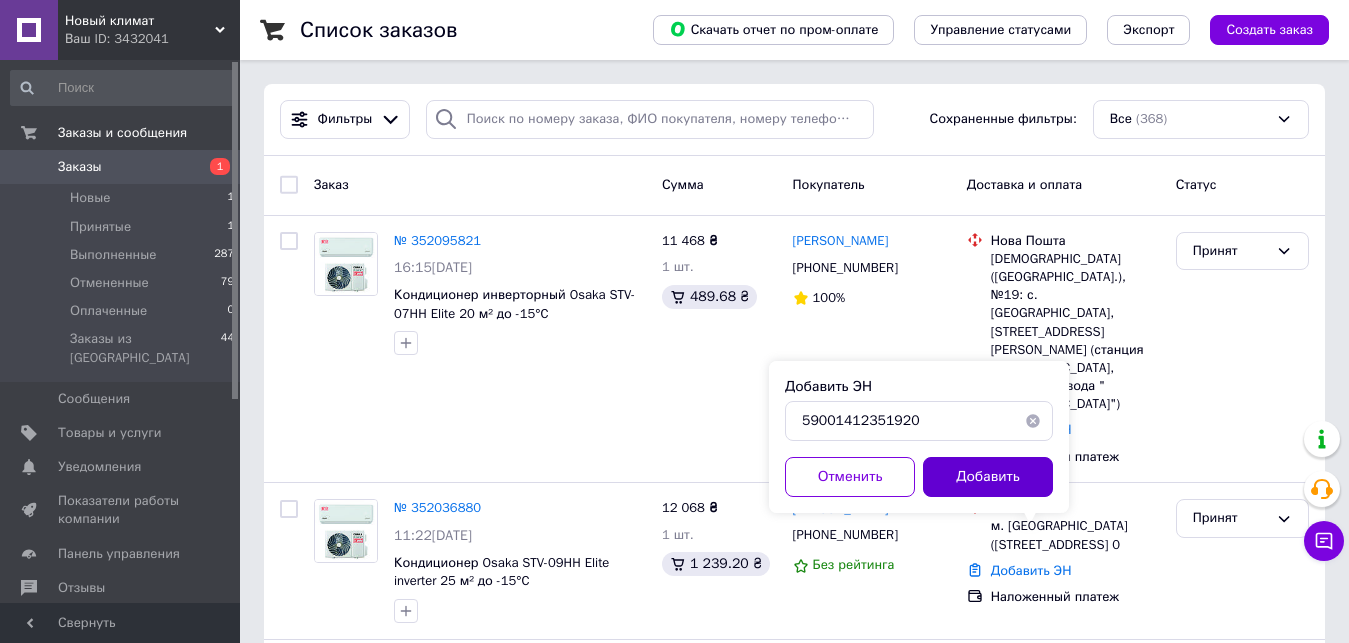 click on "Добавить" at bounding box center [988, 477] 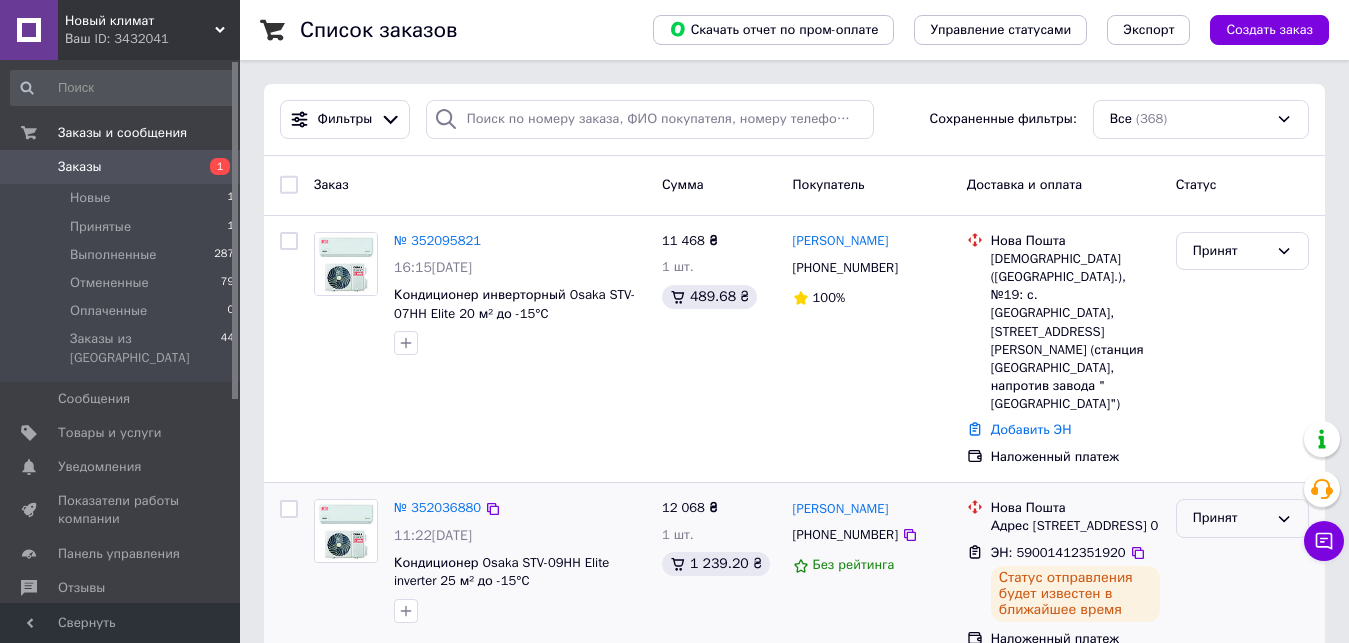 click on "Принят" at bounding box center [1230, 518] 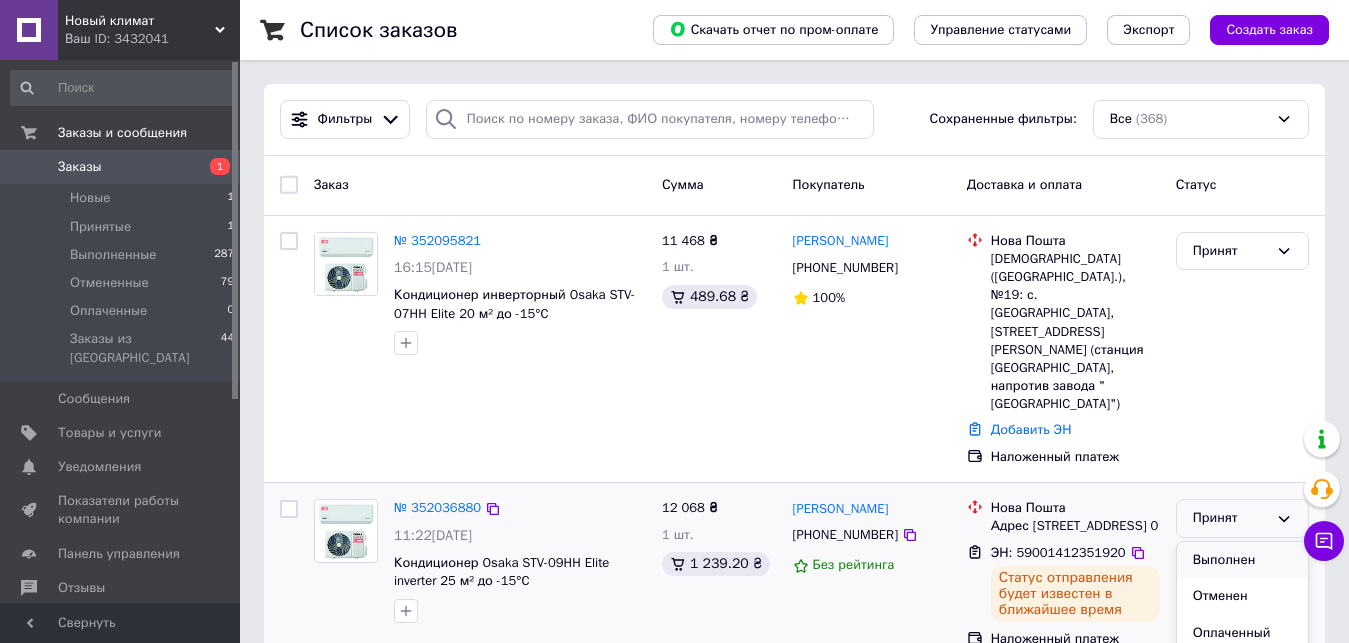 click on "Выполнен" at bounding box center (1242, 560) 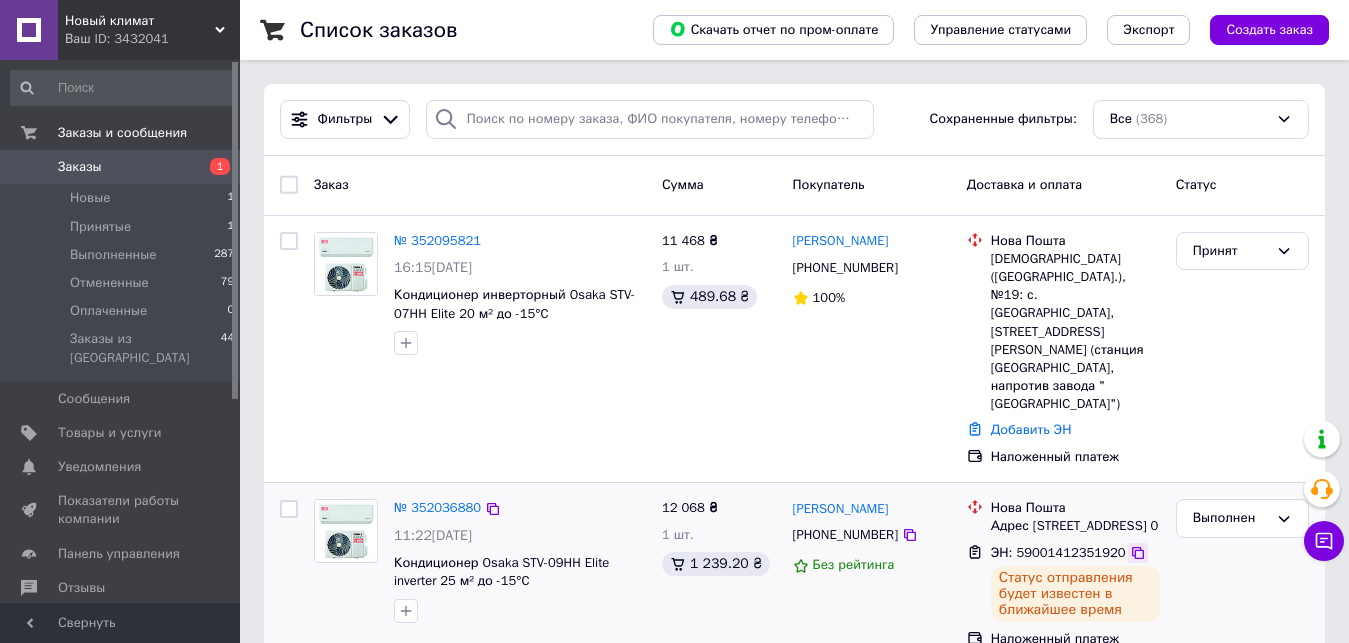 click 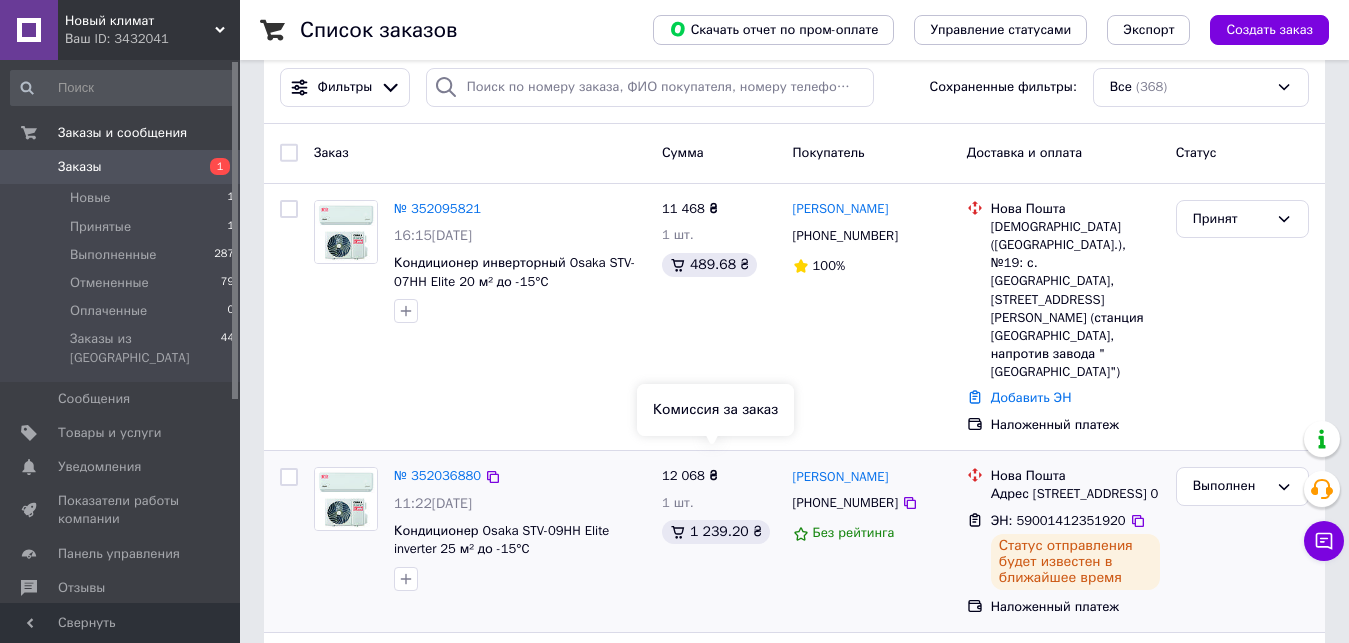 scroll, scrollTop: 0, scrollLeft: 0, axis: both 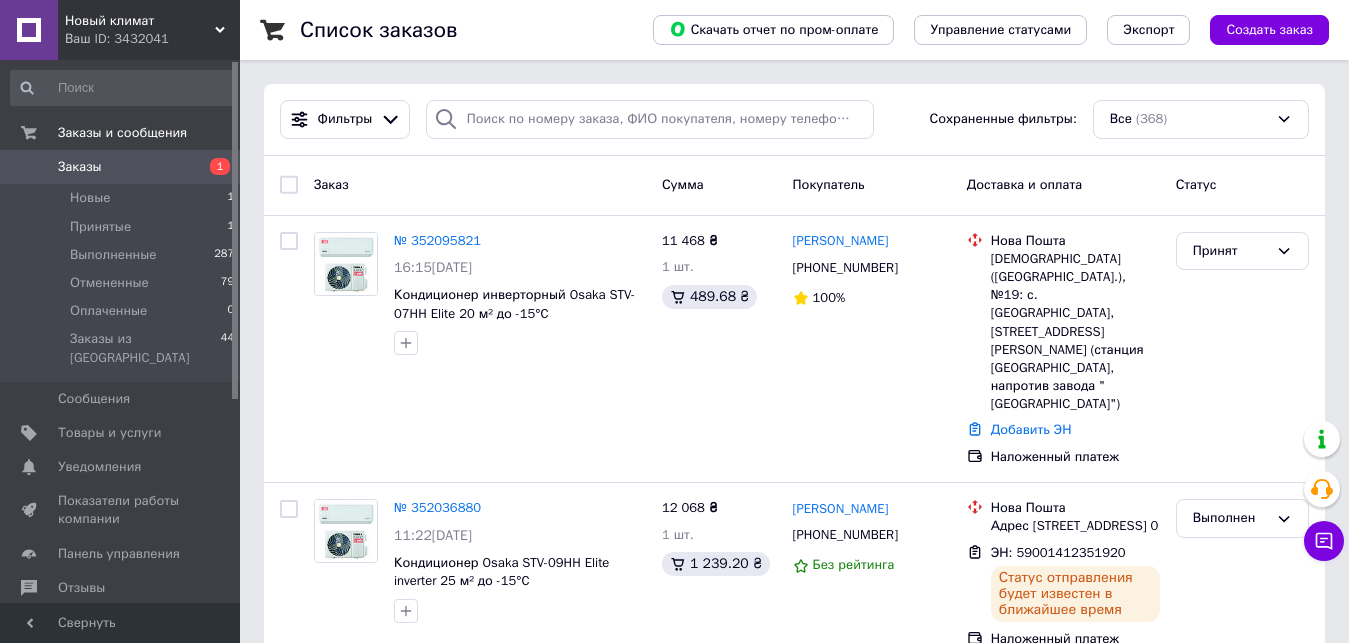 click on "Новый климат" at bounding box center [140, 21] 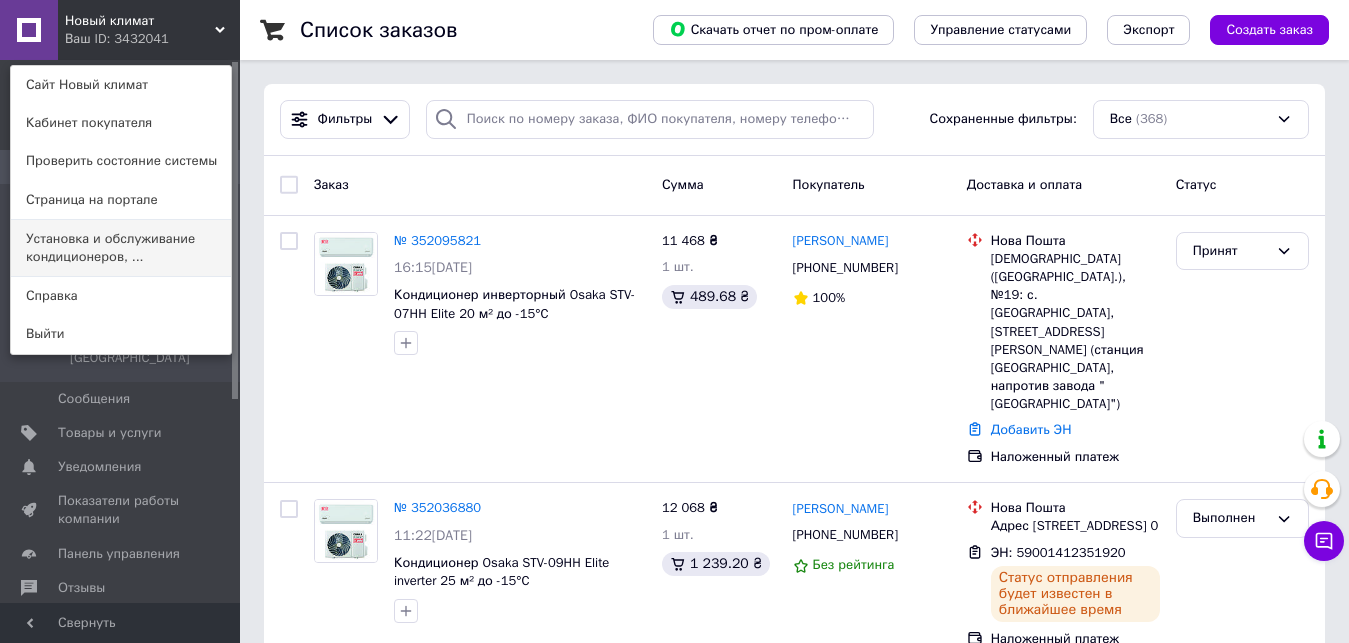 click on "Установка и обслуживание кондиционеров, ..." at bounding box center (121, 248) 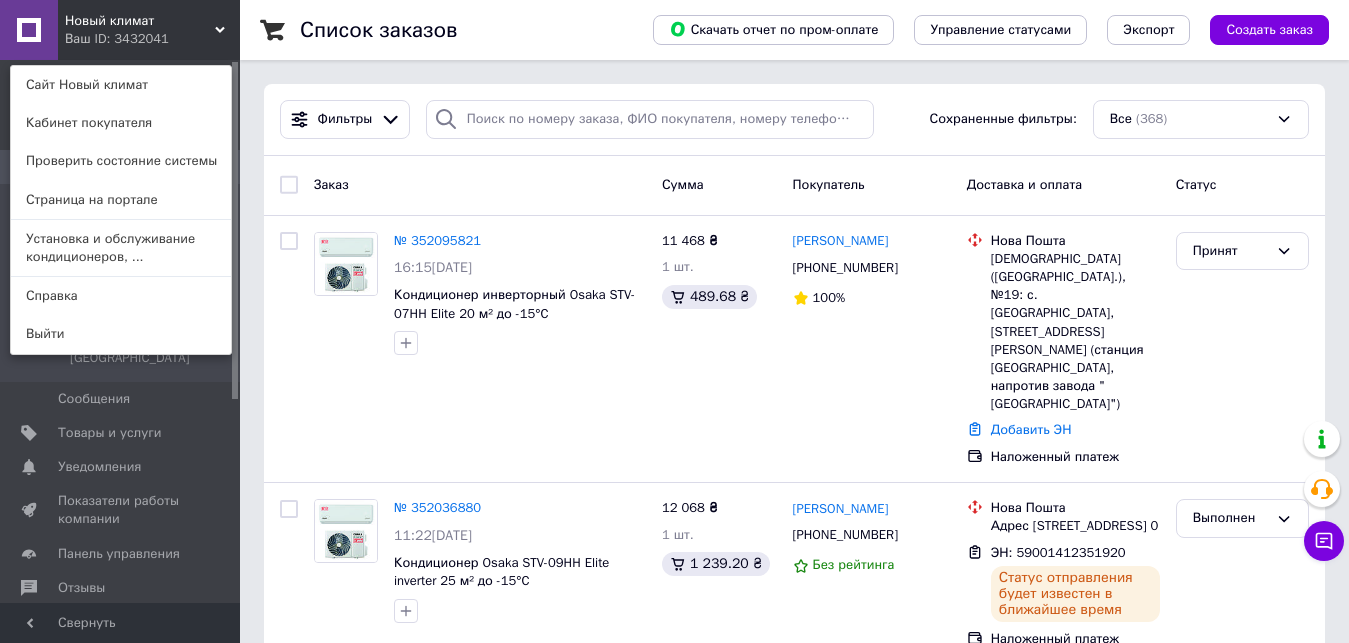 click on "Выполненные" at bounding box center [113, 255] 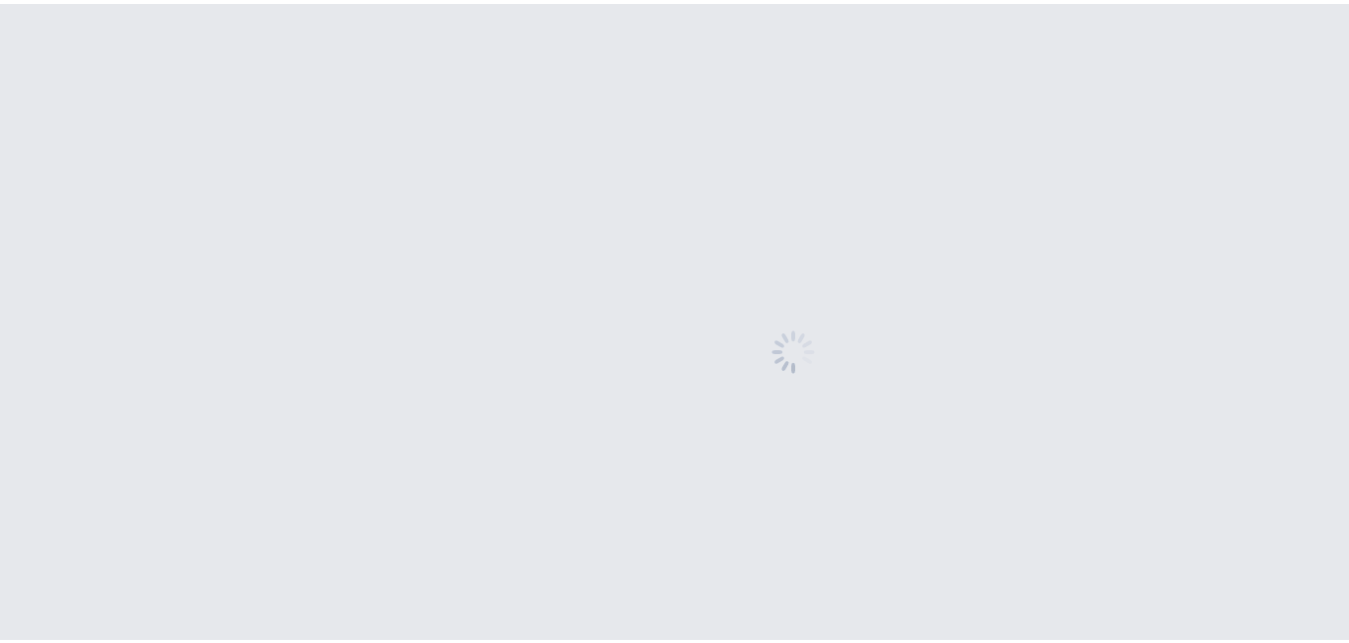 scroll, scrollTop: 0, scrollLeft: 0, axis: both 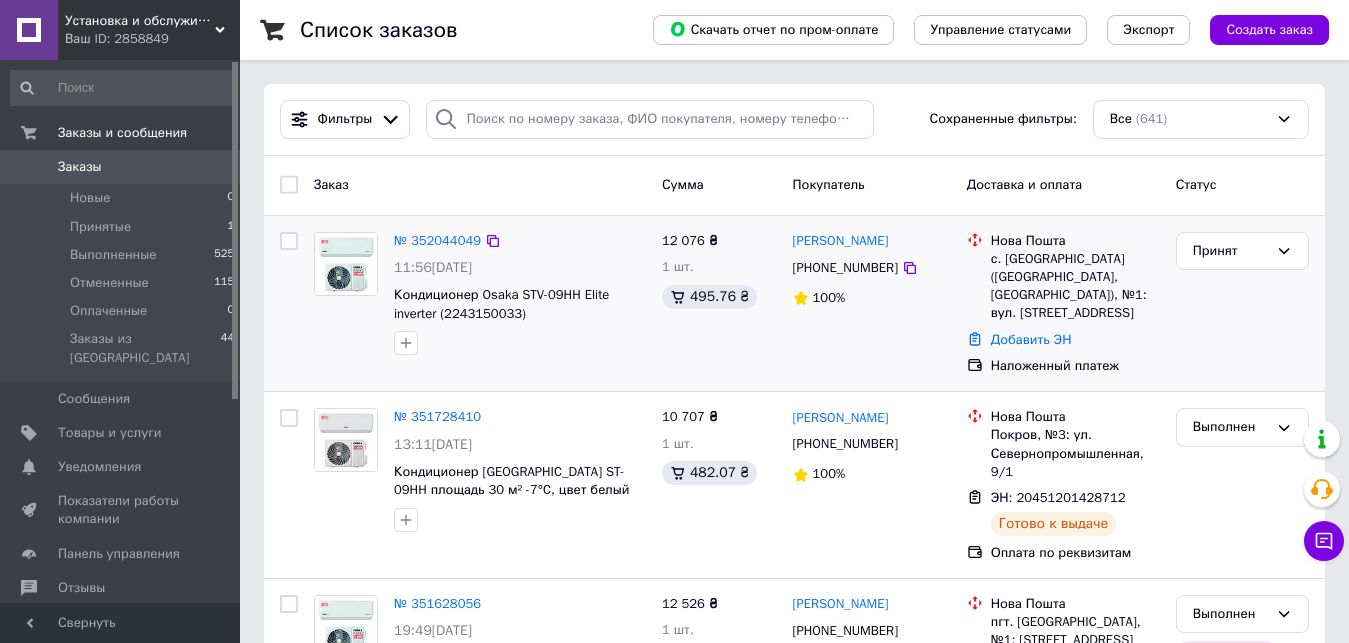 click on "12 076 ₴ 1 шт. 495.76 ₴" at bounding box center [719, 304] 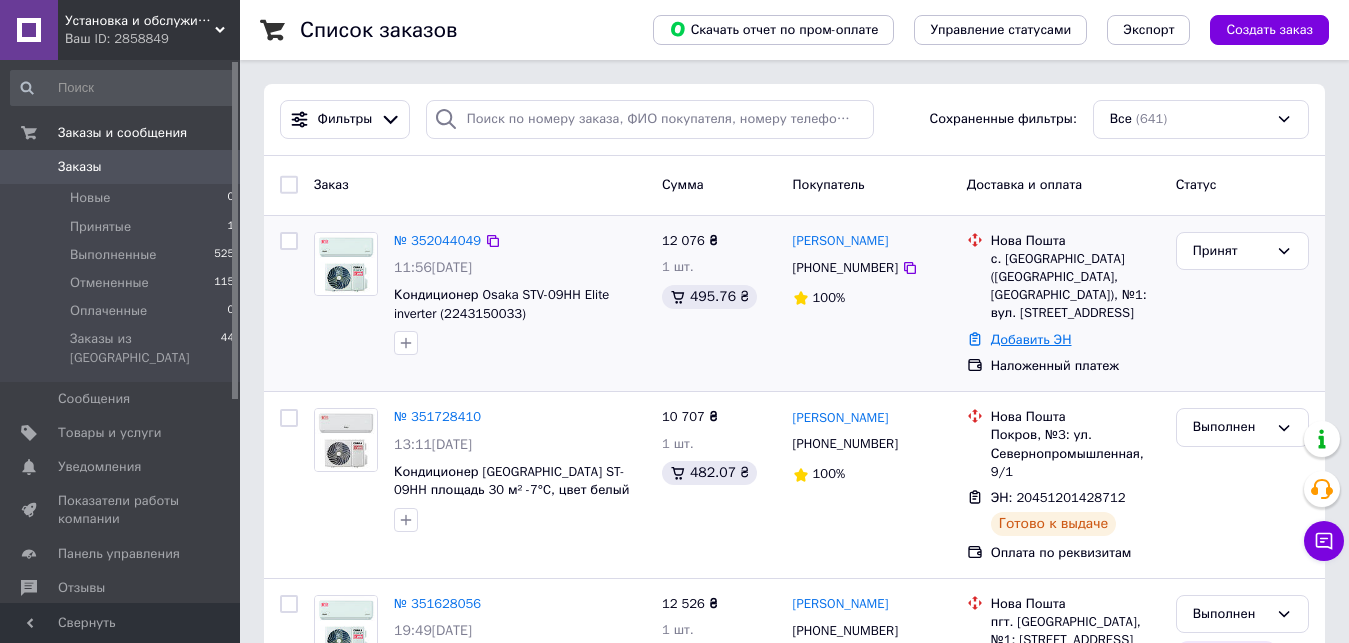 click on "Добавить ЭН" at bounding box center (1031, 339) 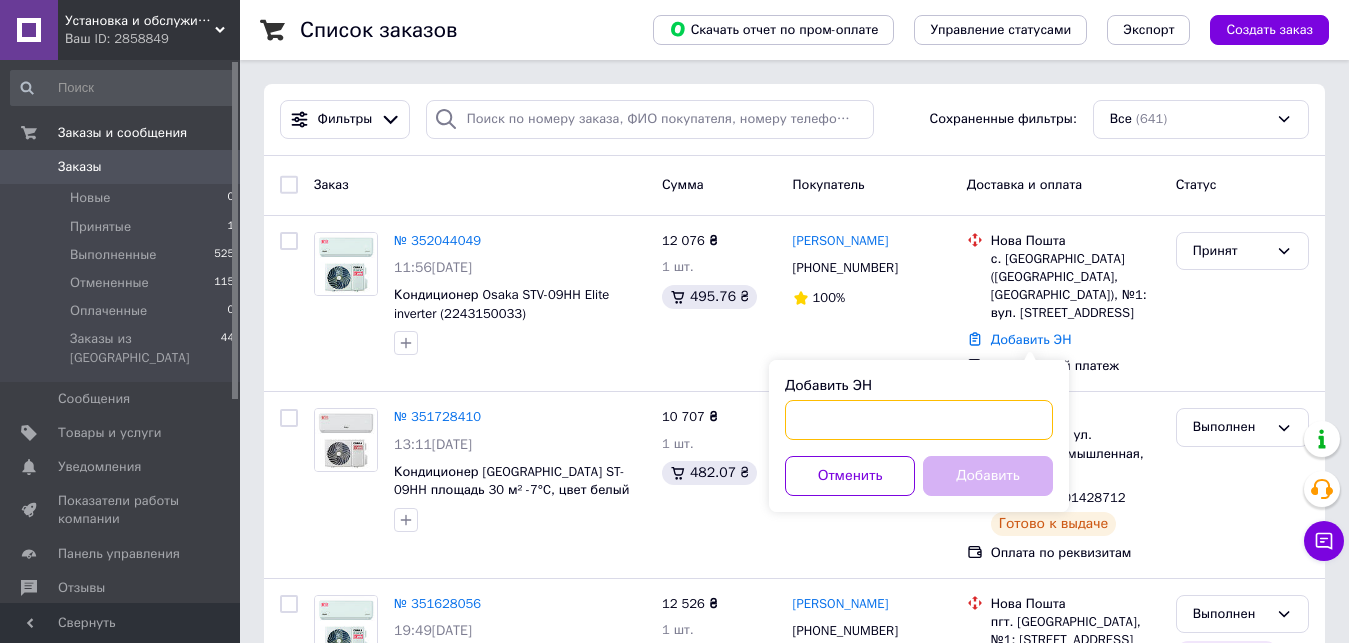 click on "Добавить ЭН" at bounding box center [919, 420] 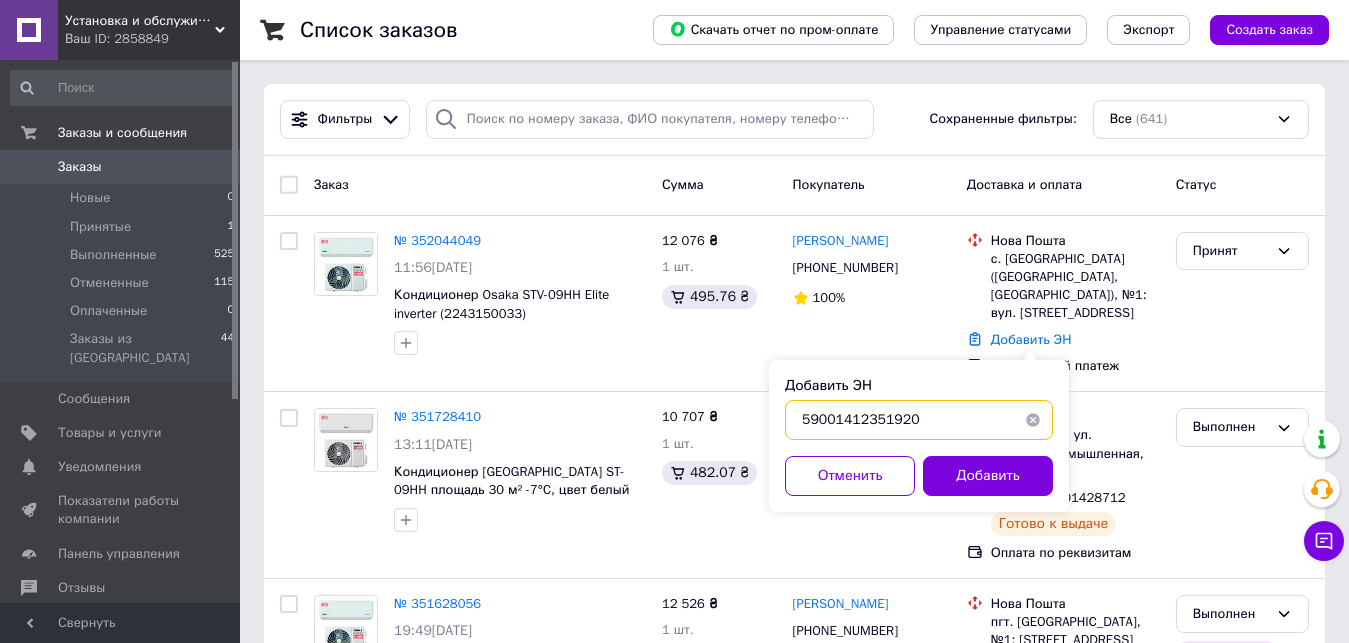 drag, startPoint x: 871, startPoint y: 417, endPoint x: 939, endPoint y: 421, distance: 68.117546 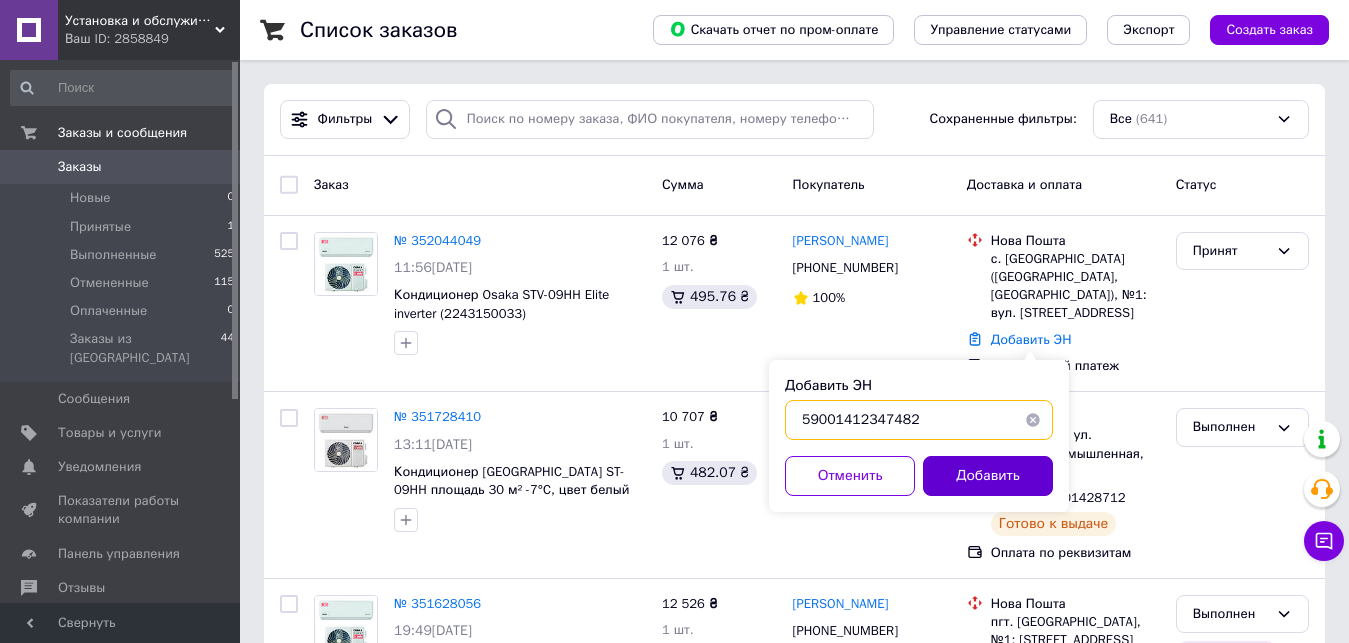 type on "59001412347482" 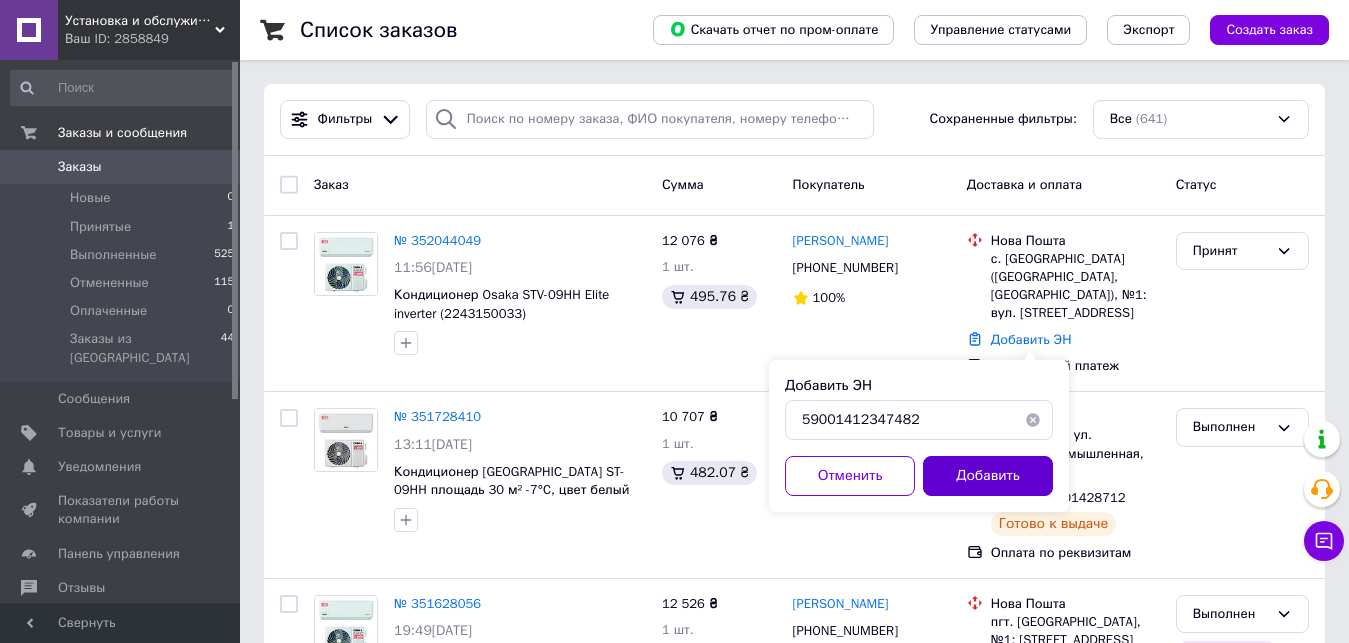 click on "Добавить" at bounding box center (988, 476) 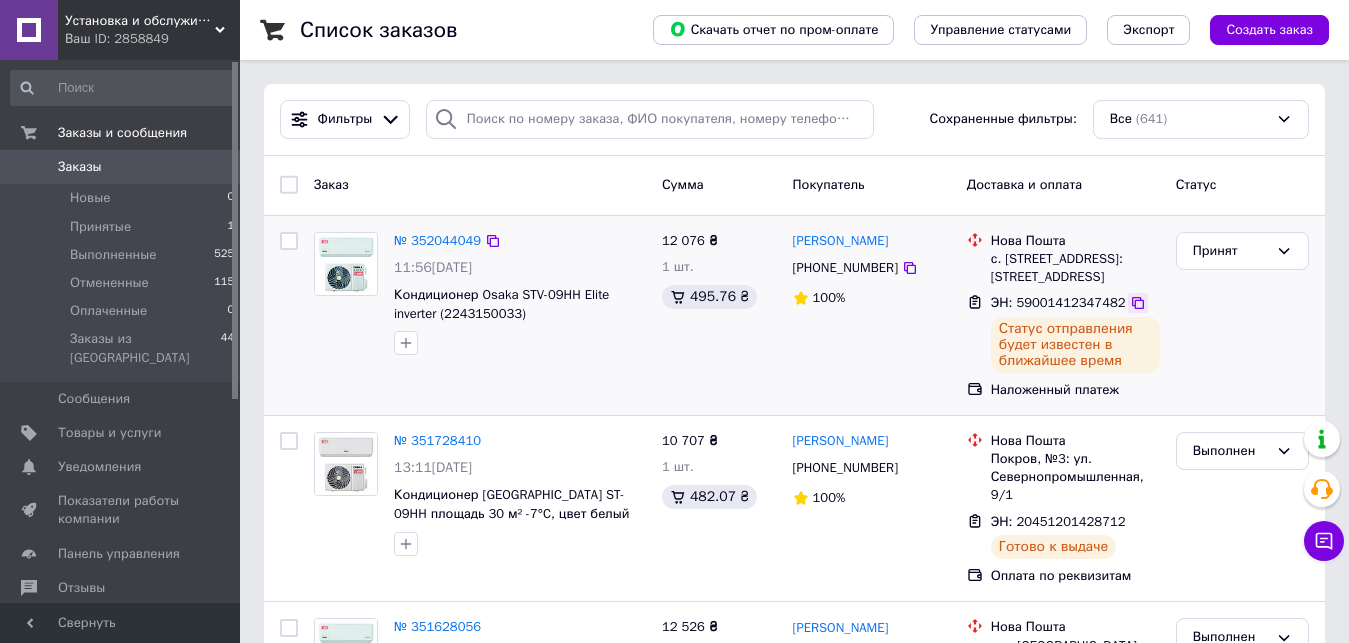 click 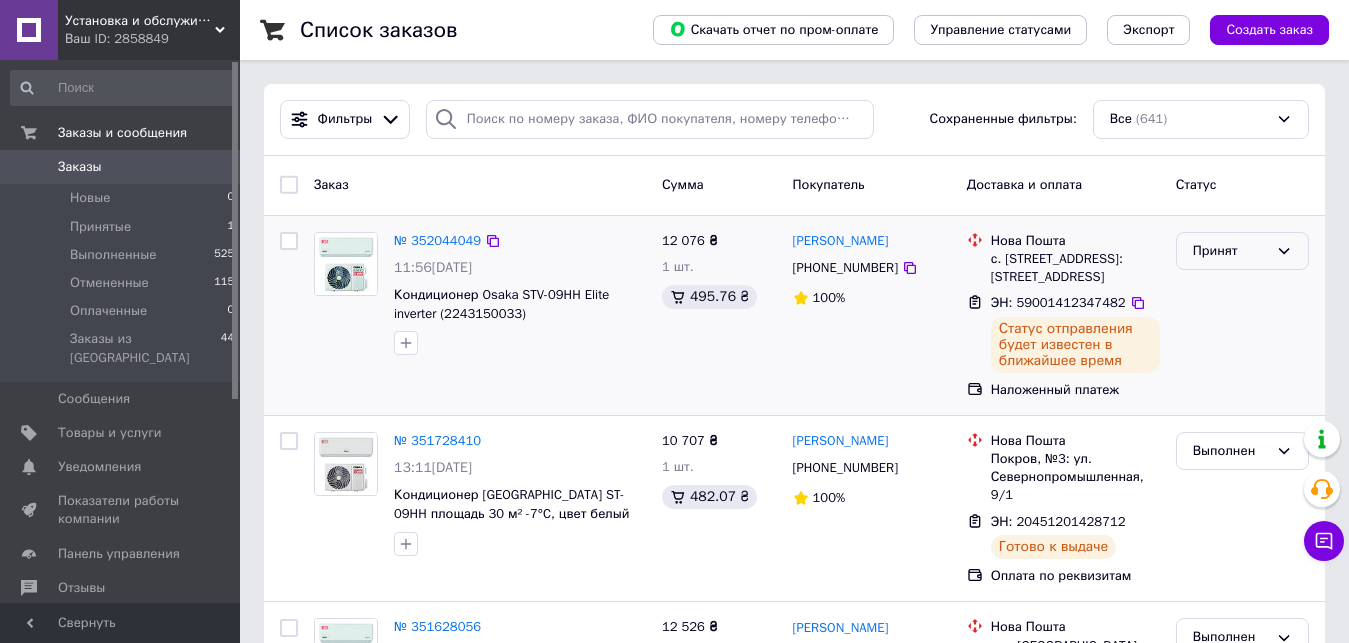click on "Принят" at bounding box center [1230, 251] 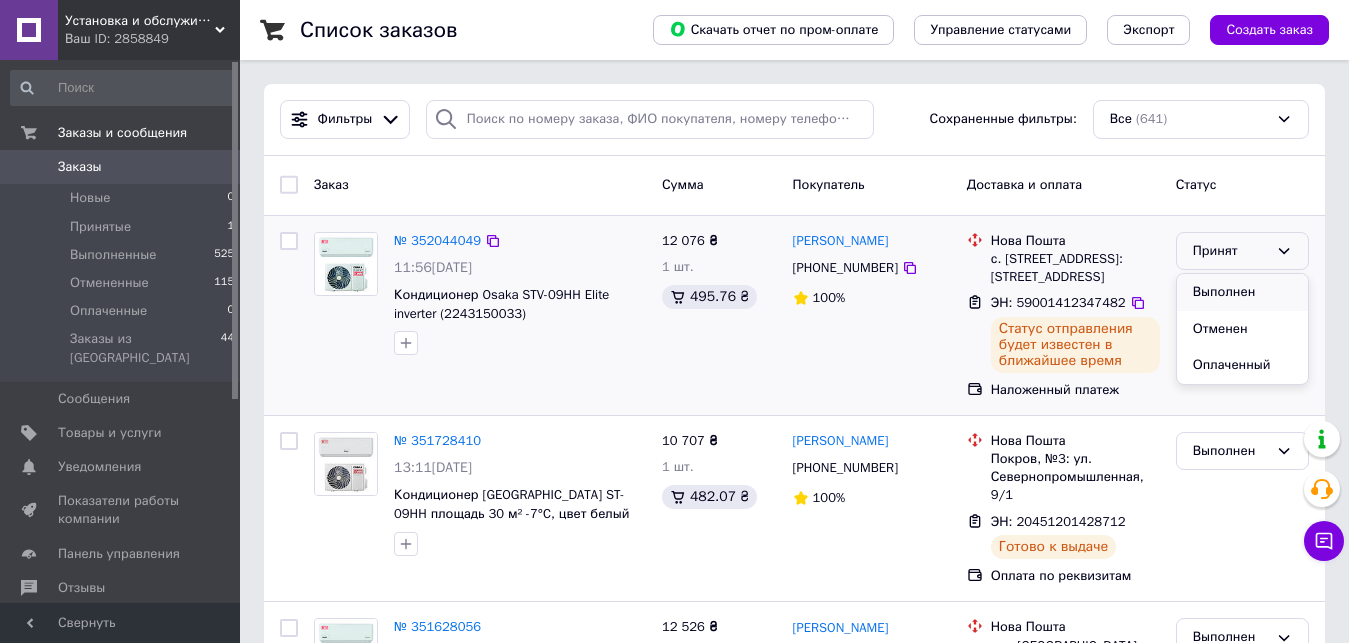 click on "Выполнен" at bounding box center (1242, 292) 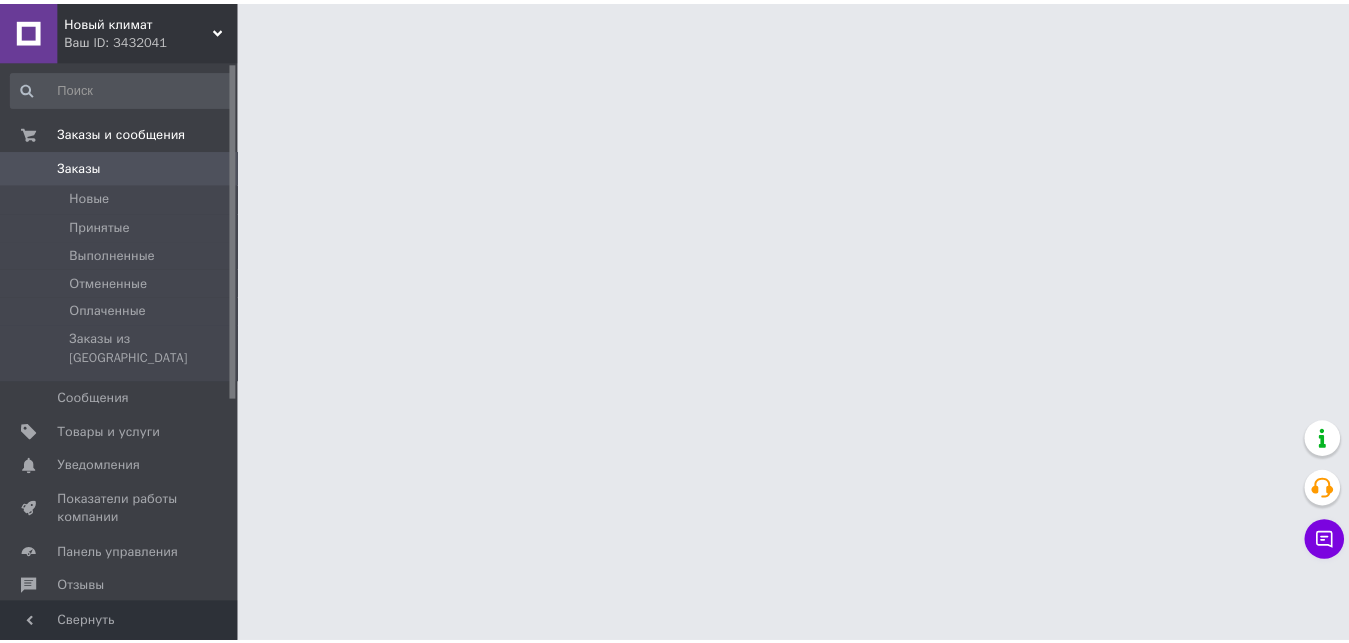 scroll, scrollTop: 0, scrollLeft: 0, axis: both 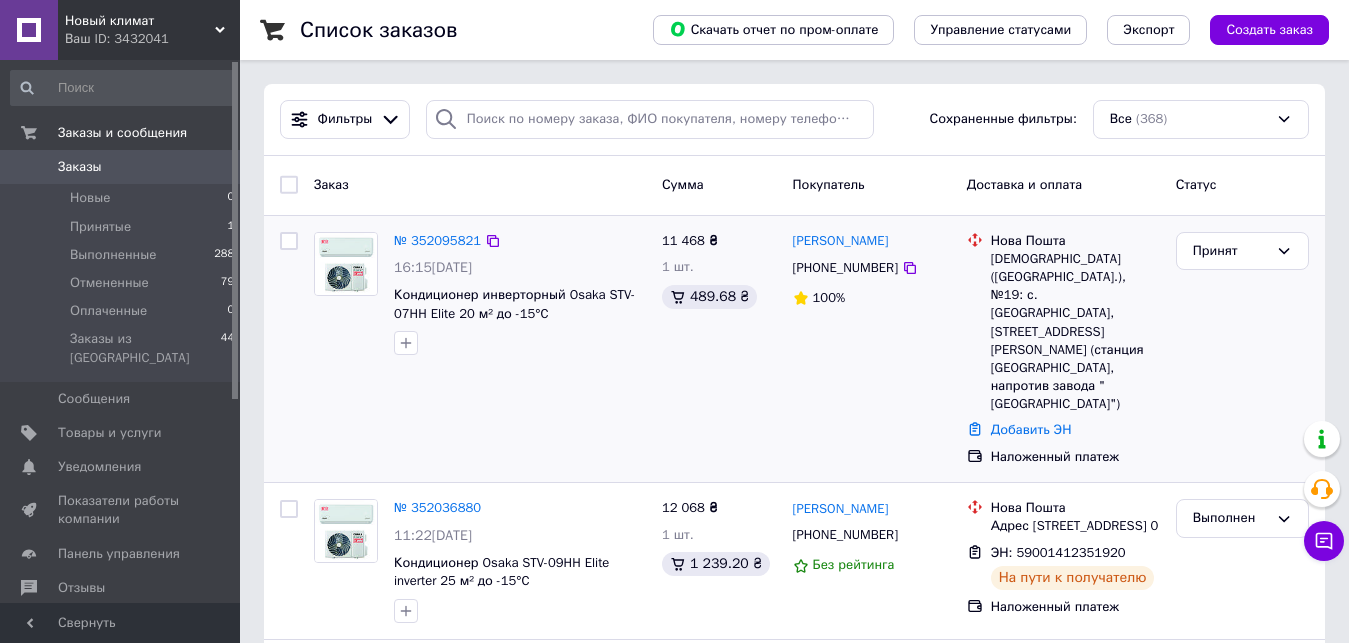 click on "№ 352095821 16:15, 10.07.2025 Кондиционер инверторный Osaka STV-07HH Elite 20 м² до -15°C" at bounding box center (520, 294) 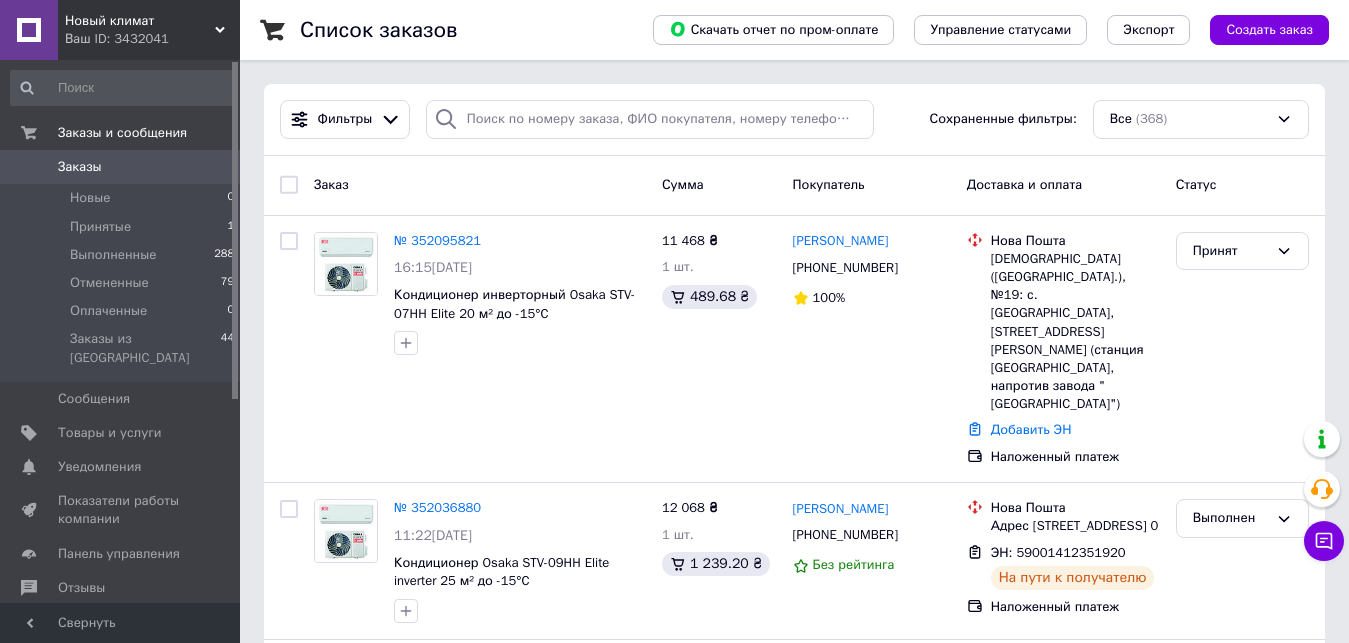 click on "Заказ" at bounding box center [480, 185] 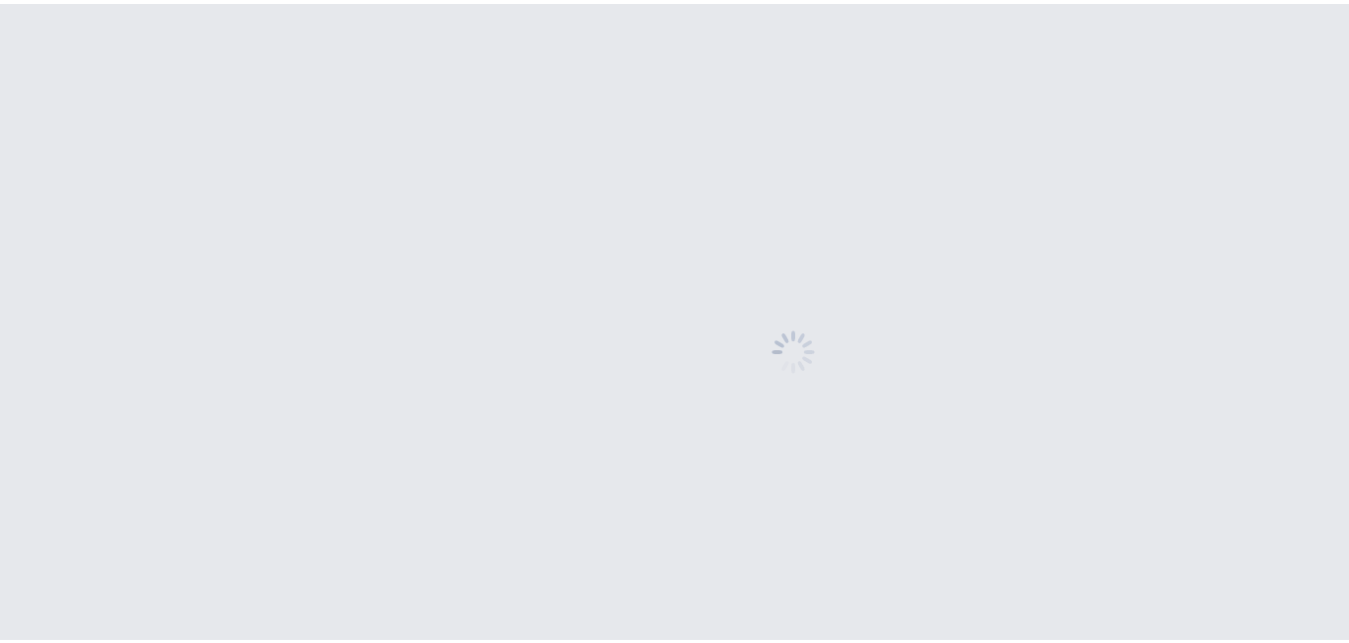 scroll, scrollTop: 0, scrollLeft: 0, axis: both 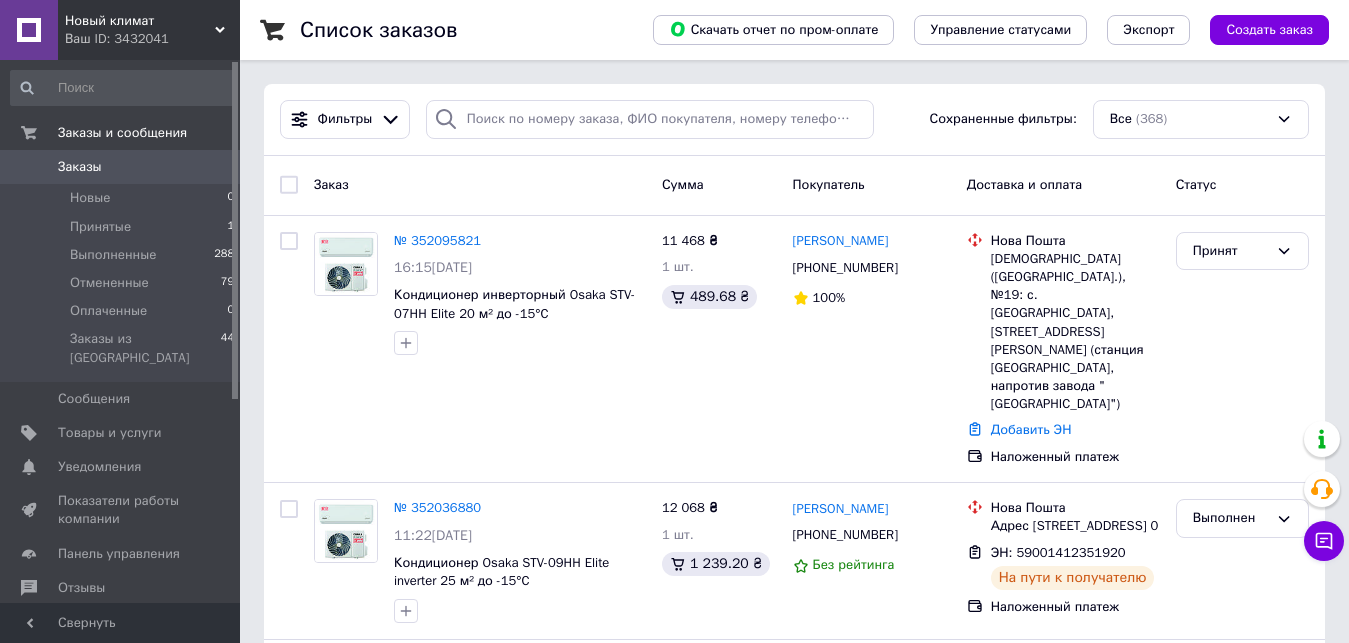click on "Новый климат" at bounding box center [140, 21] 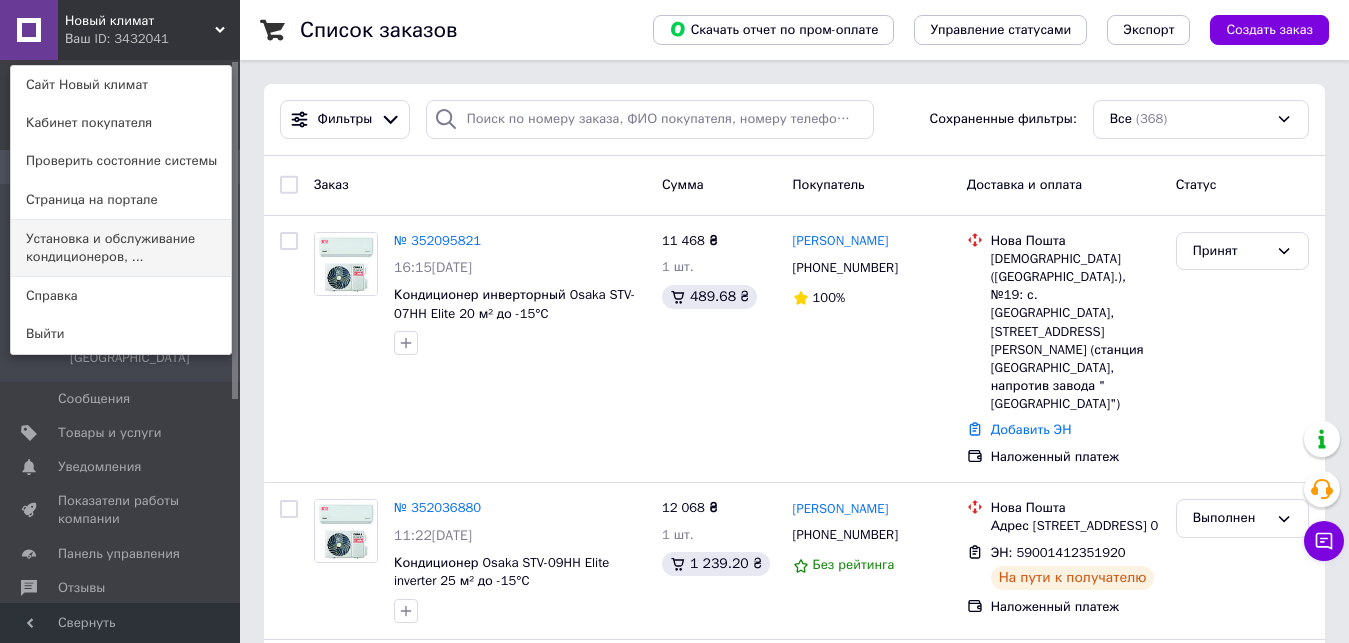click on "Установка и обслуживание кондиционеров, ..." at bounding box center [121, 248] 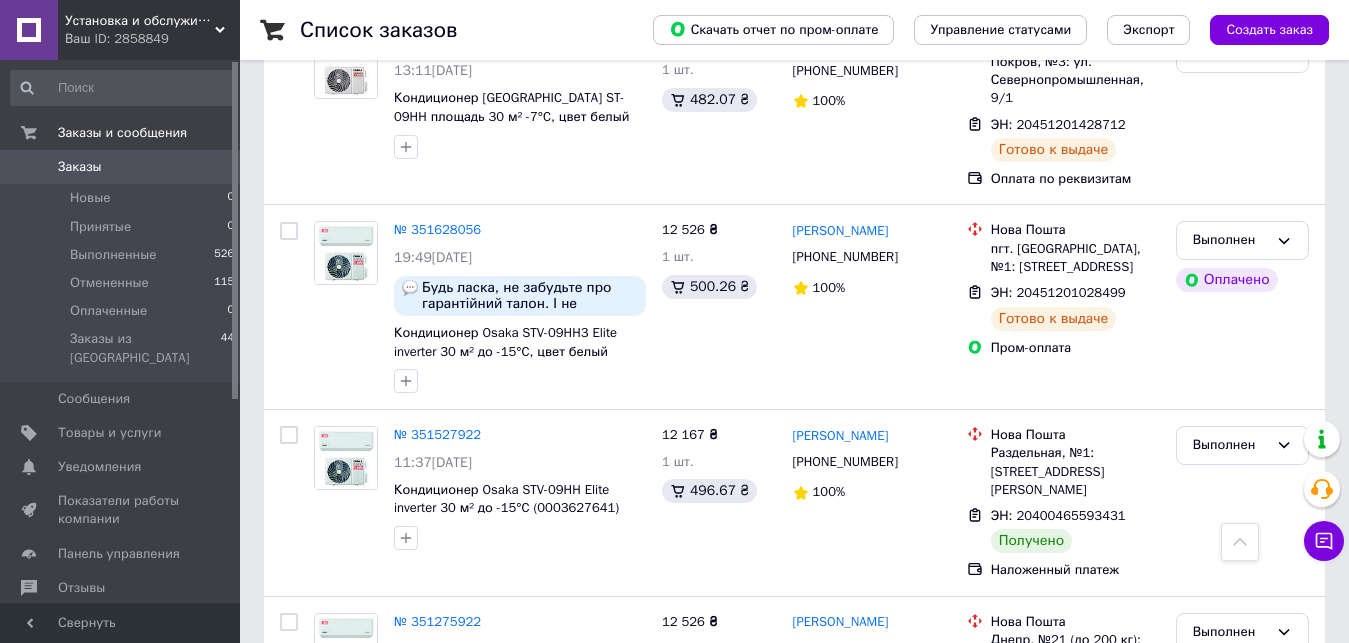 scroll, scrollTop: 400, scrollLeft: 0, axis: vertical 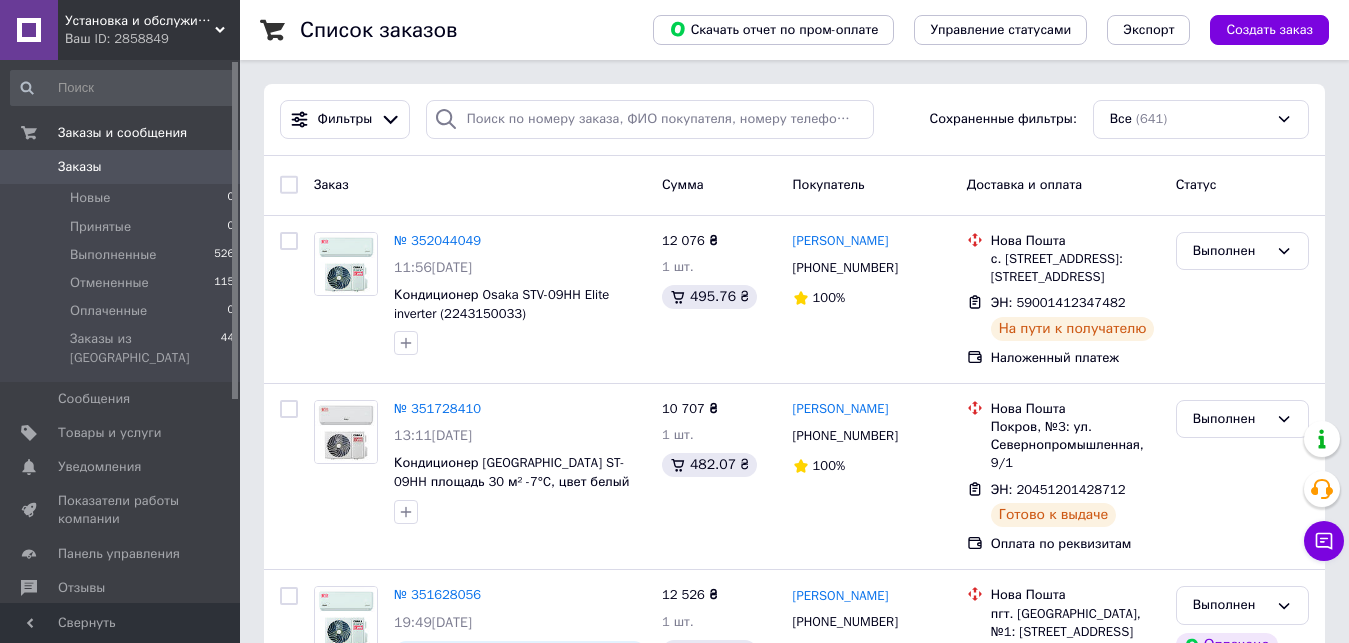 click on "Установка и обслуживание кондиционеров, сплит-систем" at bounding box center [140, 21] 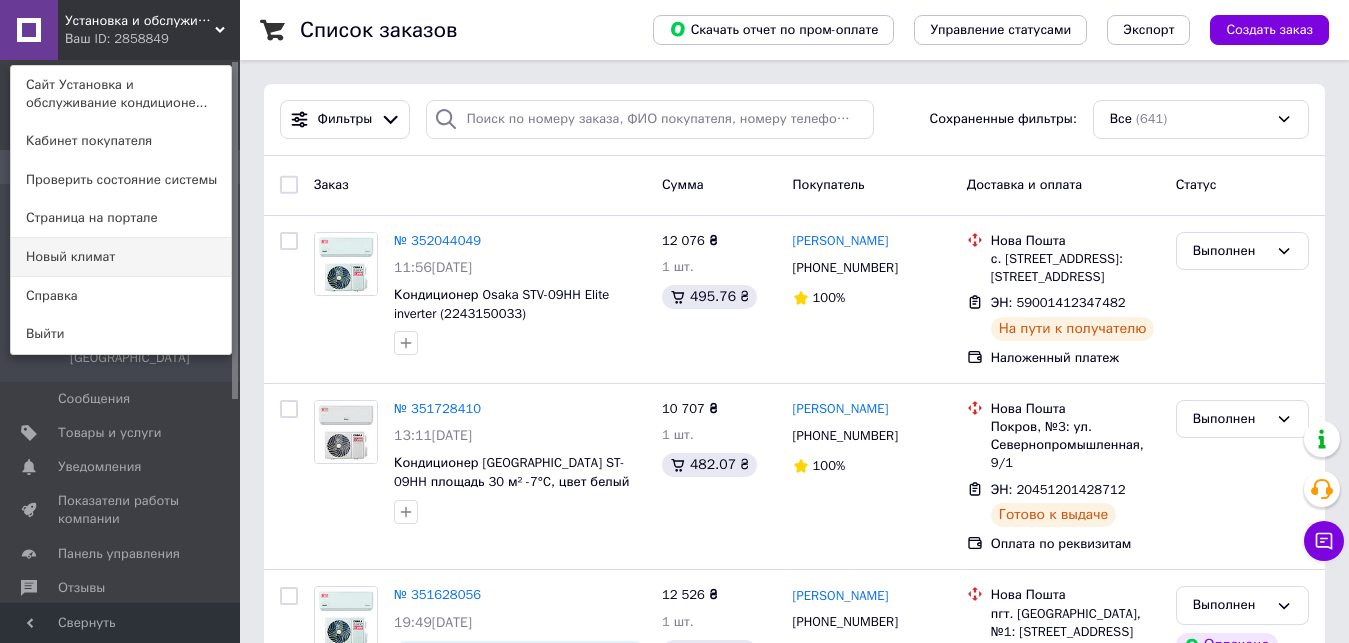 click on "Новый климат" at bounding box center [121, 257] 